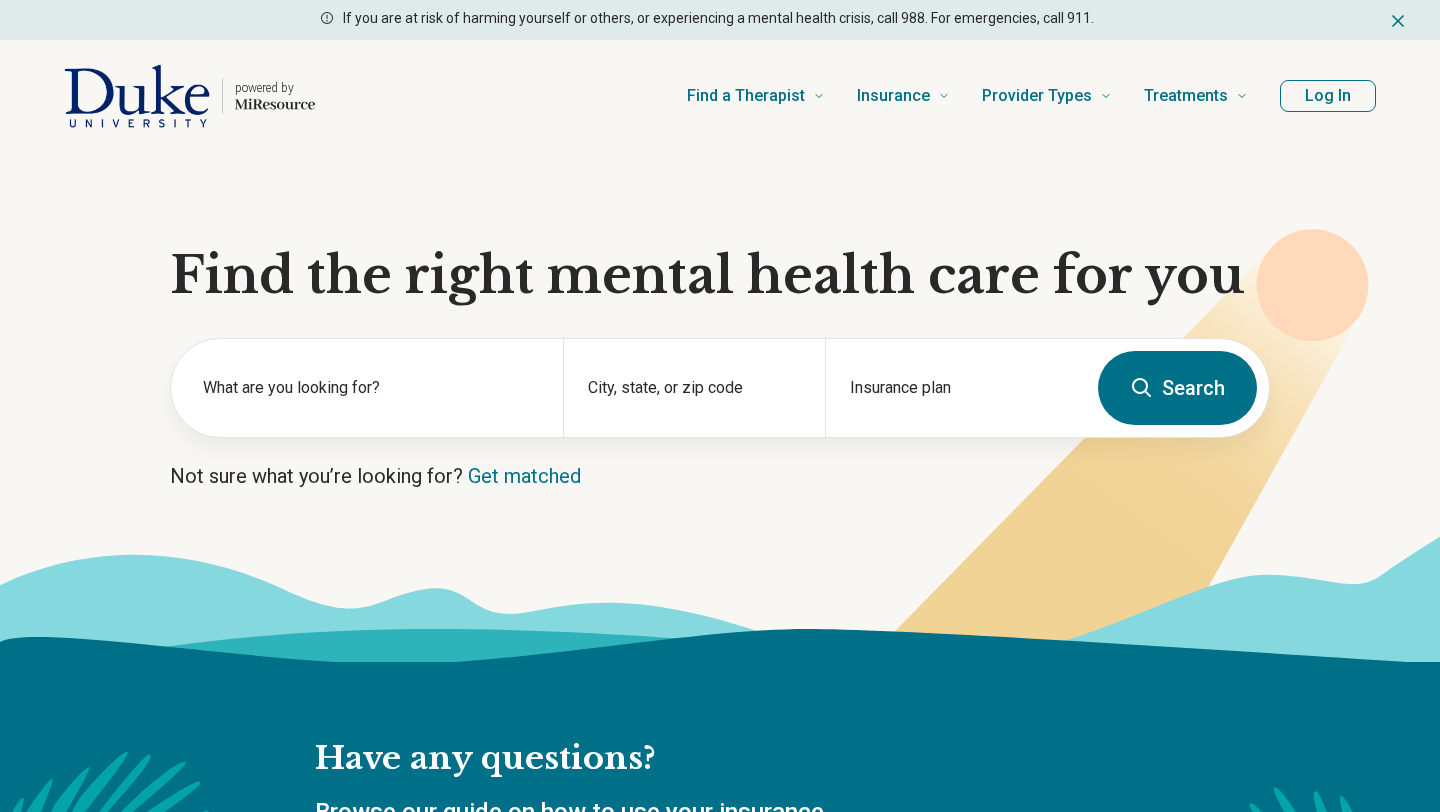 click on "City, state, or zip code" at bounding box center [693, 388] 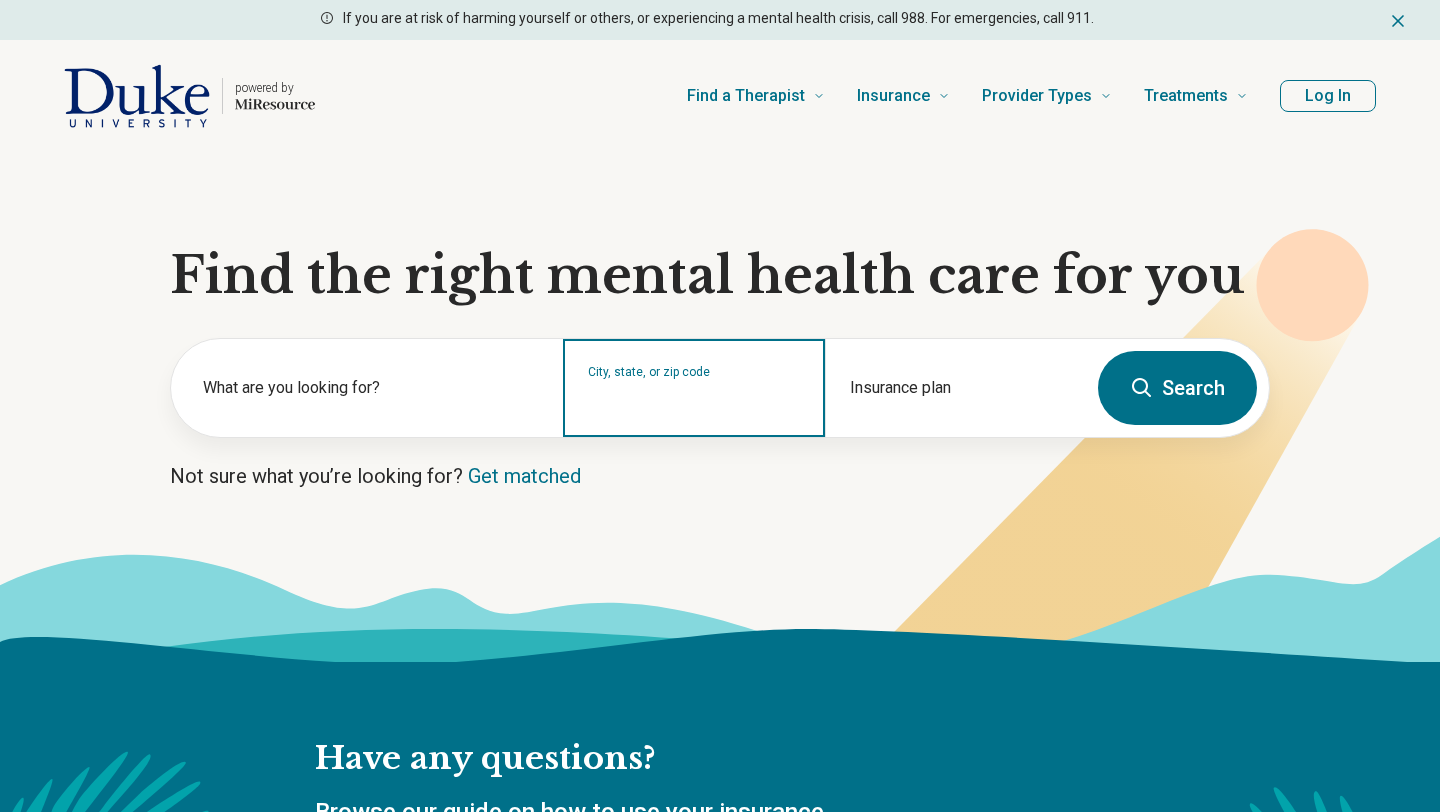 scroll, scrollTop: 0, scrollLeft: 0, axis: both 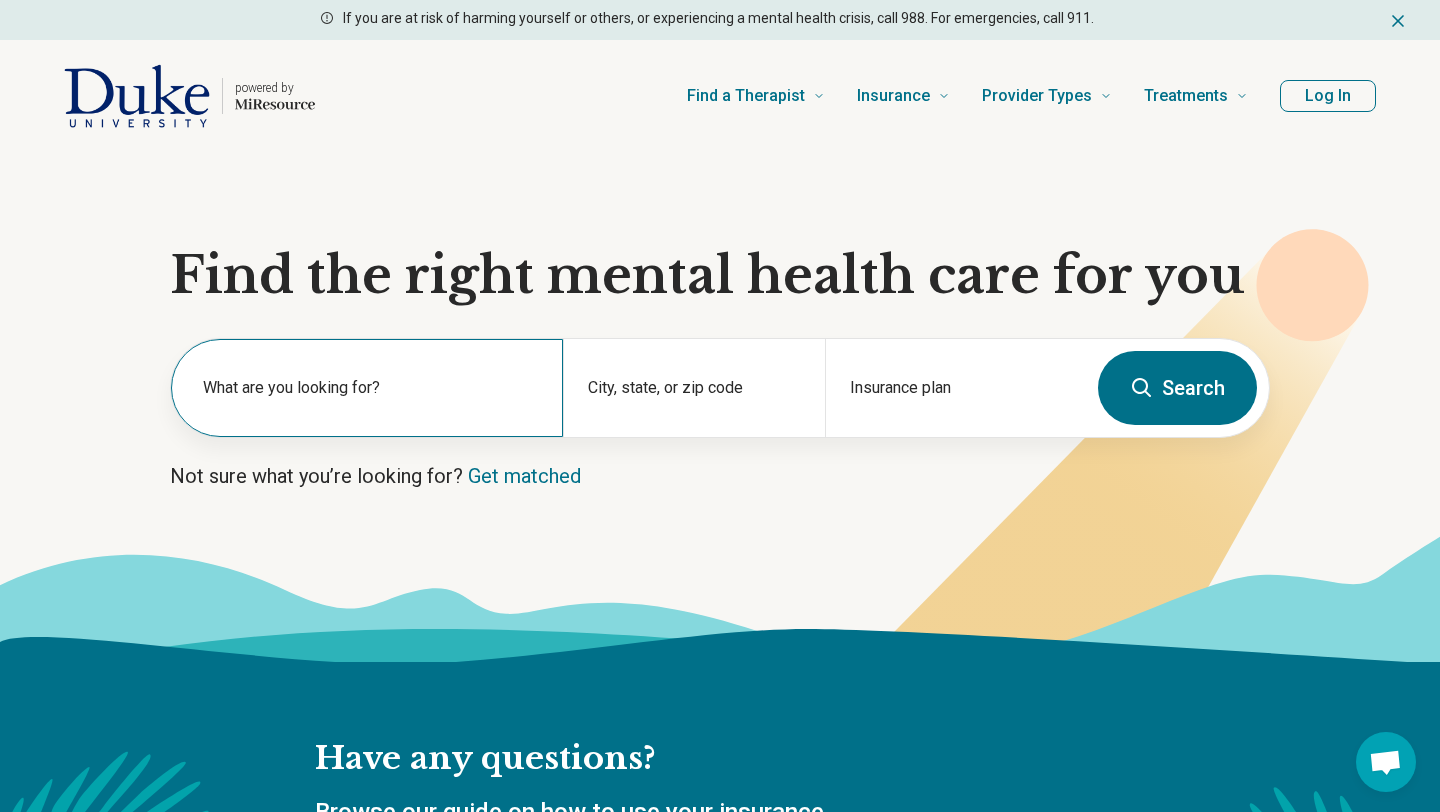 click on "What are you looking for?" at bounding box center (367, 388) 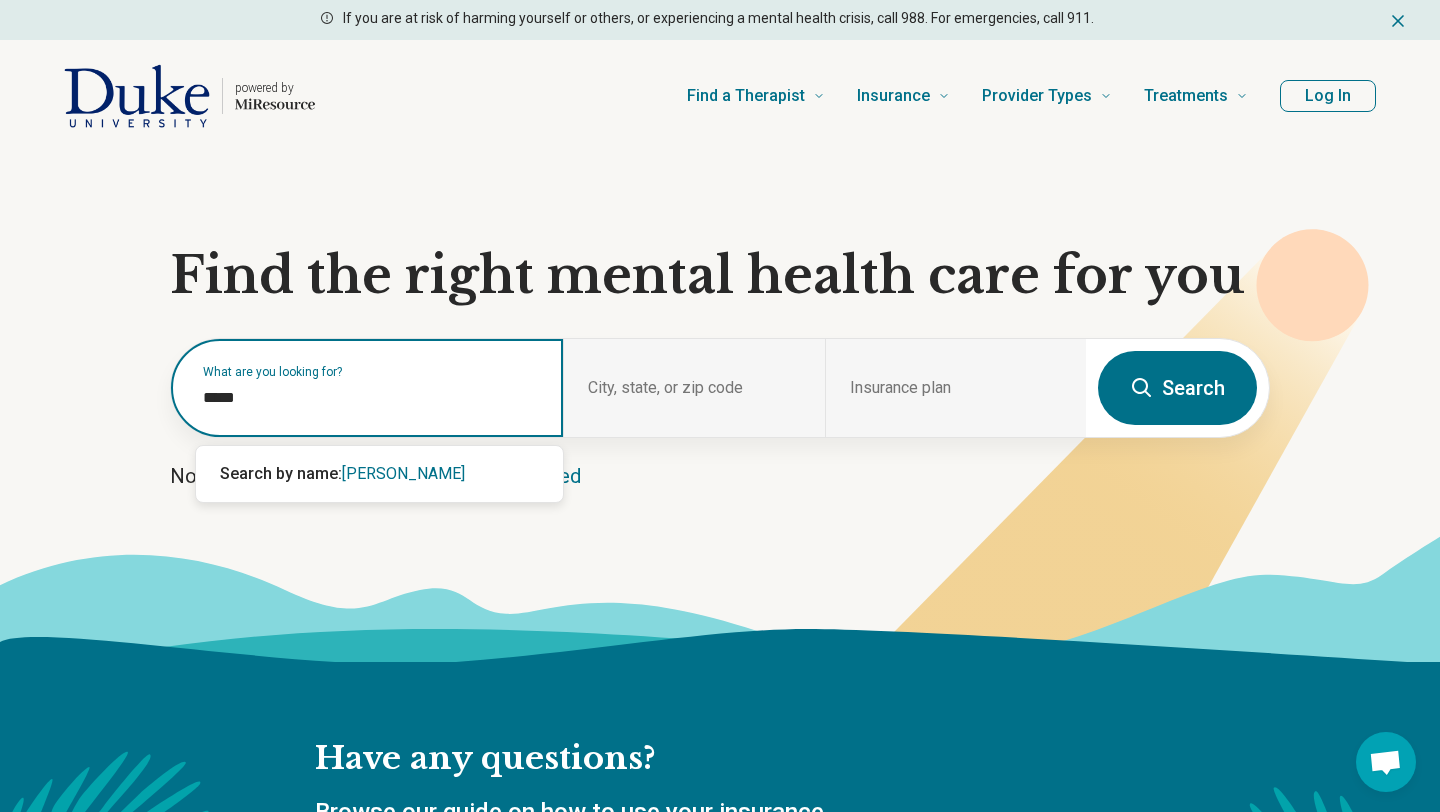 type on "*****" 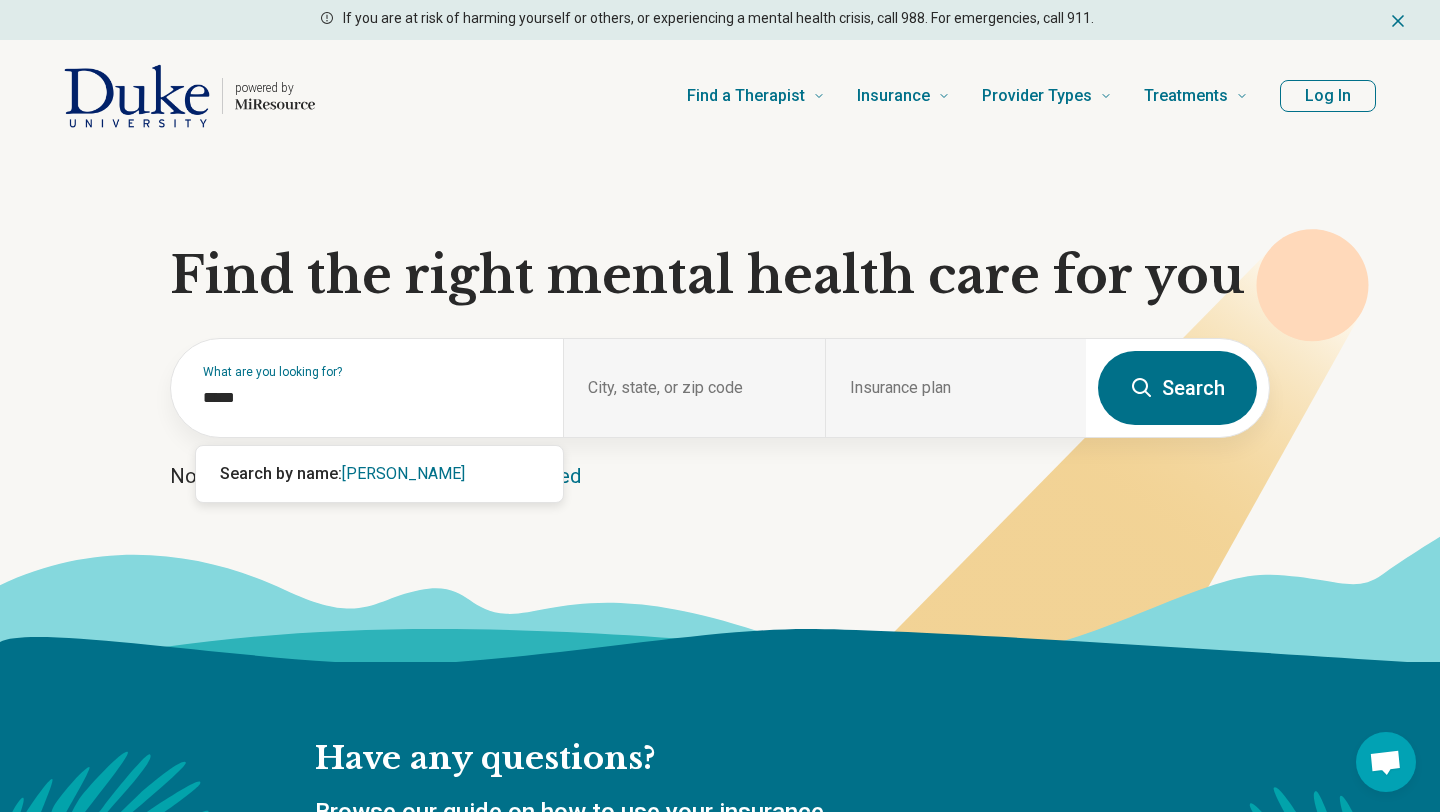 click on "Search" at bounding box center (1177, 388) 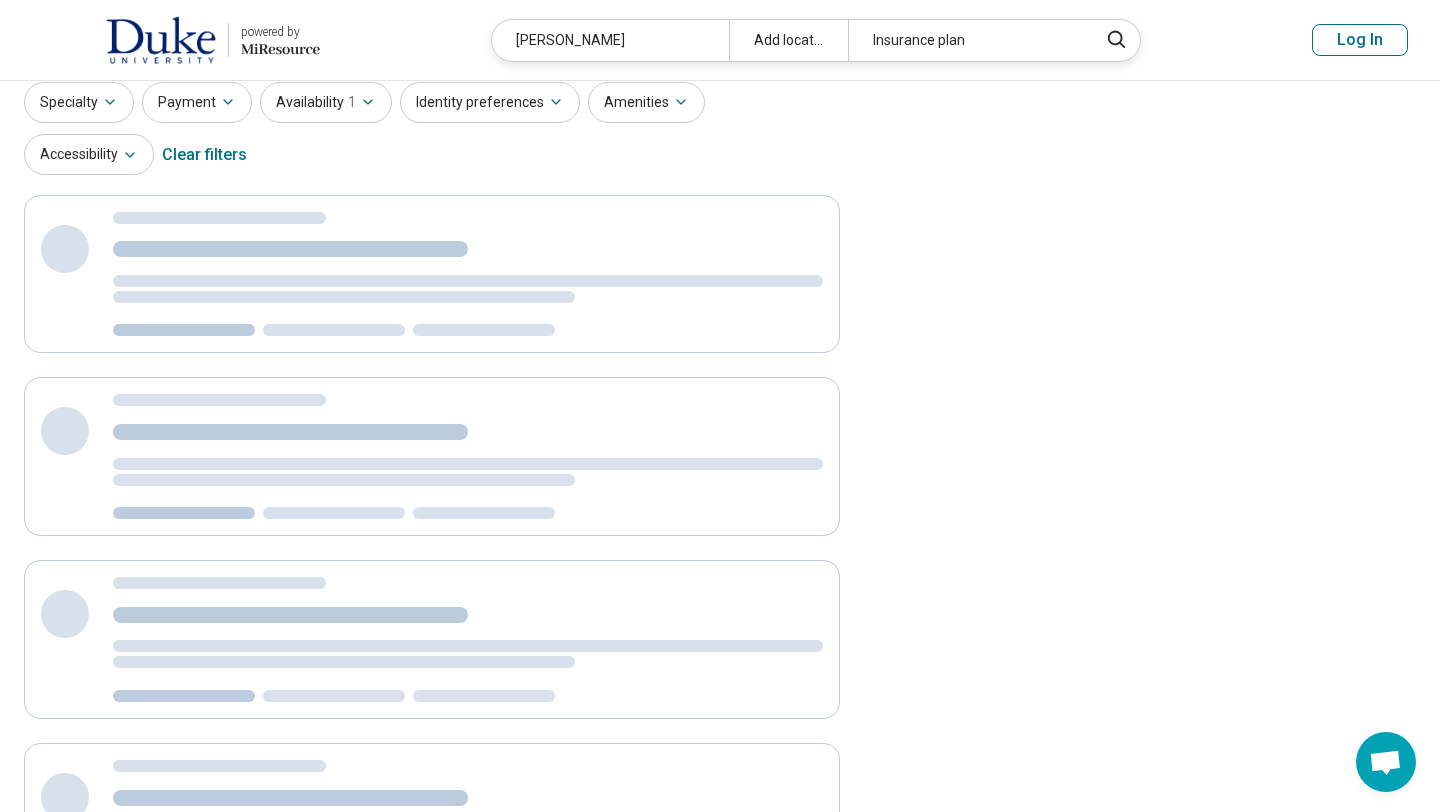 select on "***" 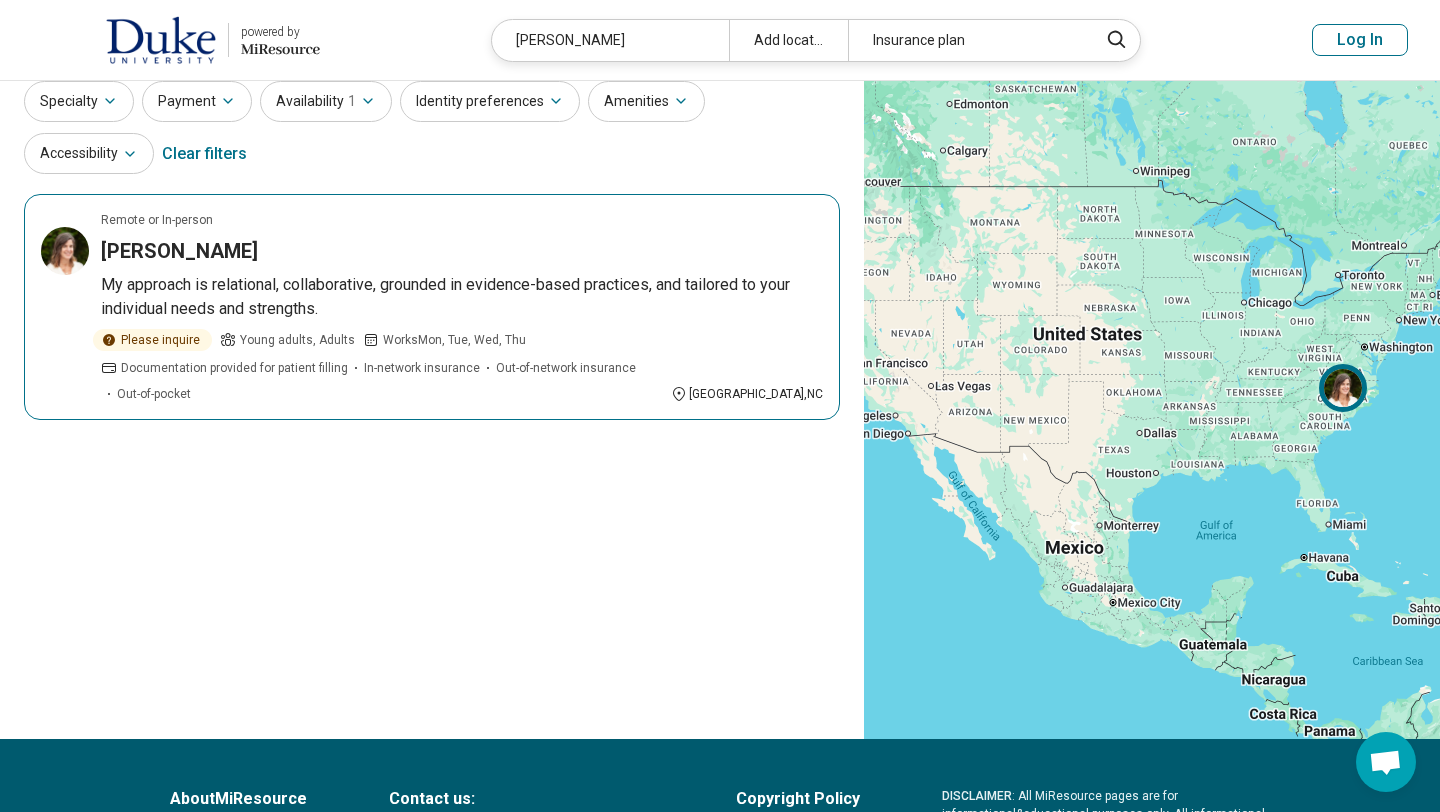 scroll, scrollTop: 31, scrollLeft: 0, axis: vertical 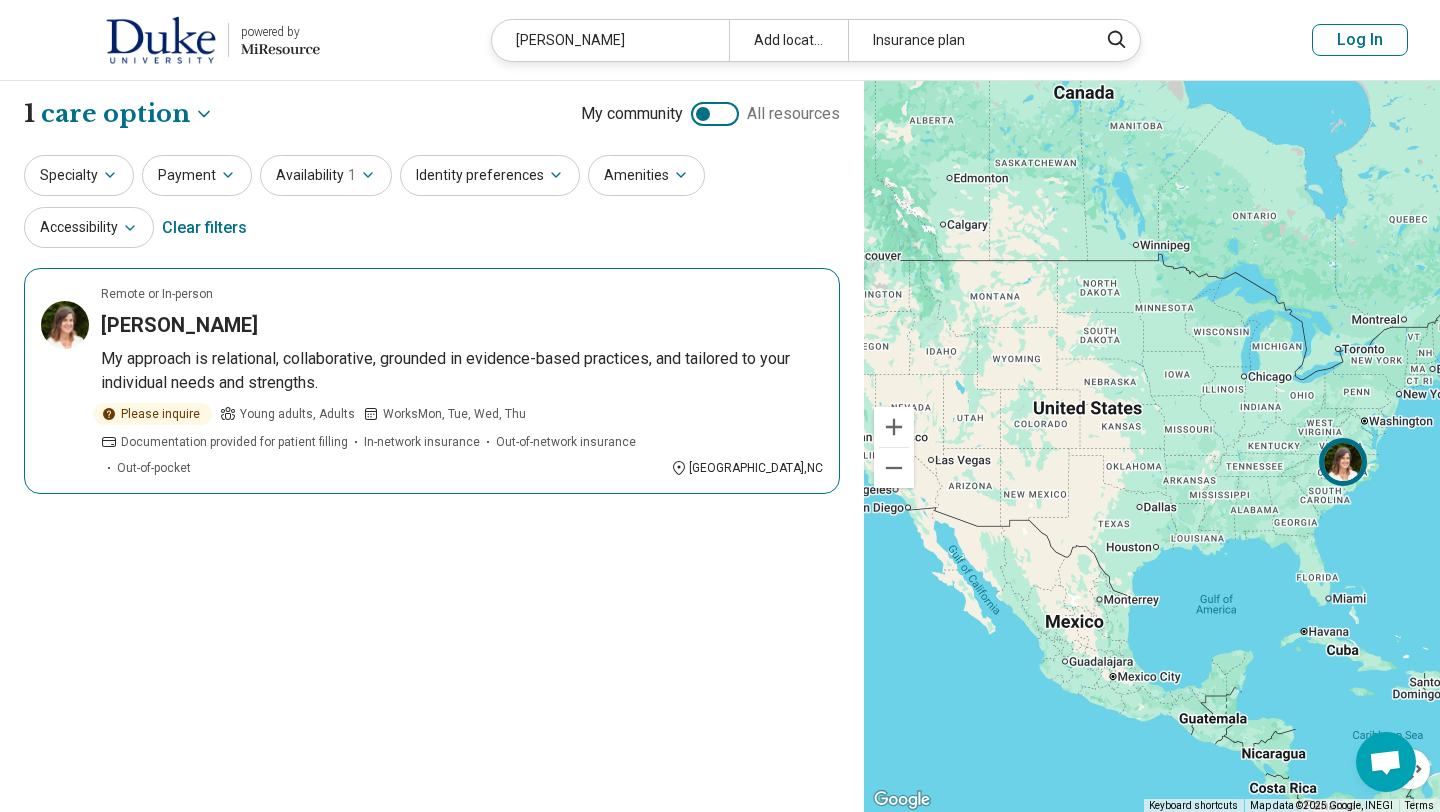 click on "Remote or In-person Andrea Bowen My approach is relational, collaborative, grounded in evidence-based practices, and tailored to your individual needs and strengths. Please inquire Young adults, Adults Works  Mon, Tue, Wed, Thu Documentation provided for patient filling In-network insurance Out-of-network insurance Out-of-pocket Durham ,  NC" at bounding box center [432, 381] 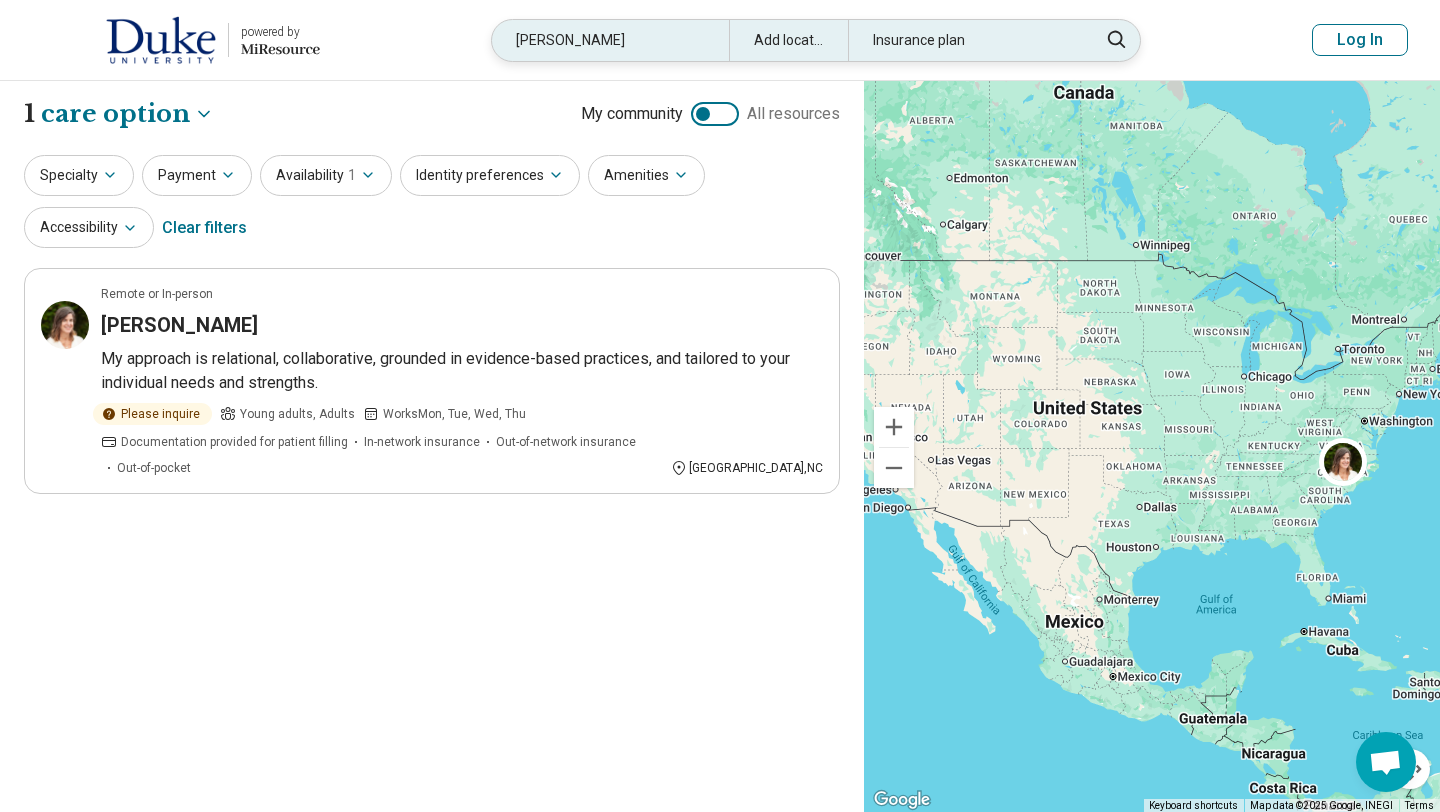 click on "bowen" at bounding box center (610, 40) 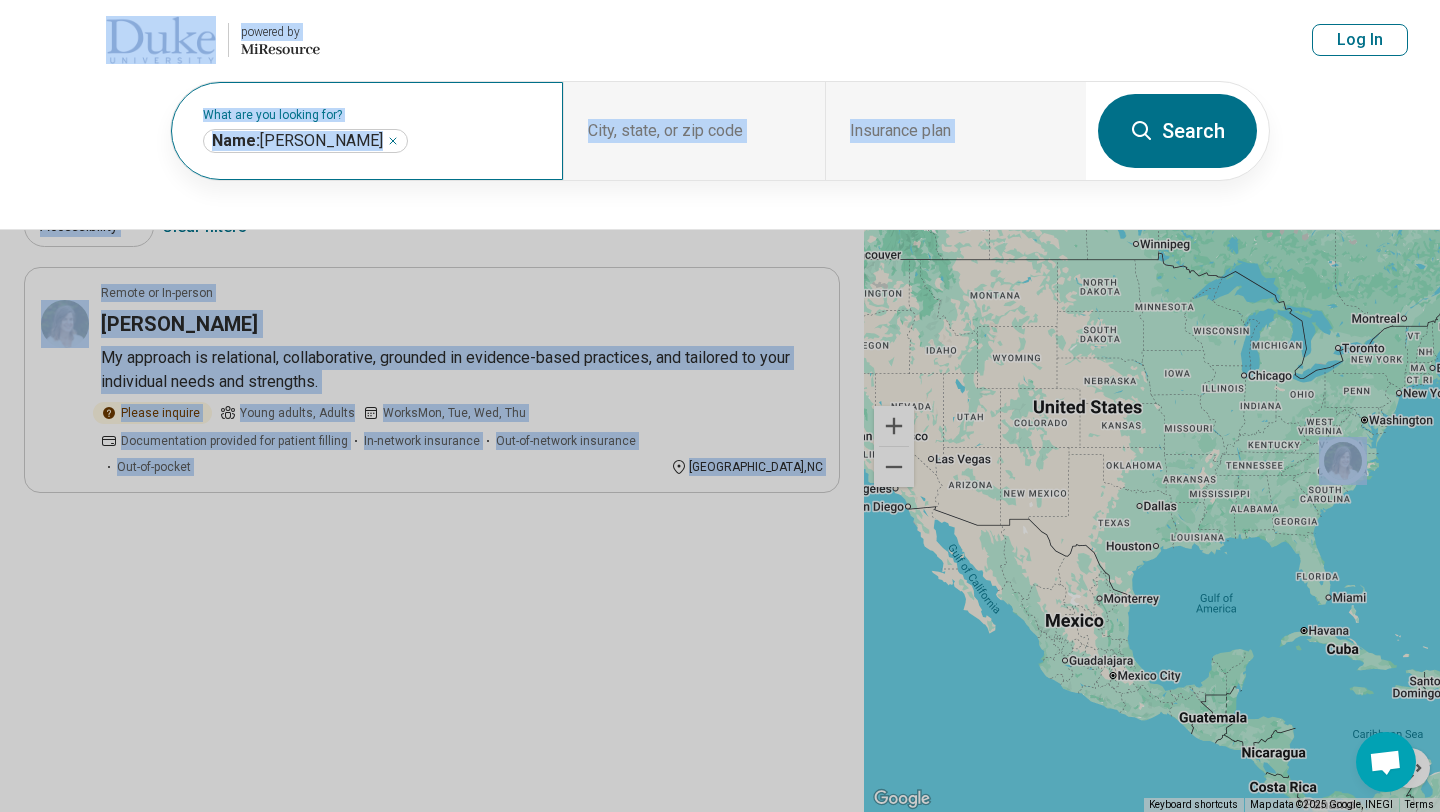 click on "What are you looking for?" at bounding box center (371, 115) 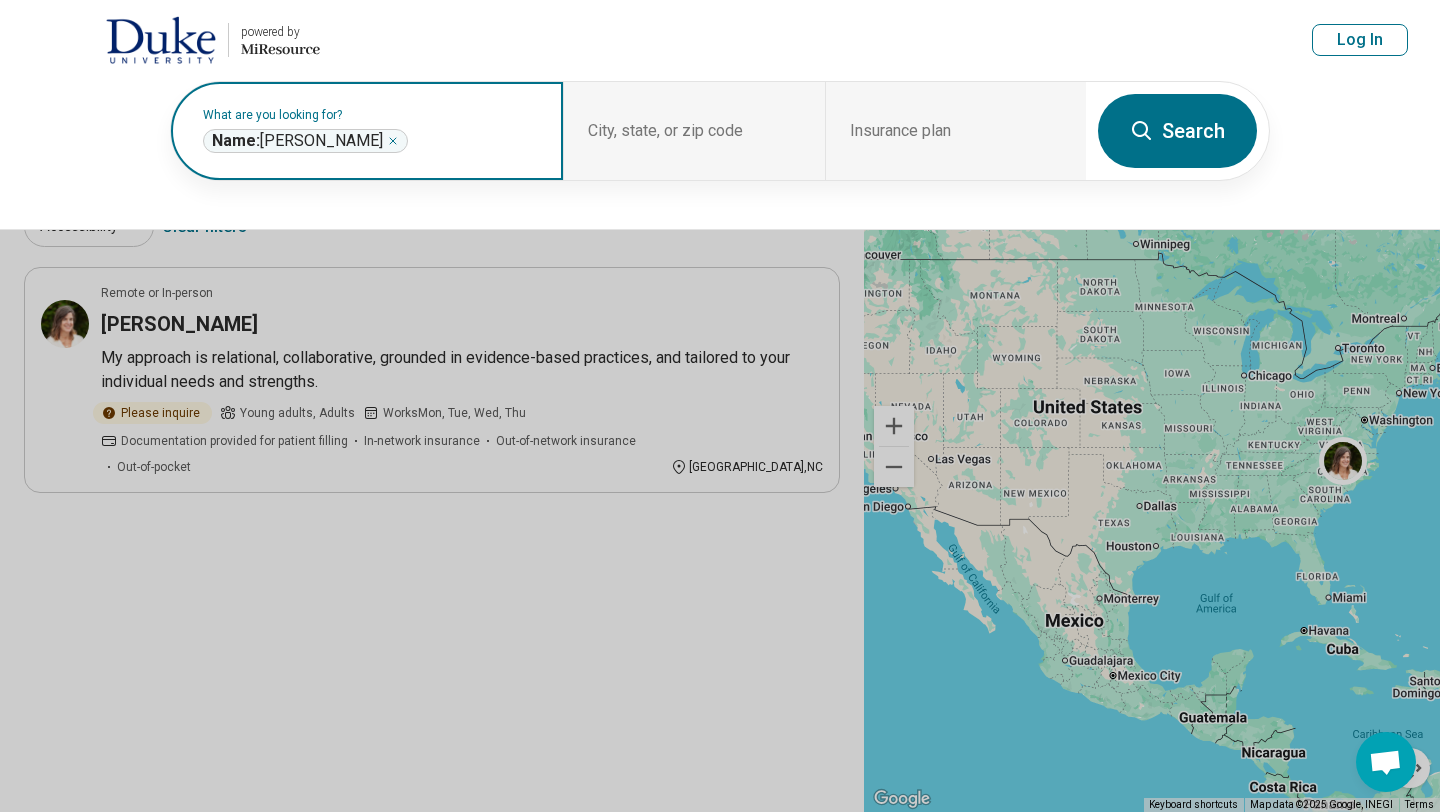 click 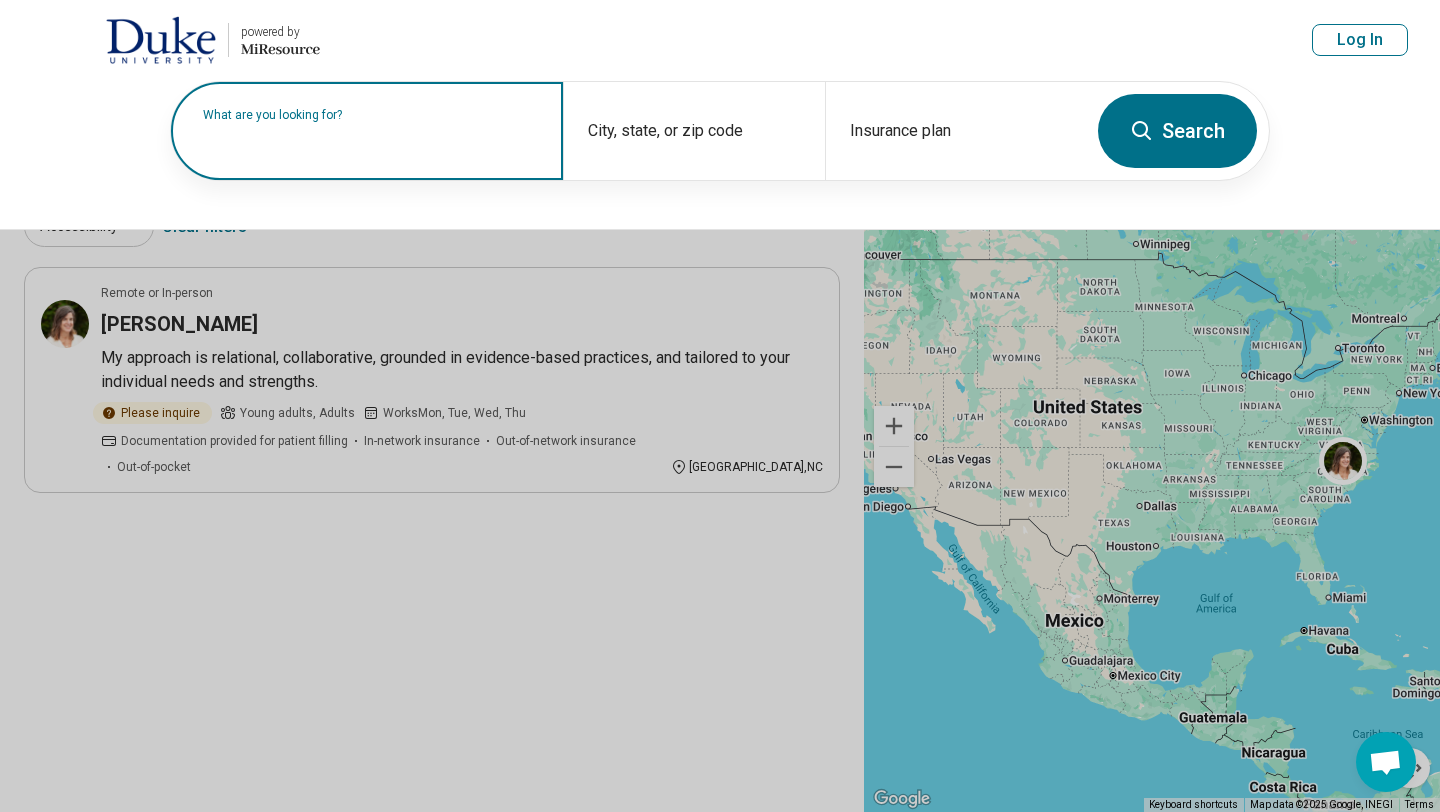 click at bounding box center (371, 141) 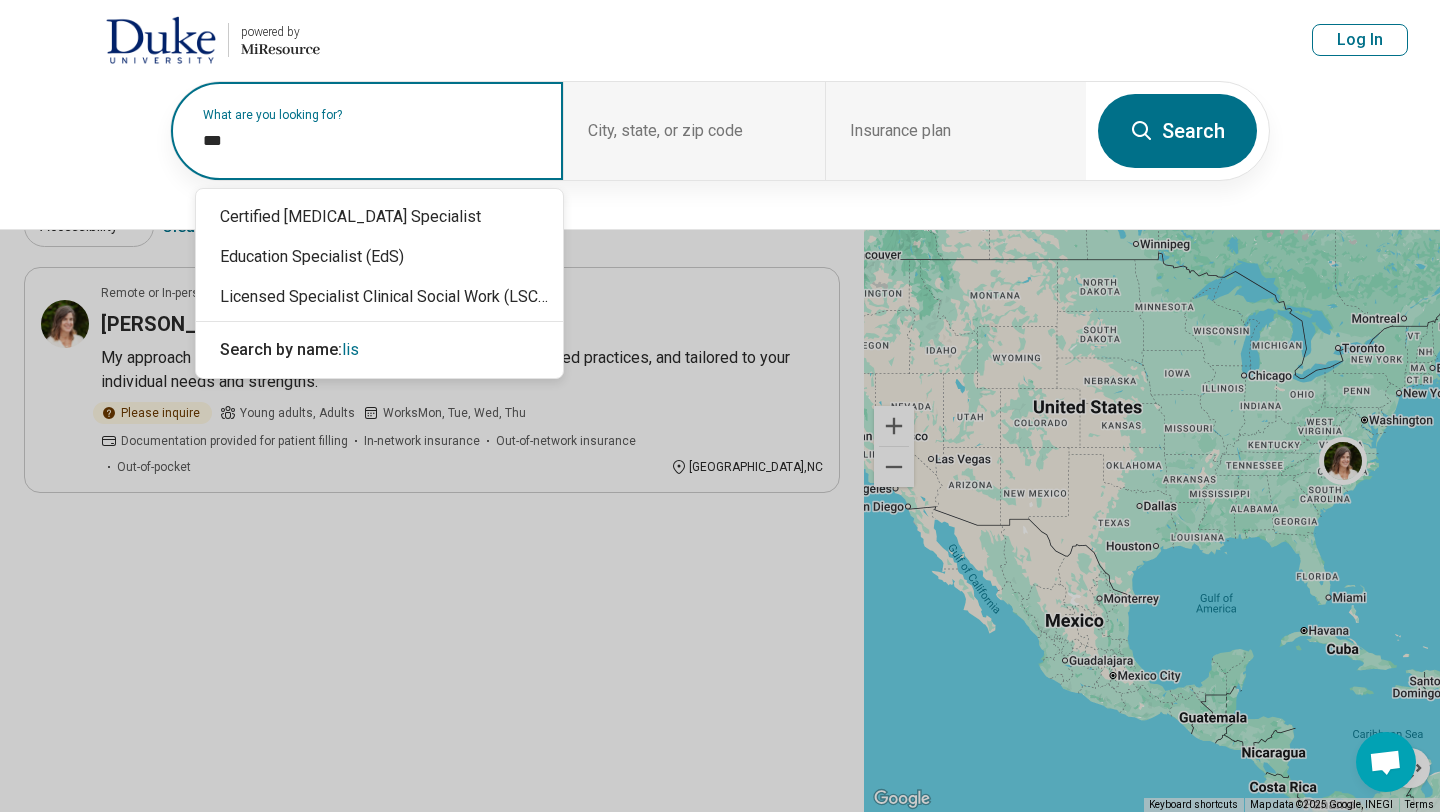type on "****" 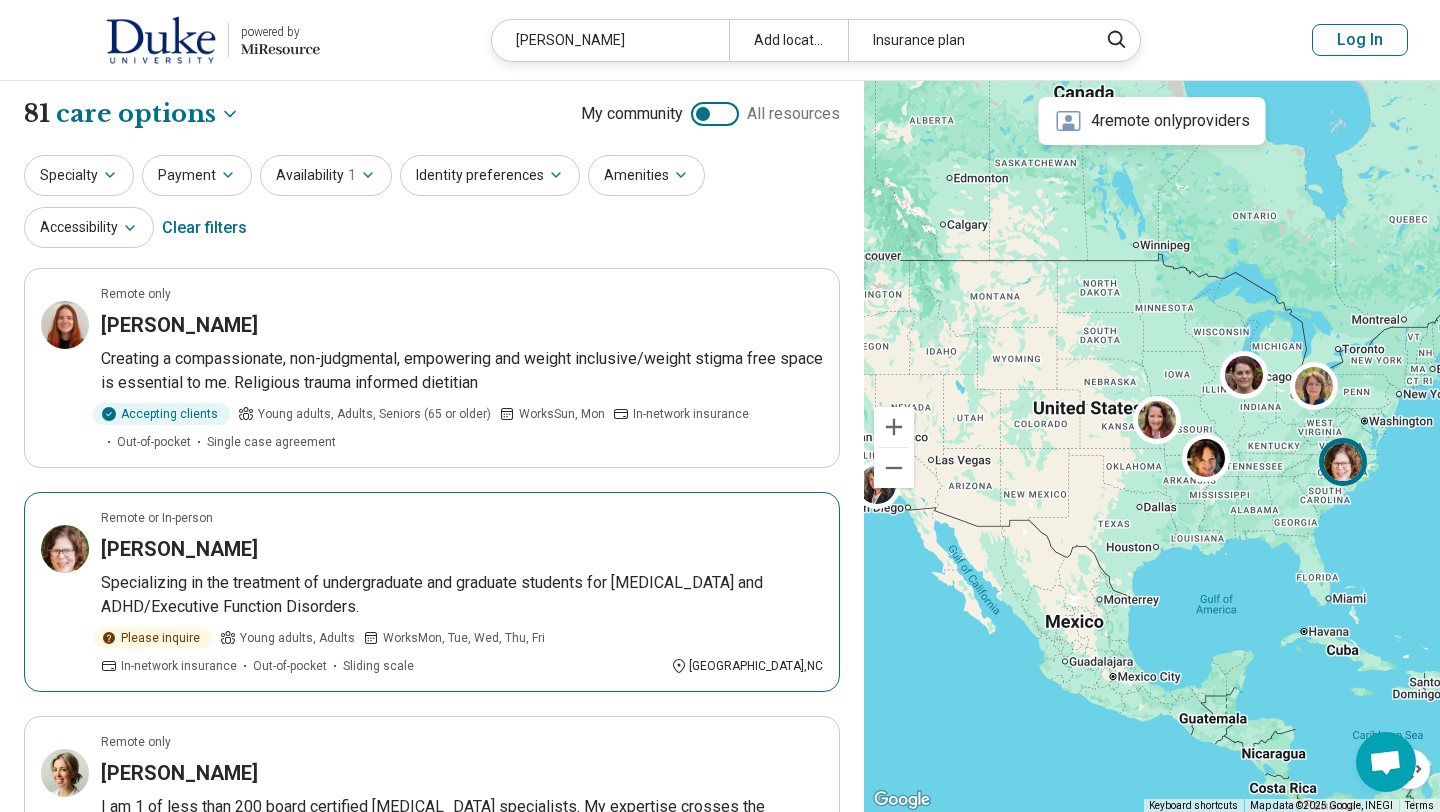 click on "Lisa Jurecic" at bounding box center [462, 549] 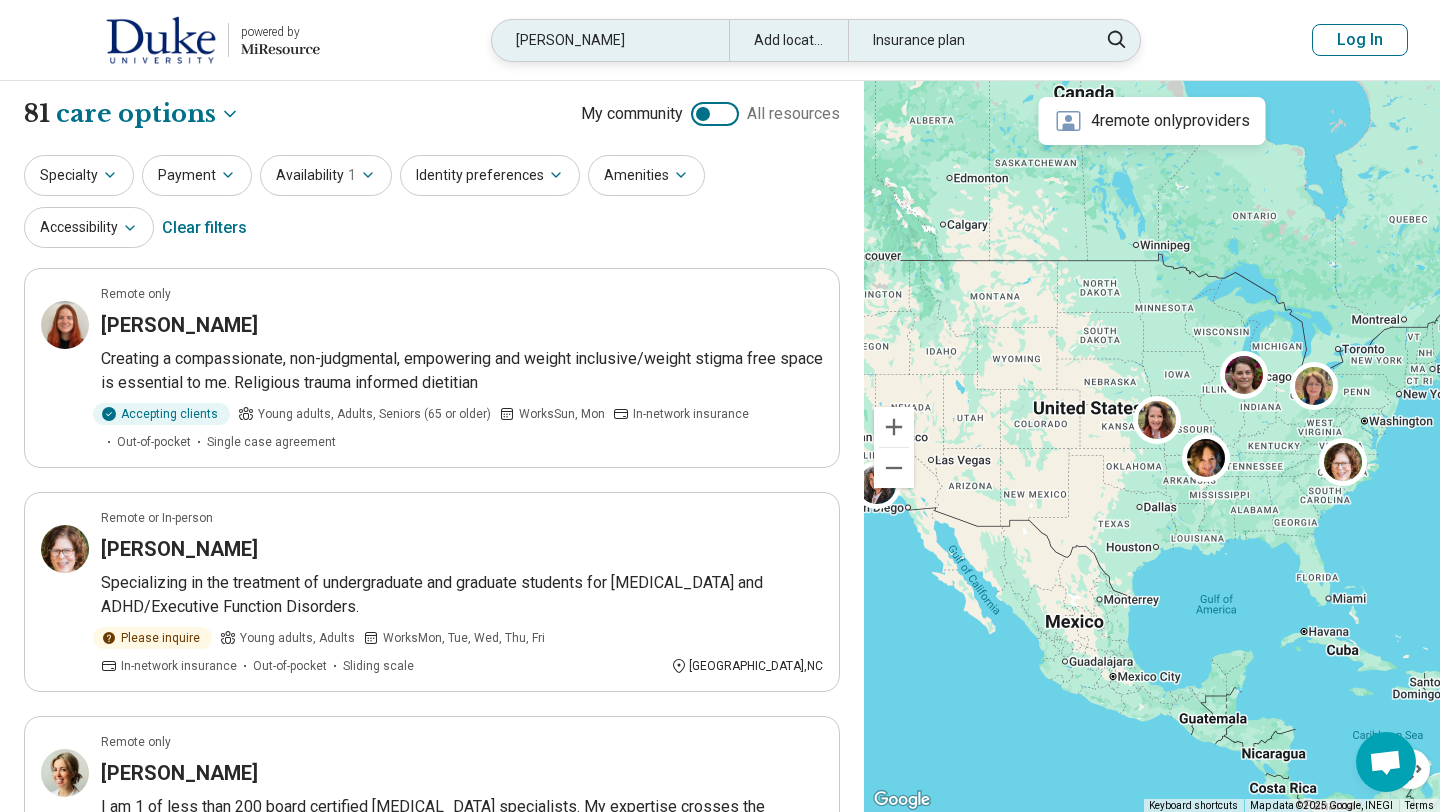 click on "lisa" at bounding box center (610, 40) 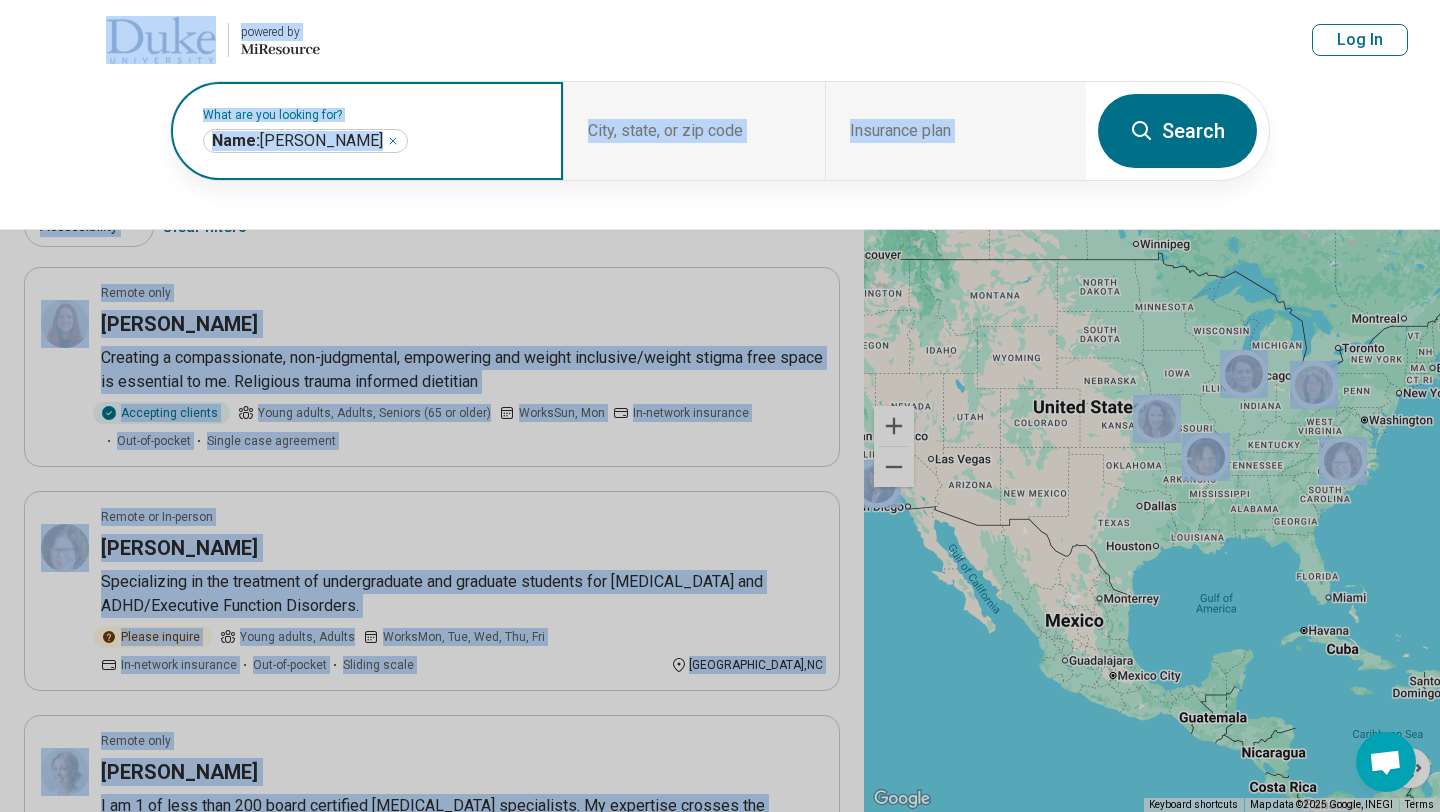 click 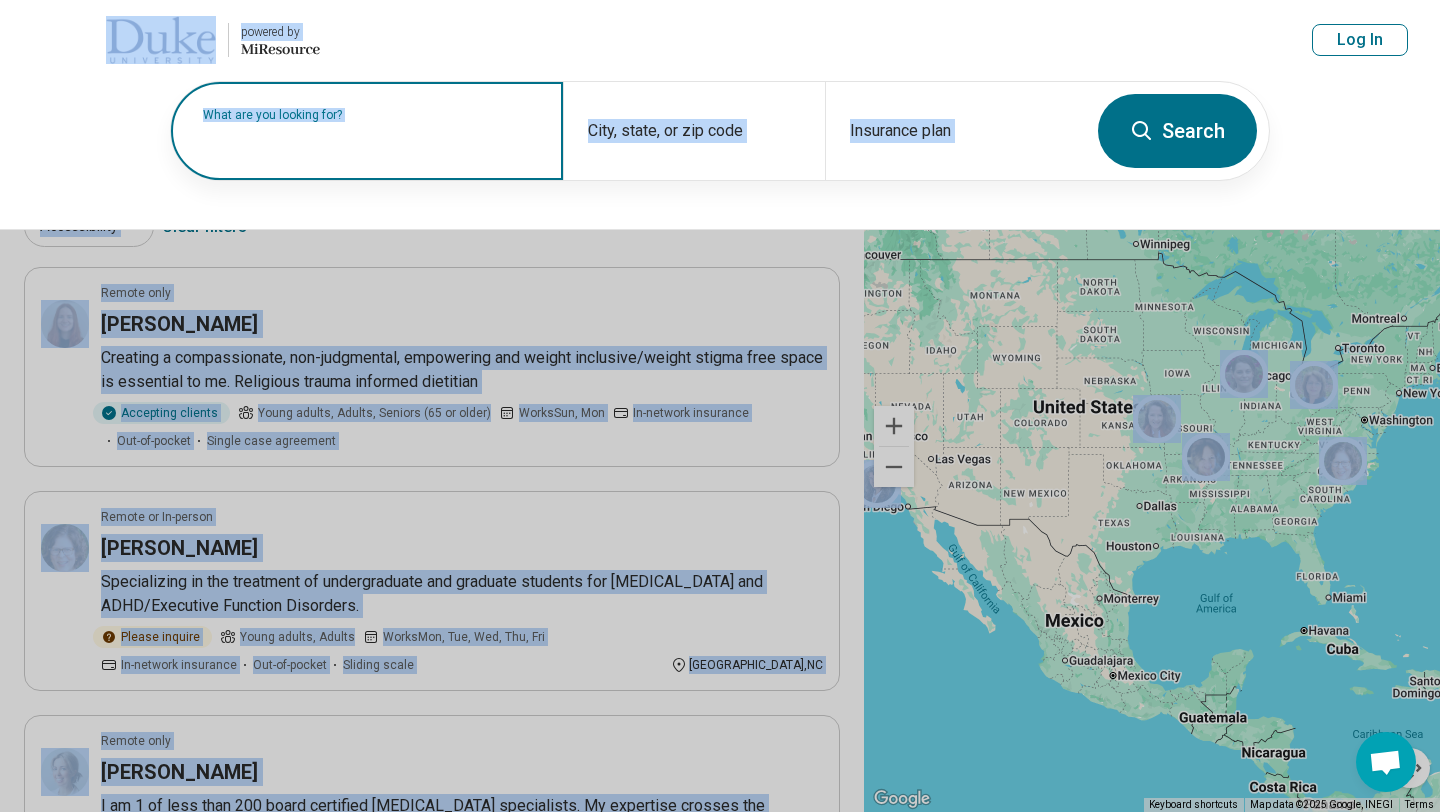 click at bounding box center (371, 141) 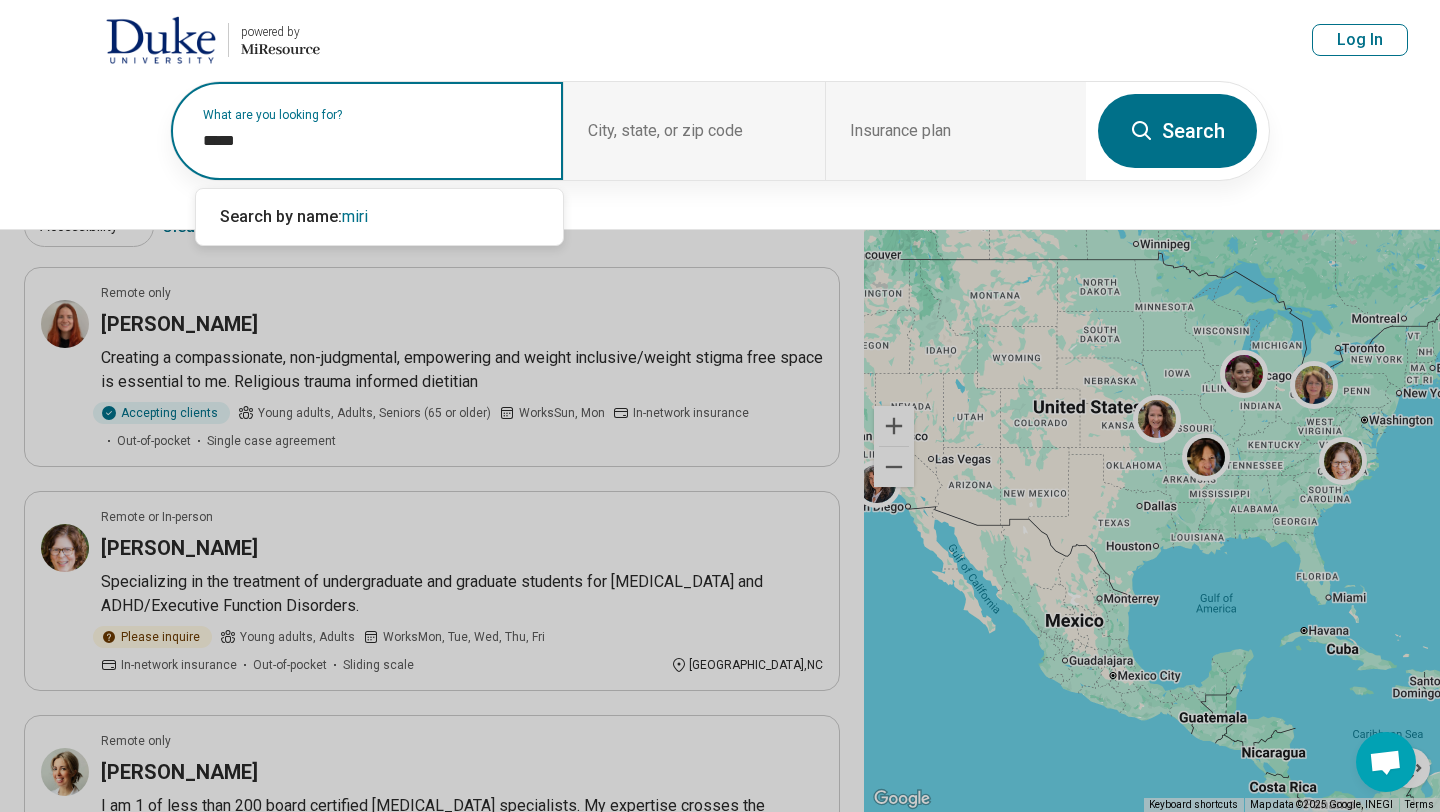 type on "******" 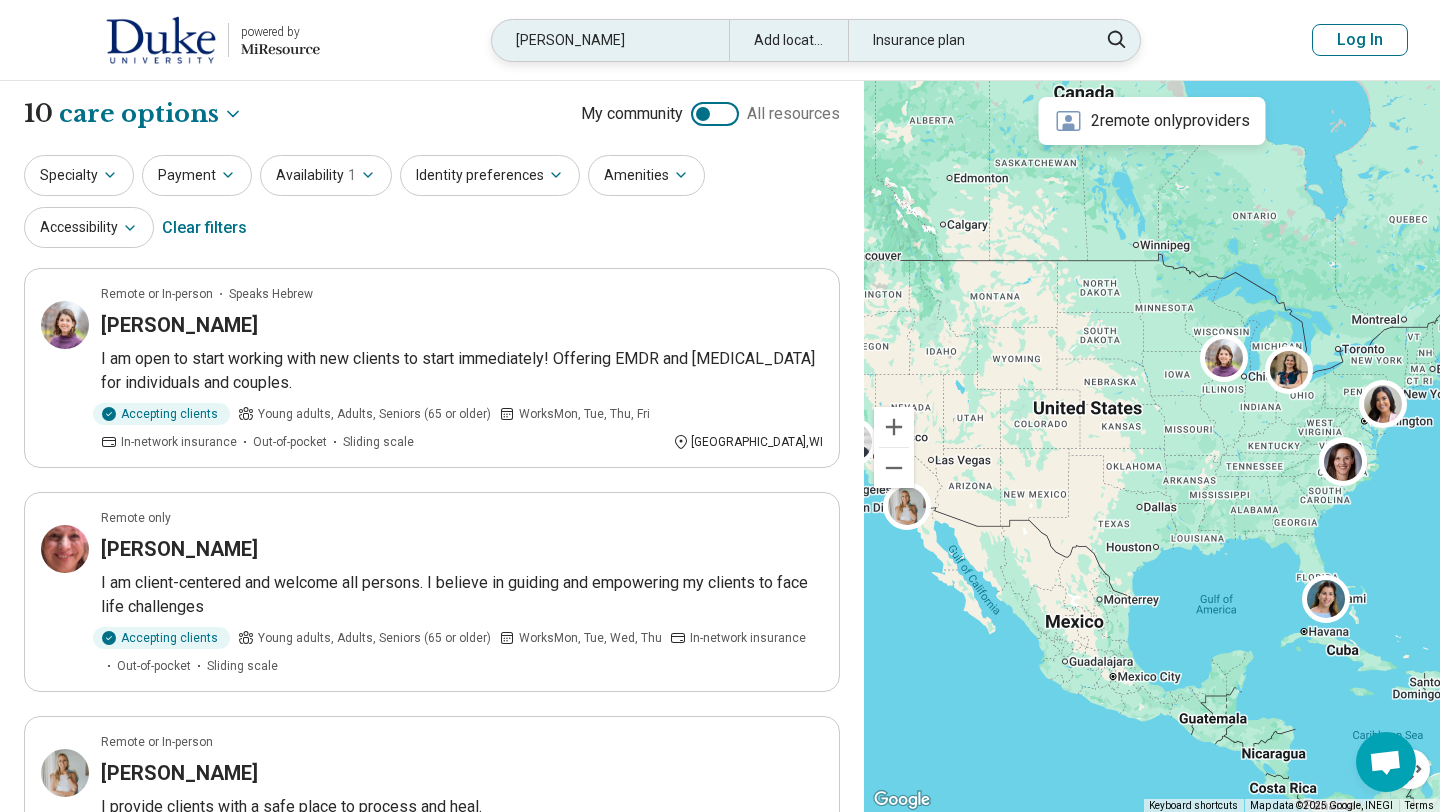 click on "miriam" at bounding box center [610, 40] 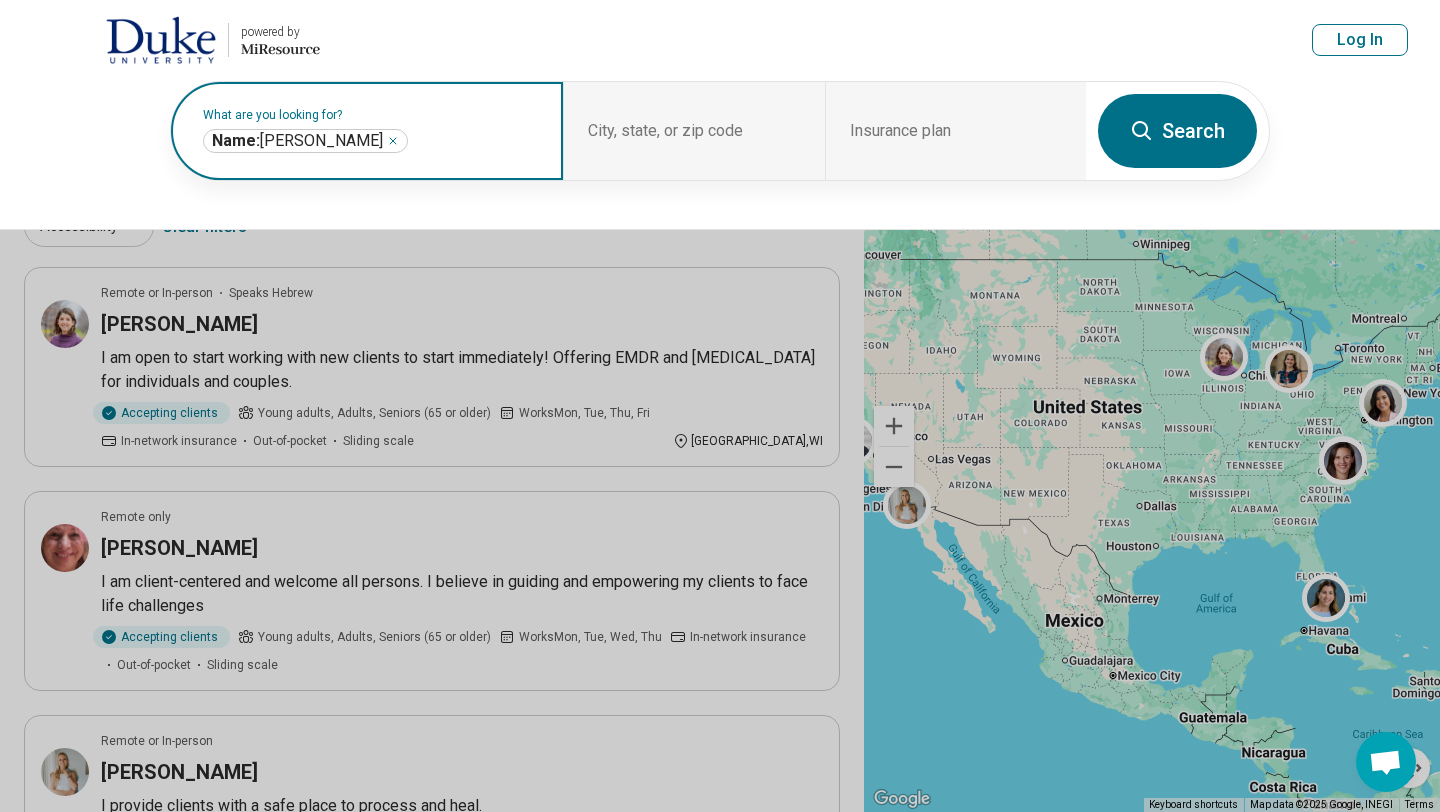 click on "Name:  miriam ******" at bounding box center [305, 141] 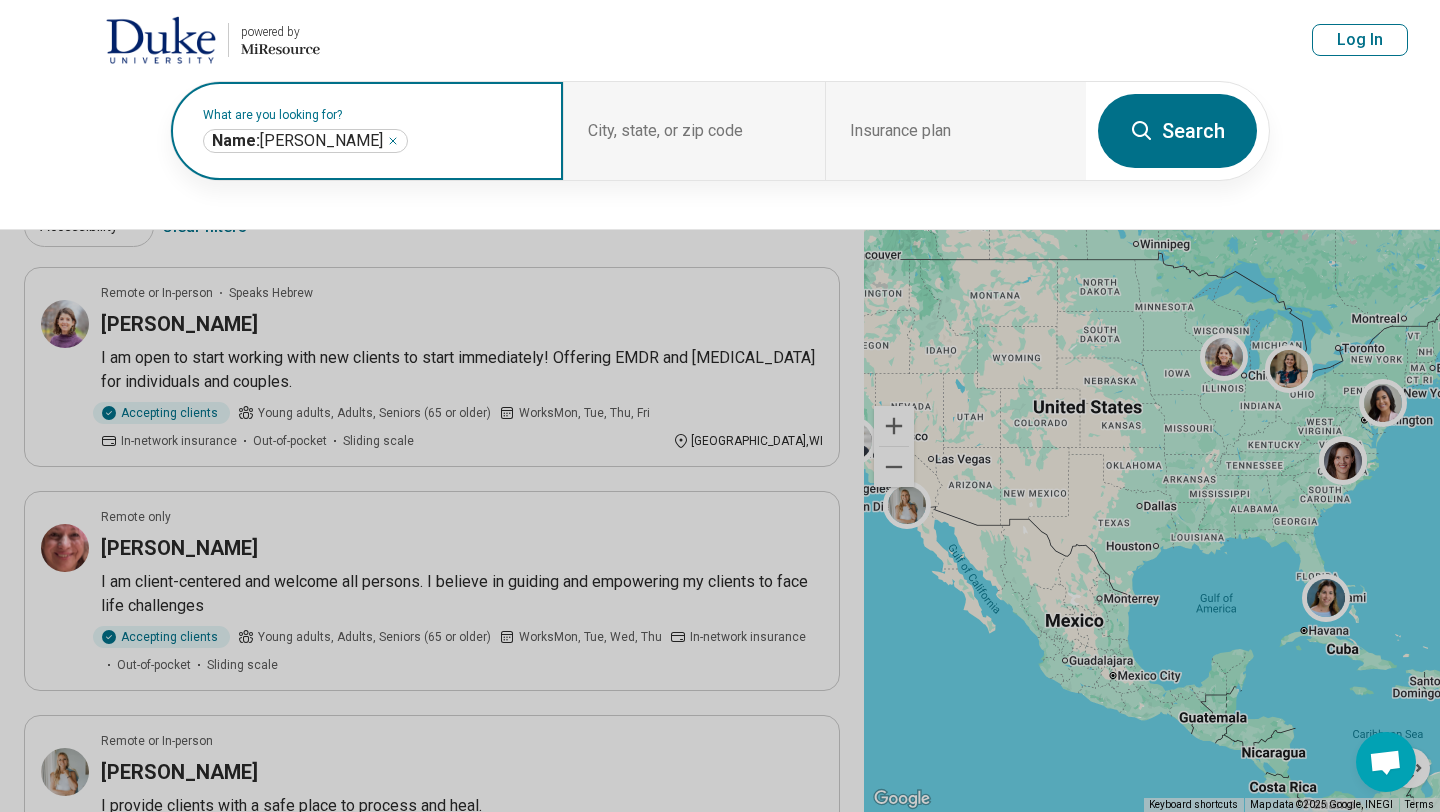 click 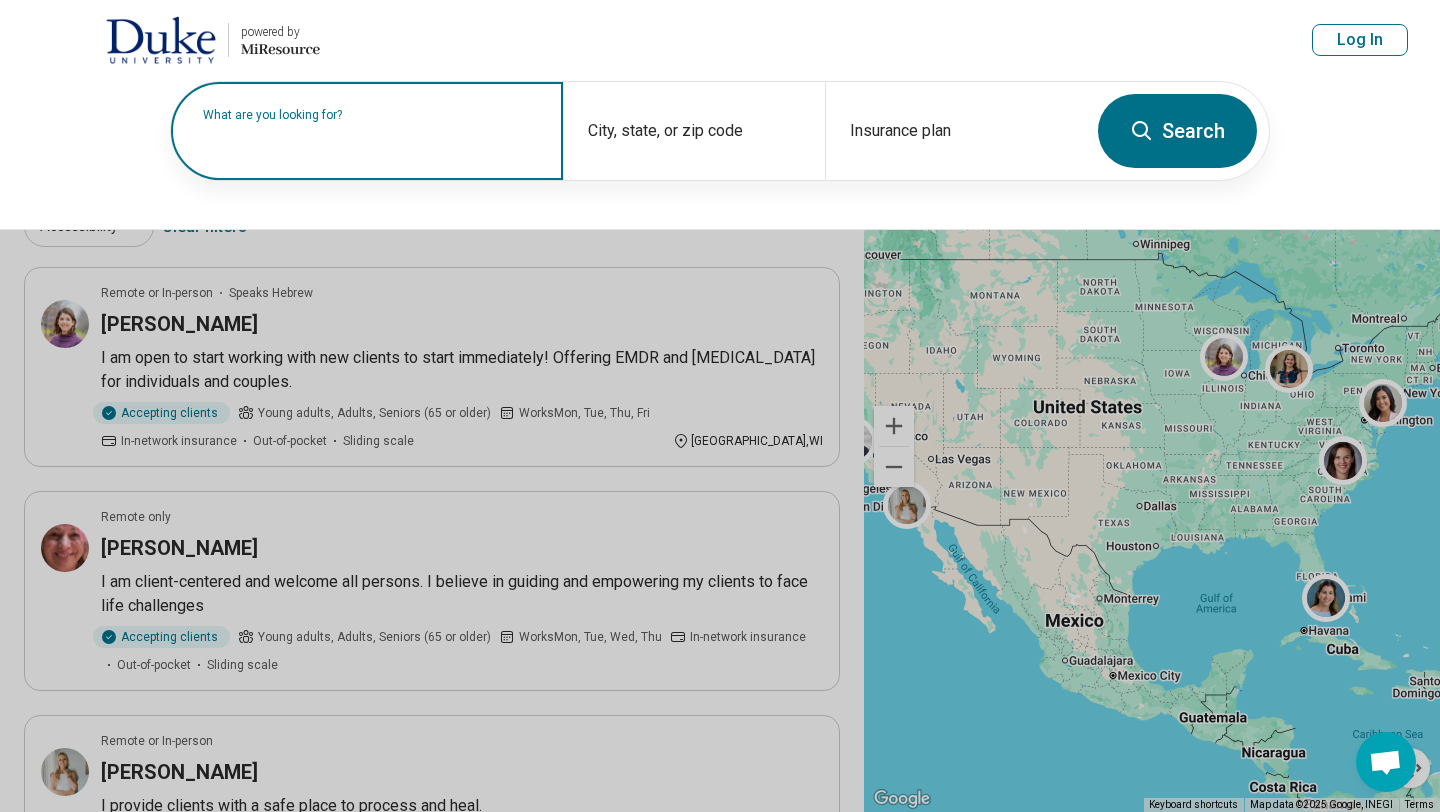 click on "What are you looking for?" at bounding box center (371, 115) 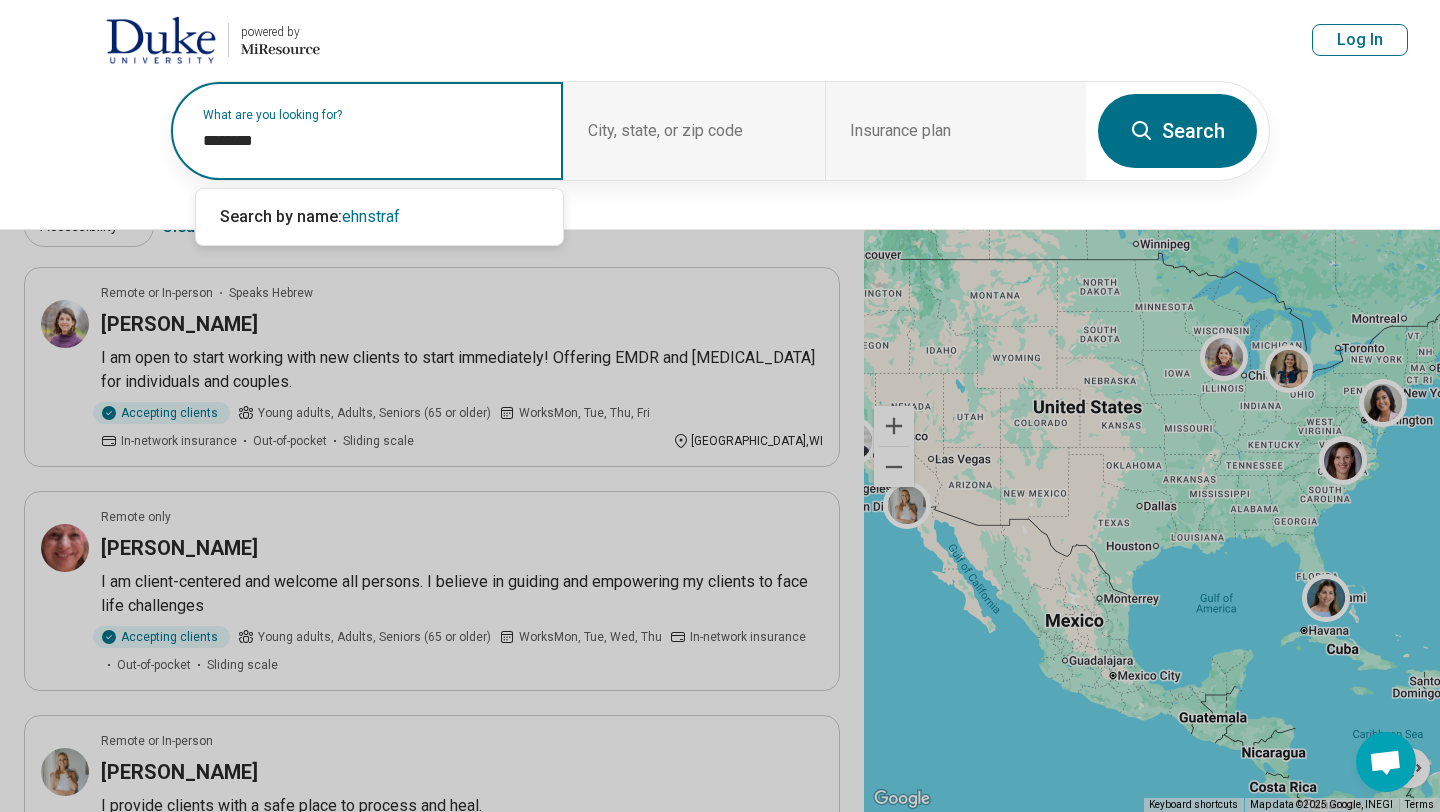 type on "*********" 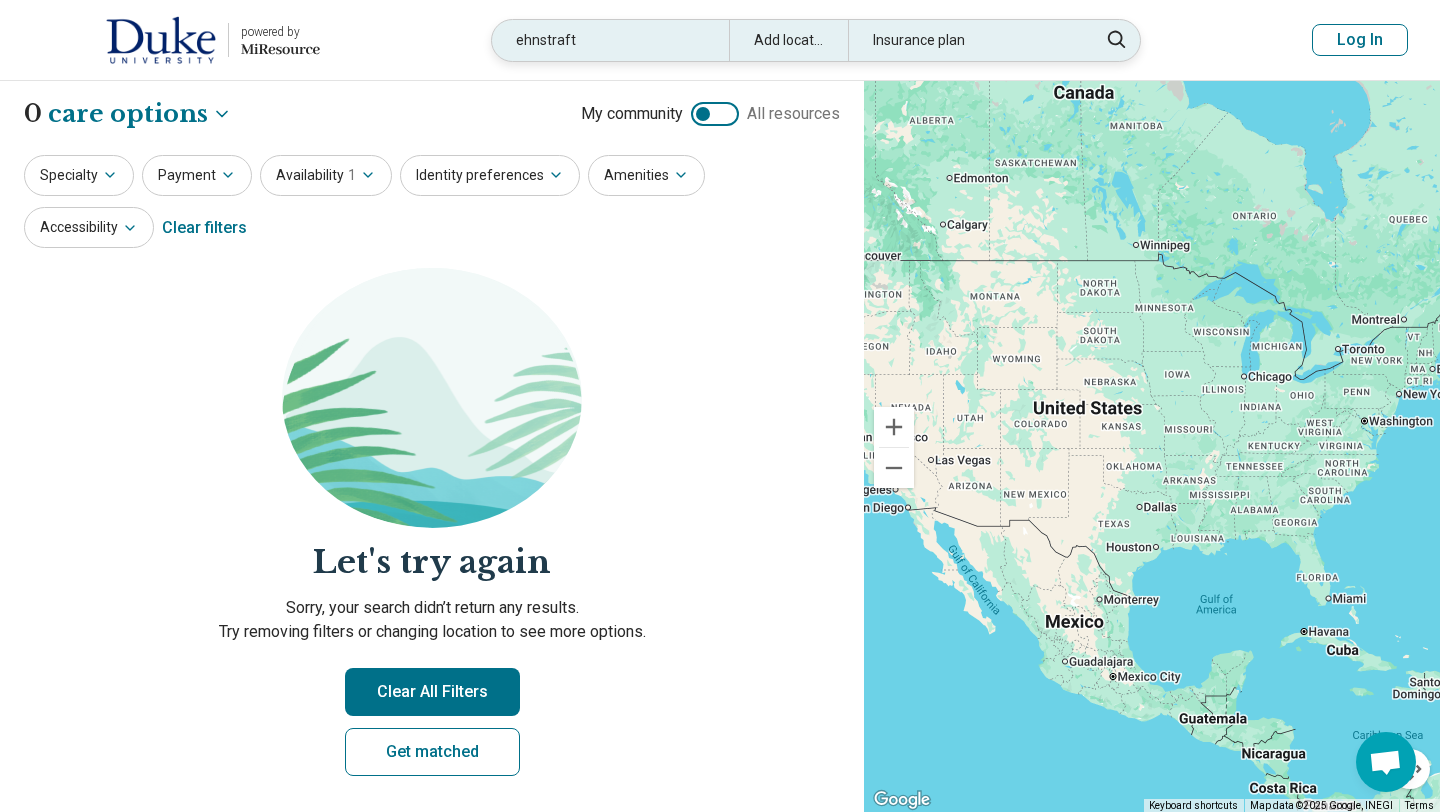 click on "ehnstraft" at bounding box center (610, 40) 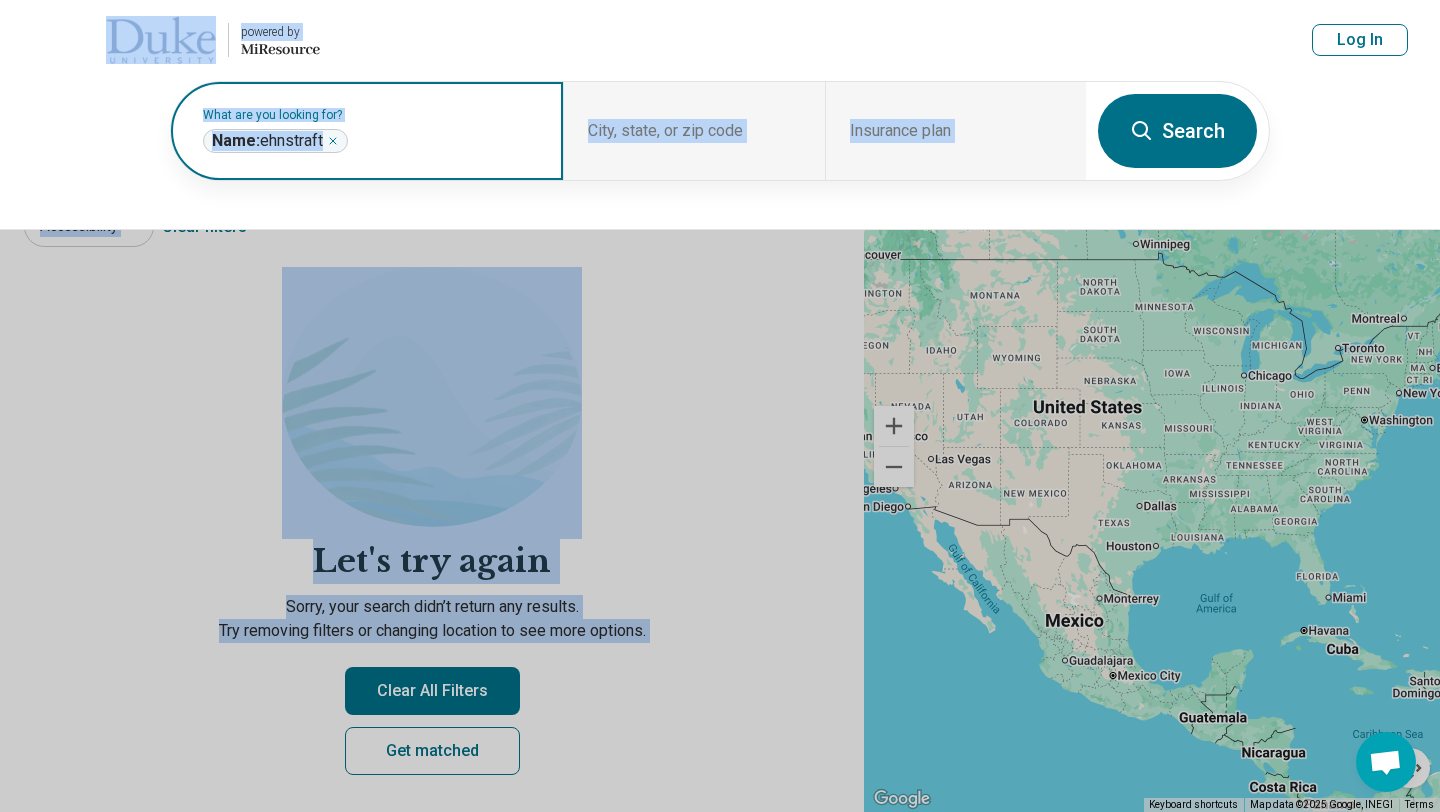 click 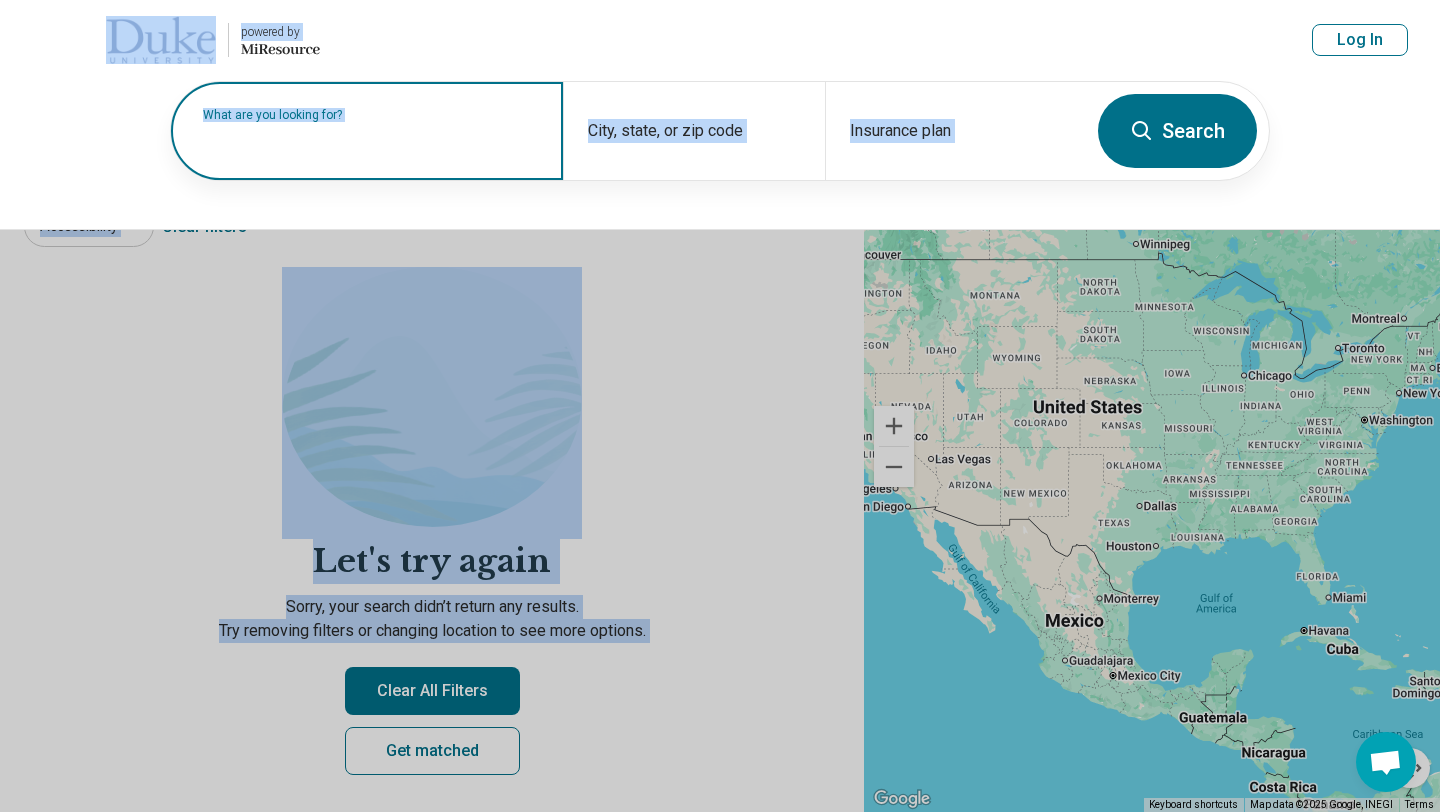 click on "What are you looking for?" at bounding box center [371, 115] 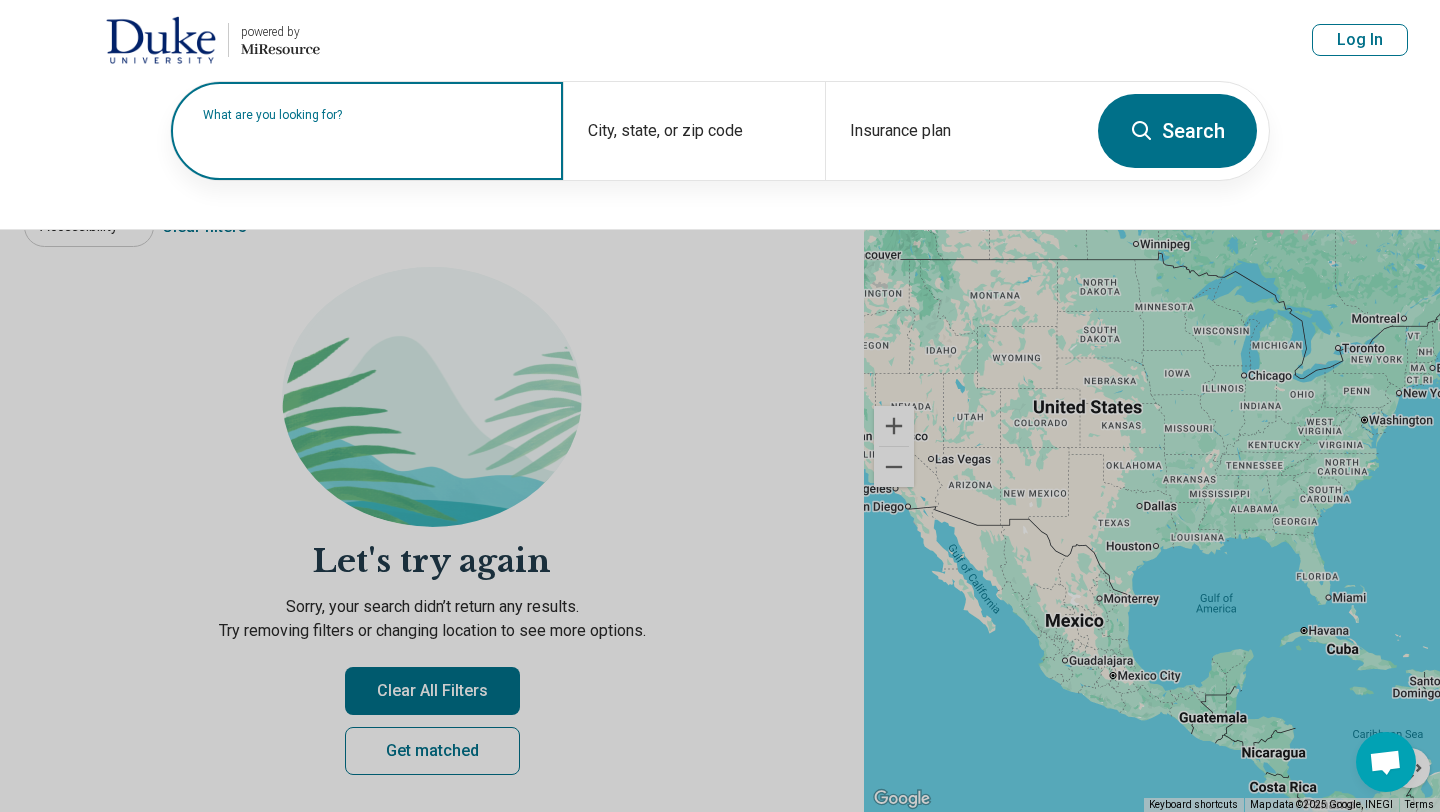 paste on "*******" 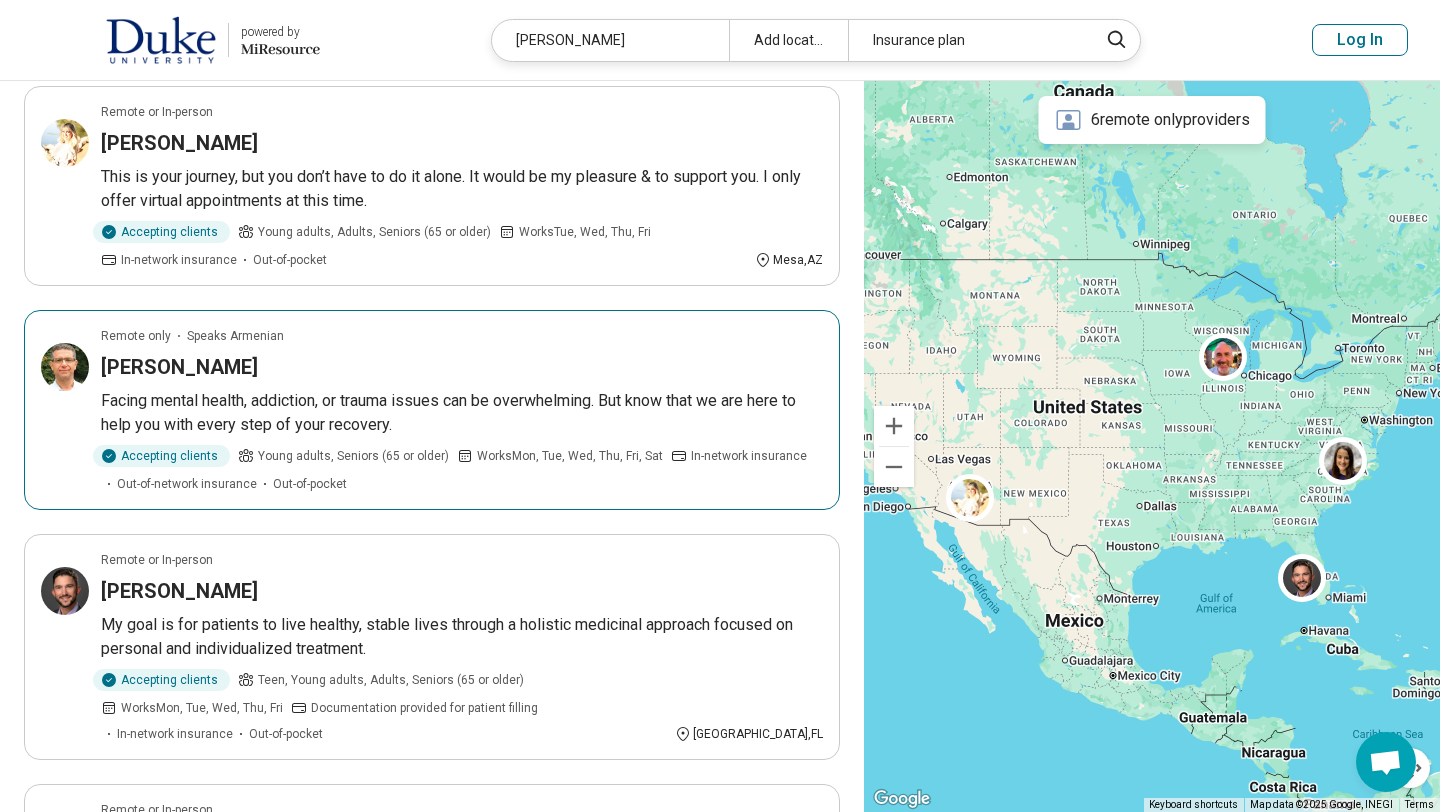 scroll, scrollTop: 0, scrollLeft: 0, axis: both 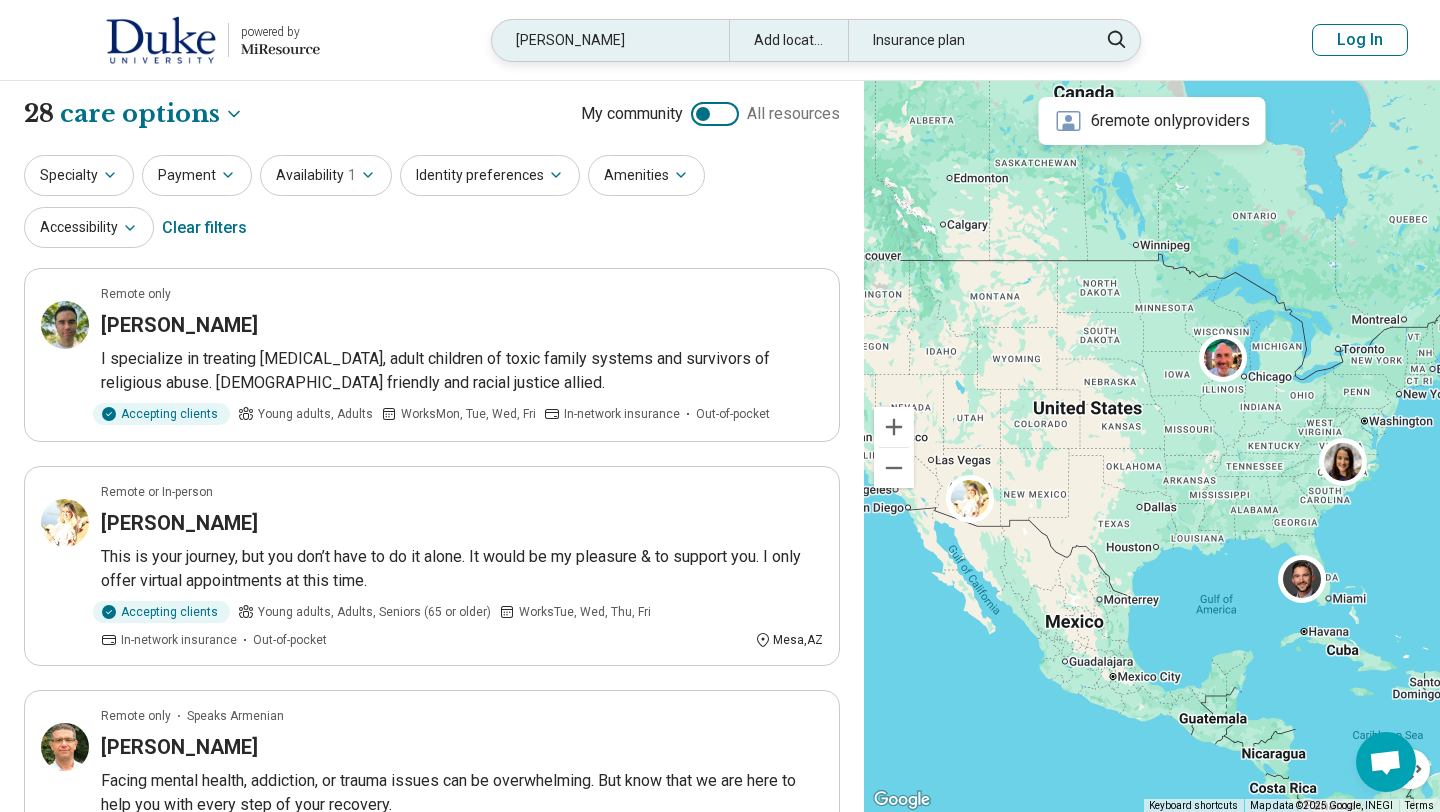 click on "Stevens" at bounding box center [610, 40] 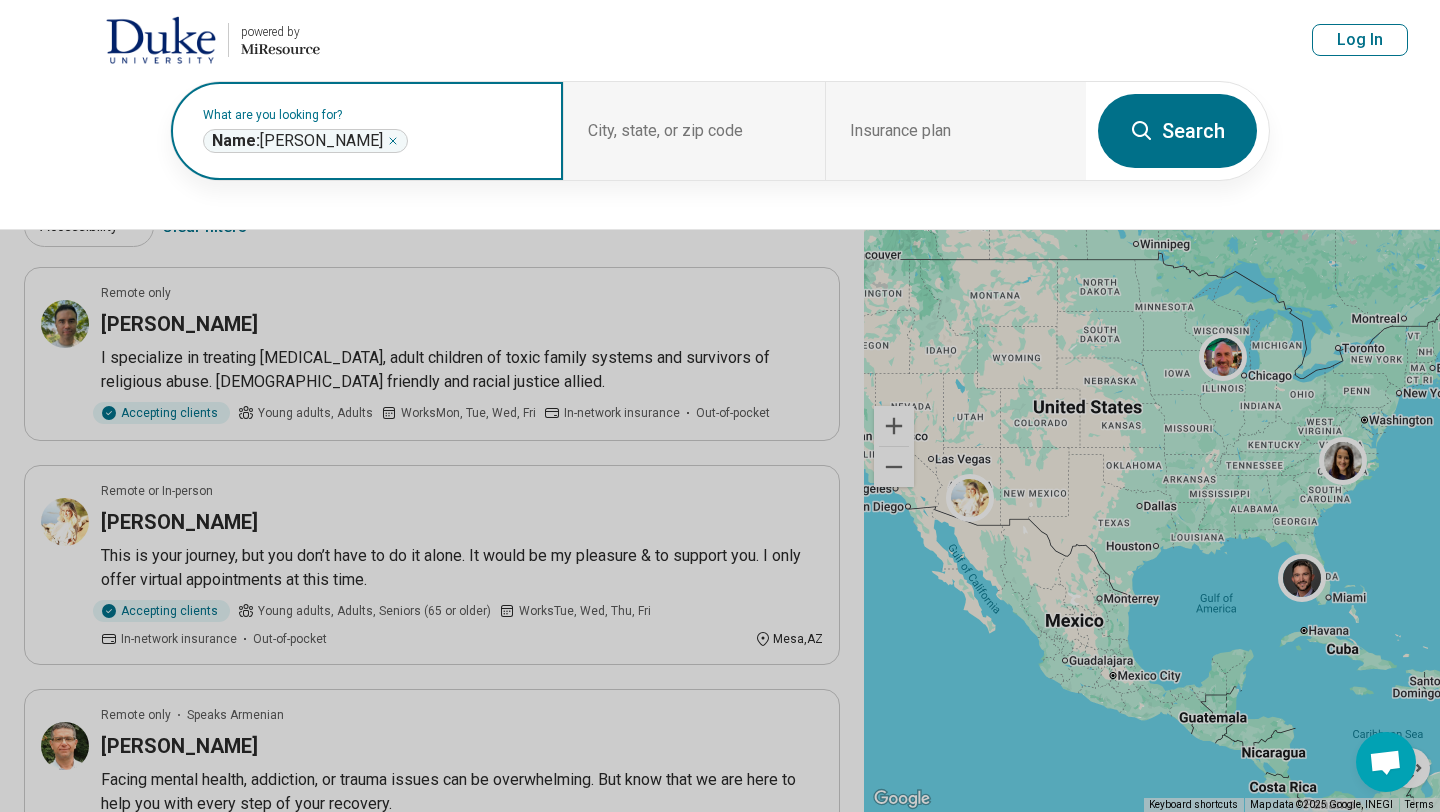 click 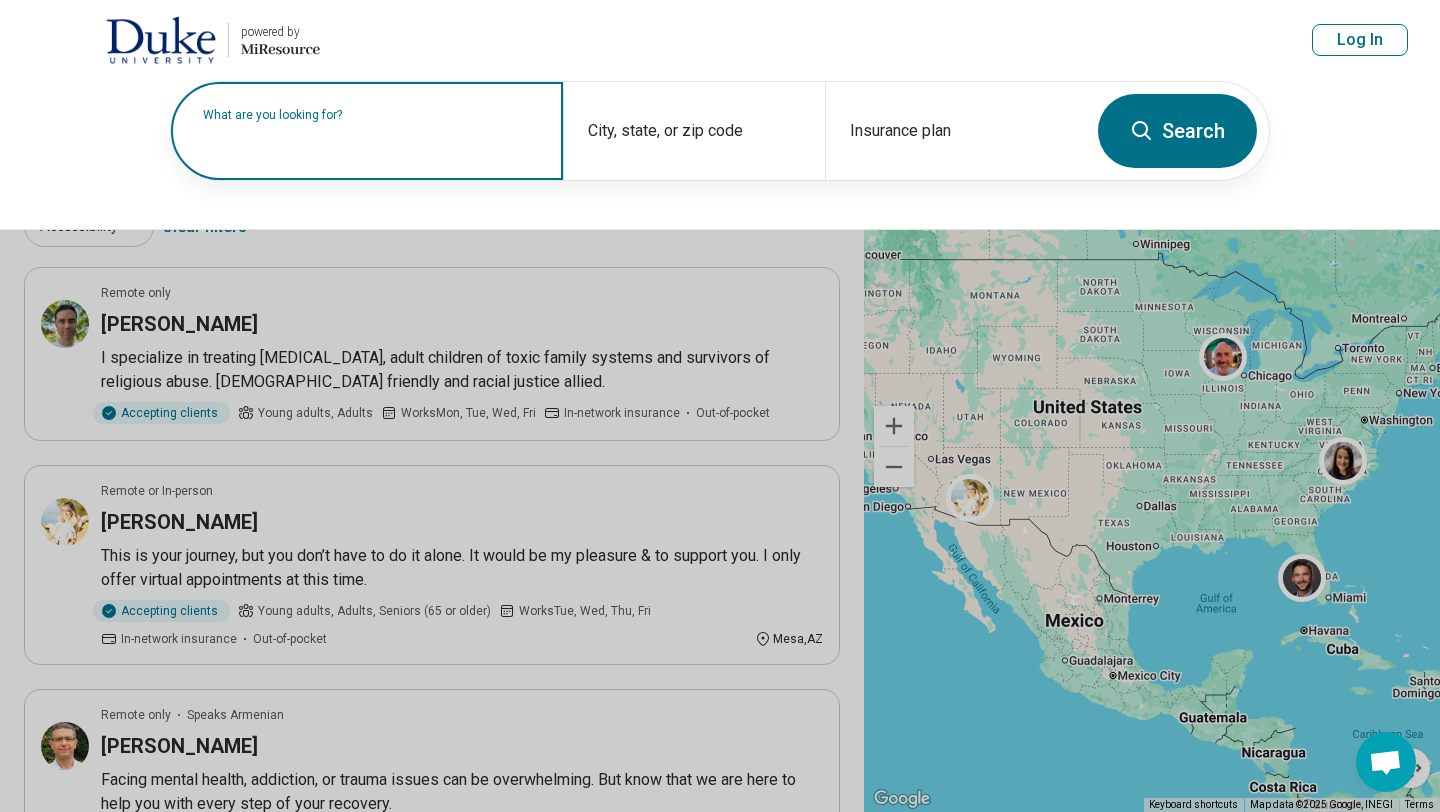 click on "What are you looking for?" at bounding box center (371, 115) 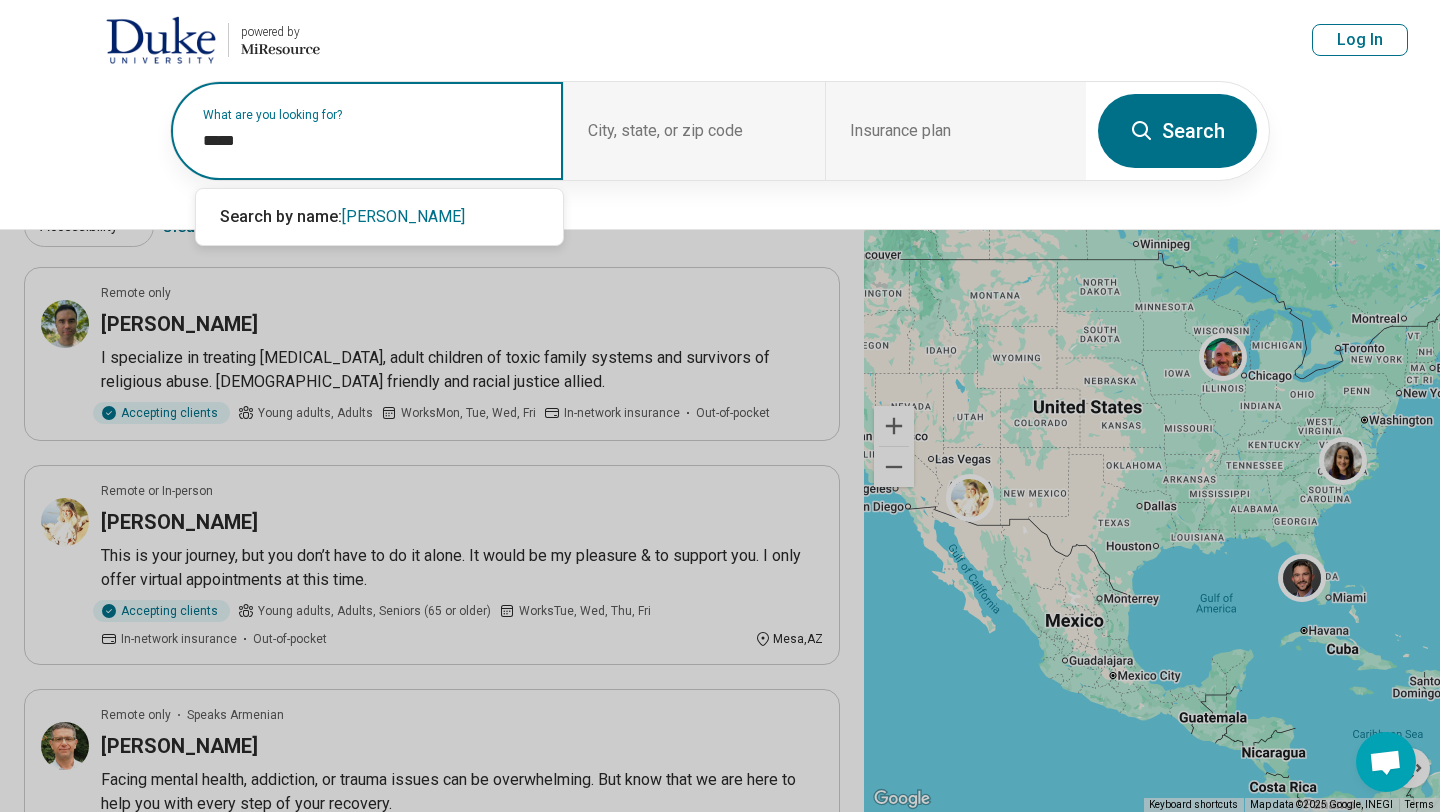 paste on "********" 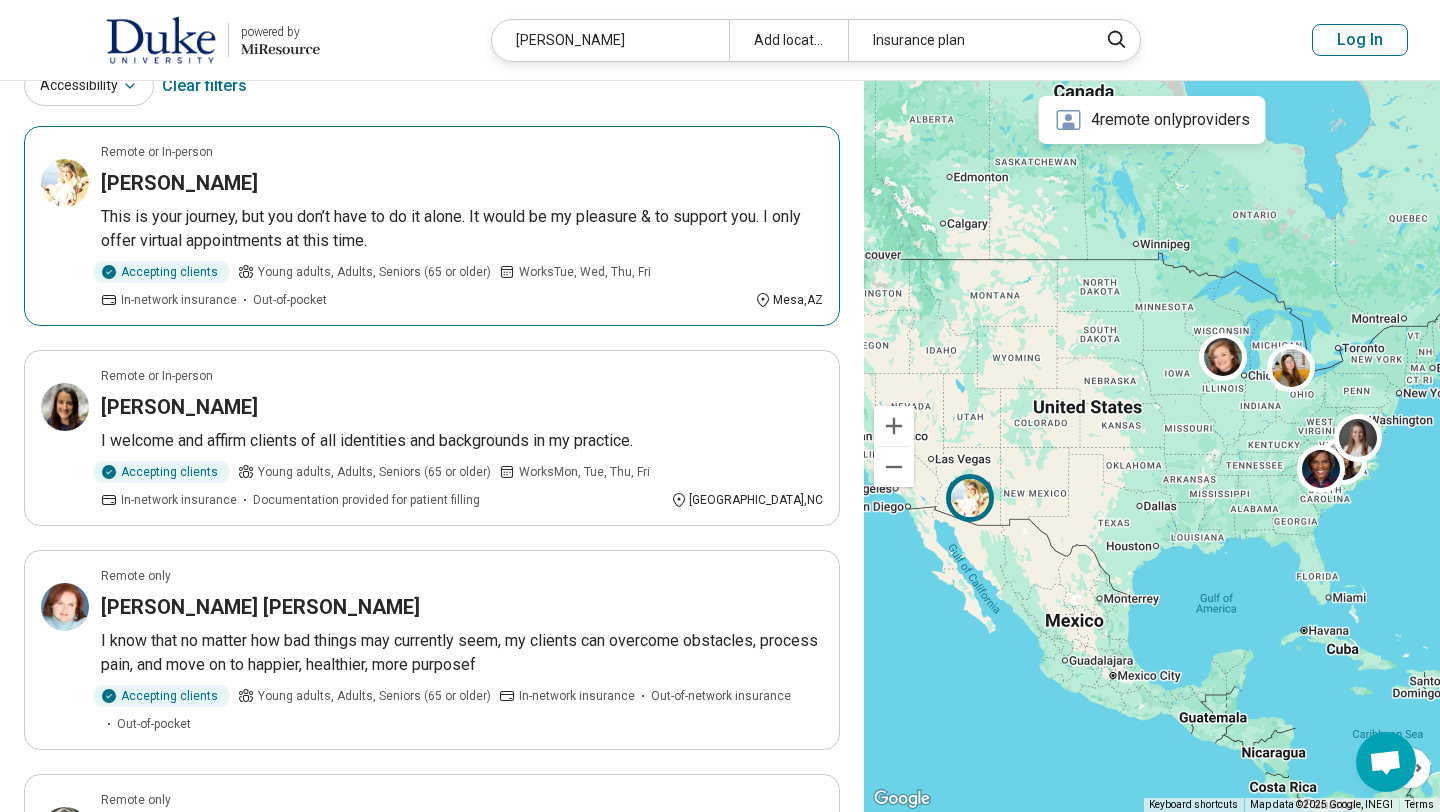 scroll, scrollTop: 144, scrollLeft: 0, axis: vertical 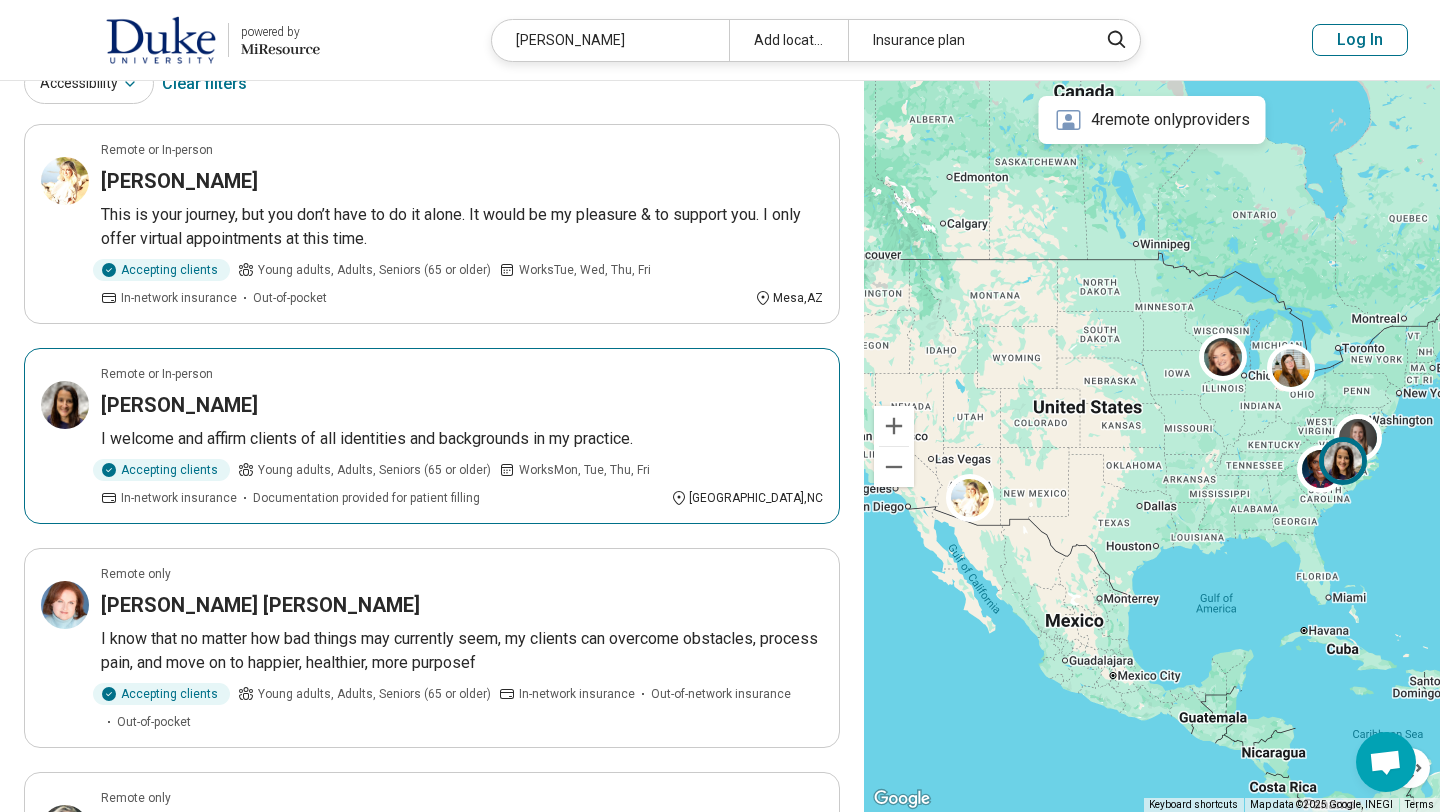 click on "Lisa Stevens" at bounding box center (462, 405) 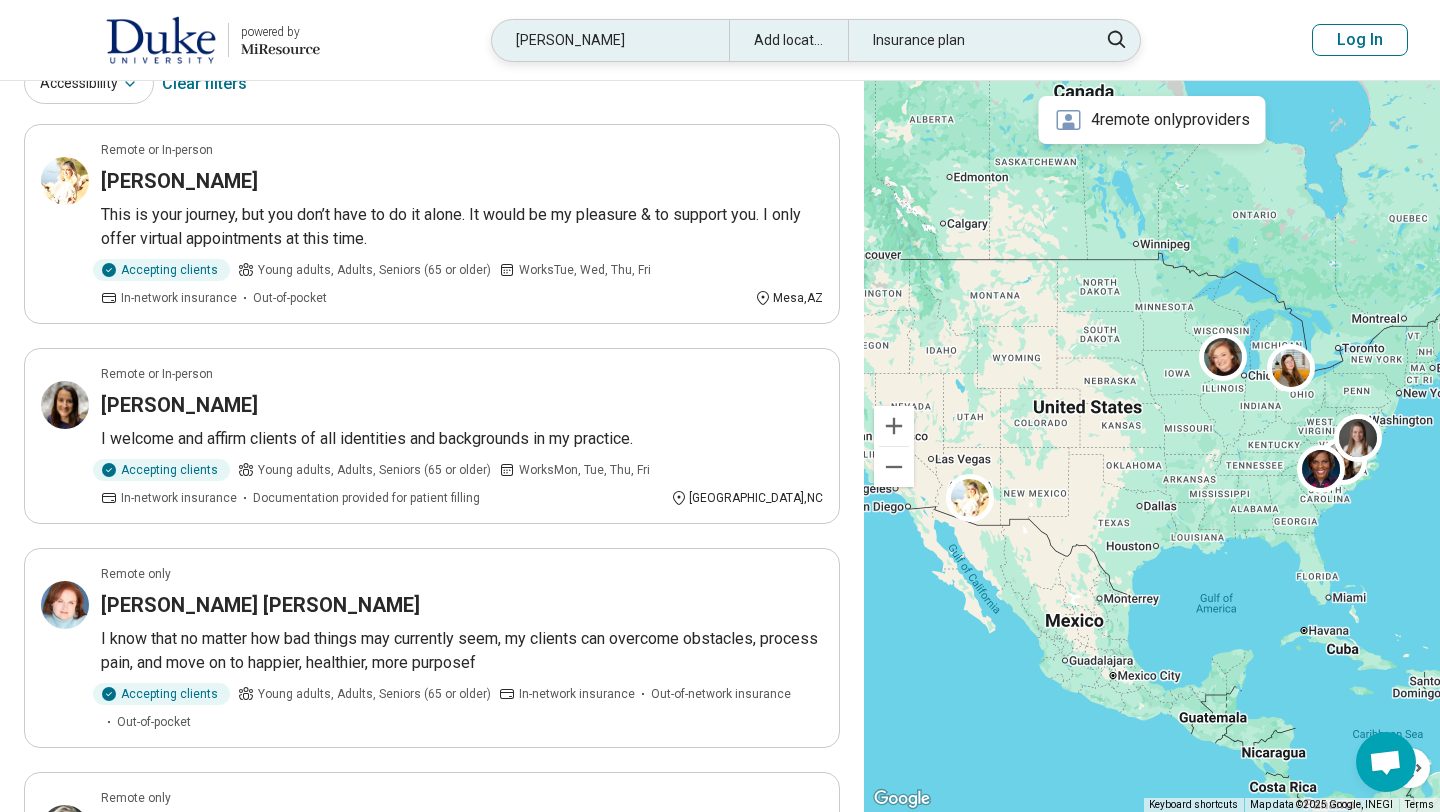 click on "lisa Stevens" at bounding box center [610, 40] 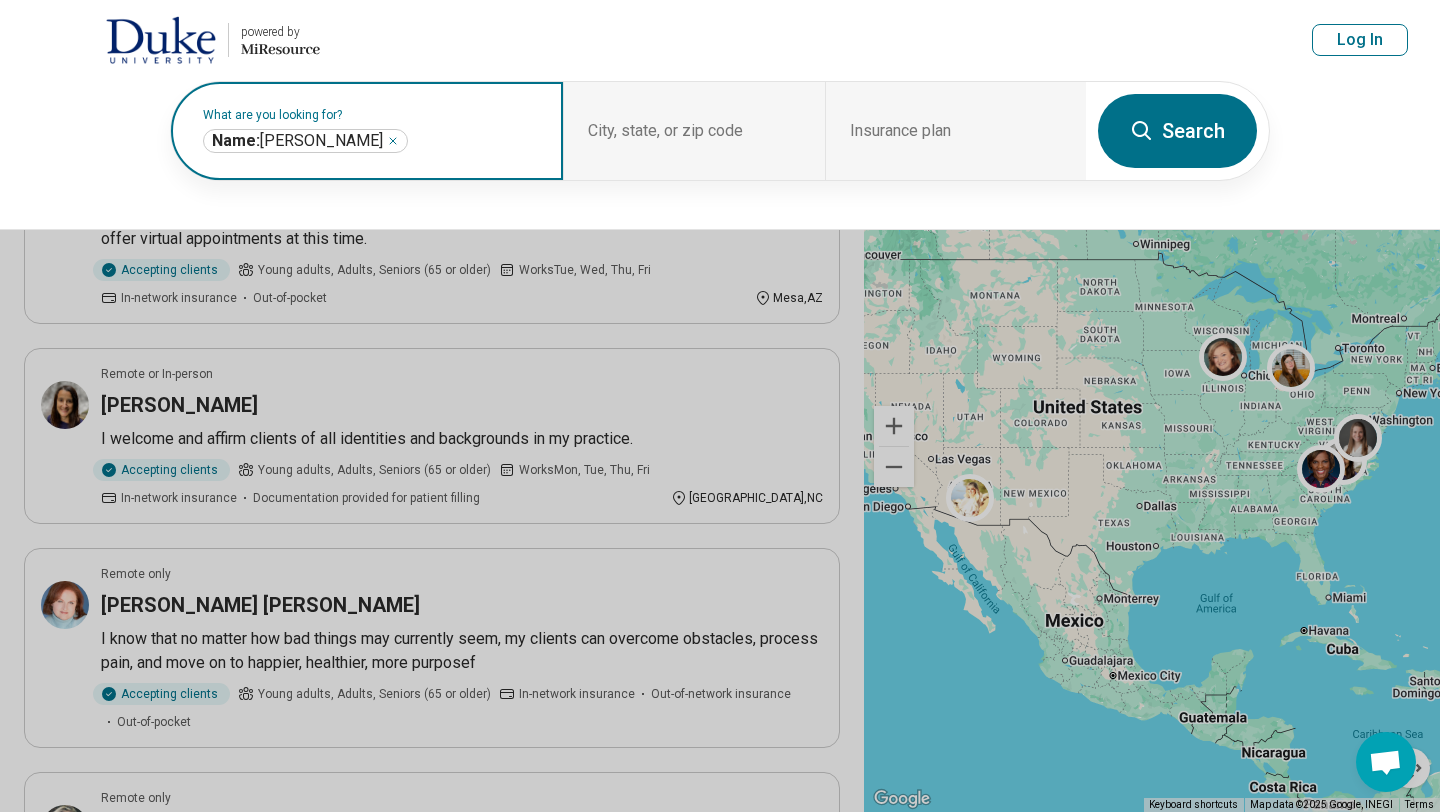 click 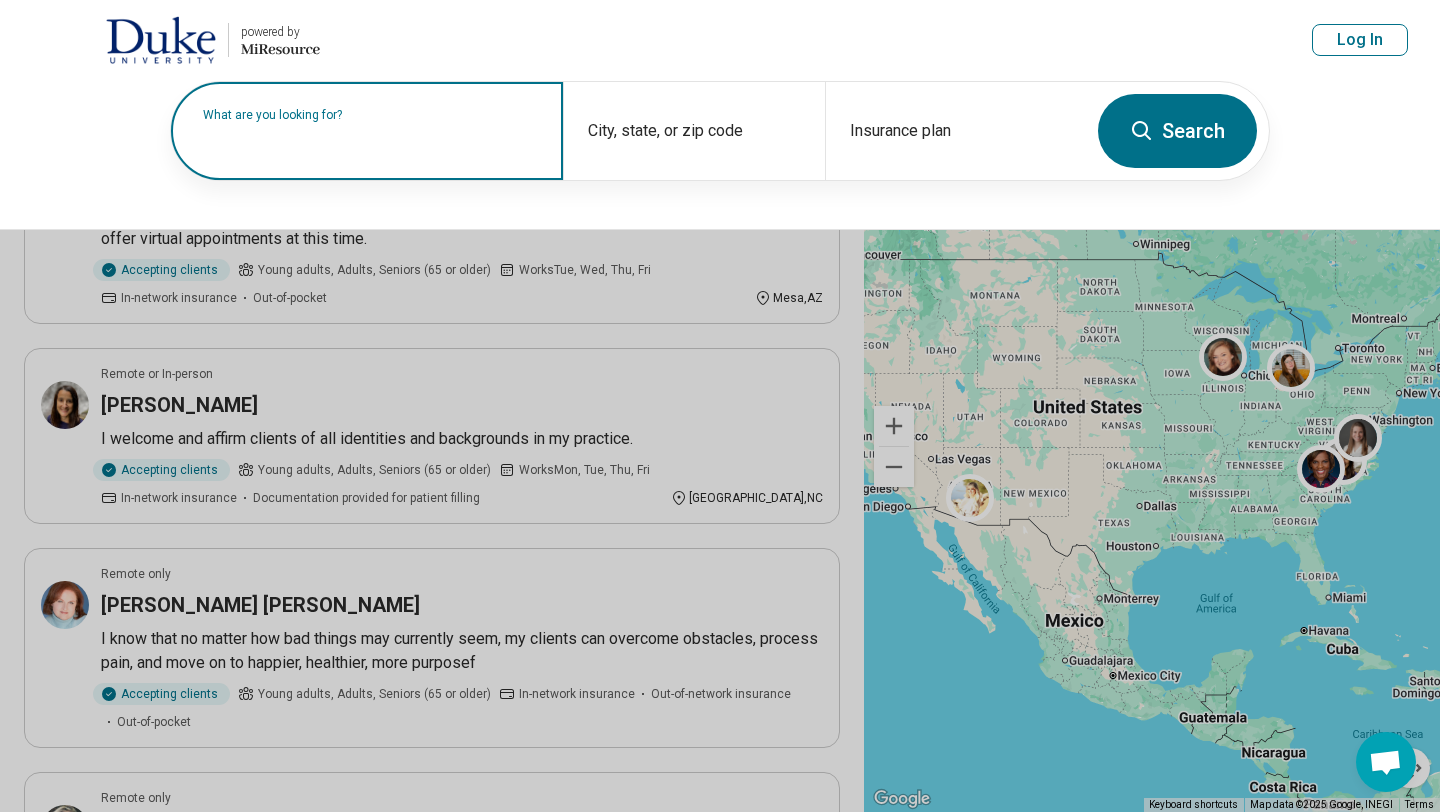 click at bounding box center (371, 141) 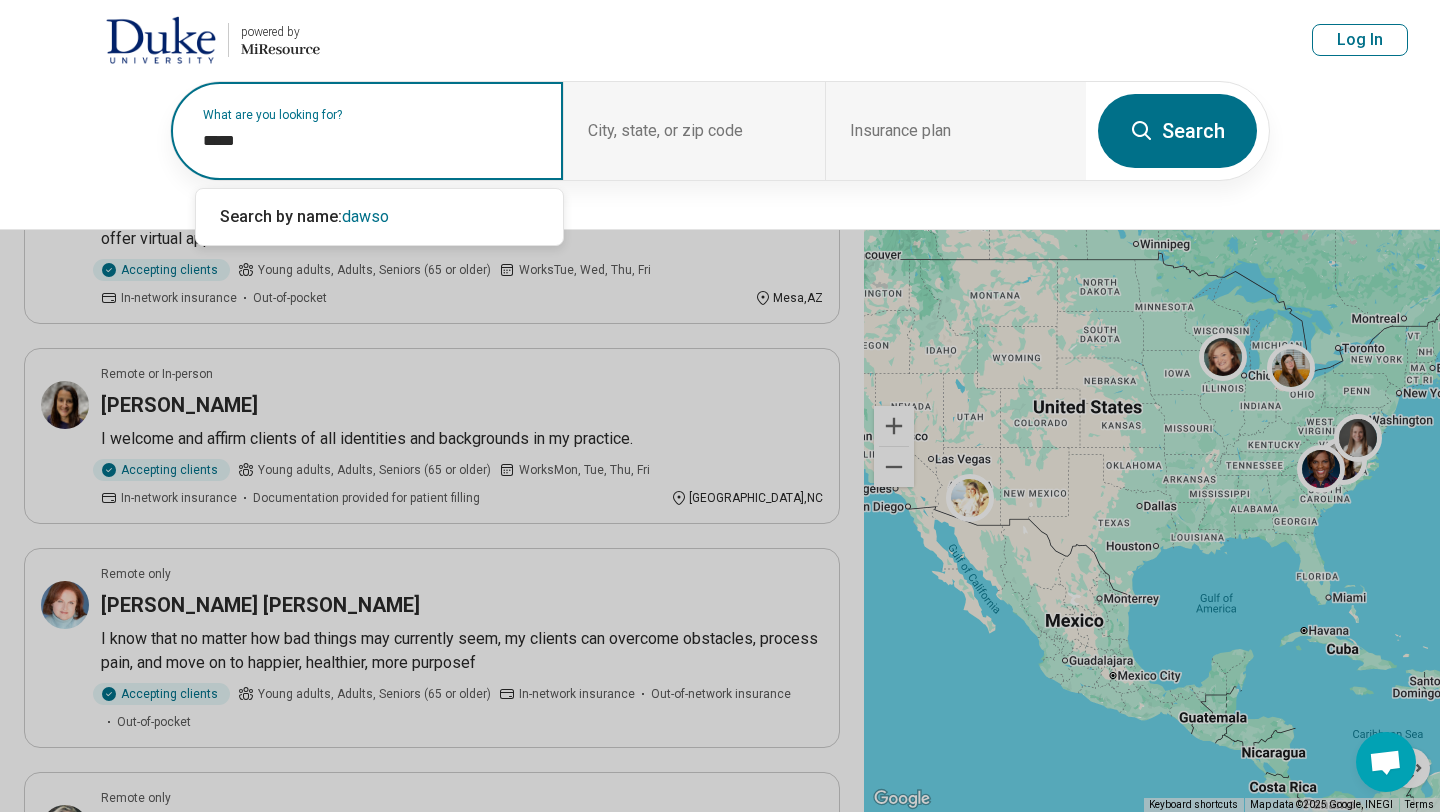 type on "******" 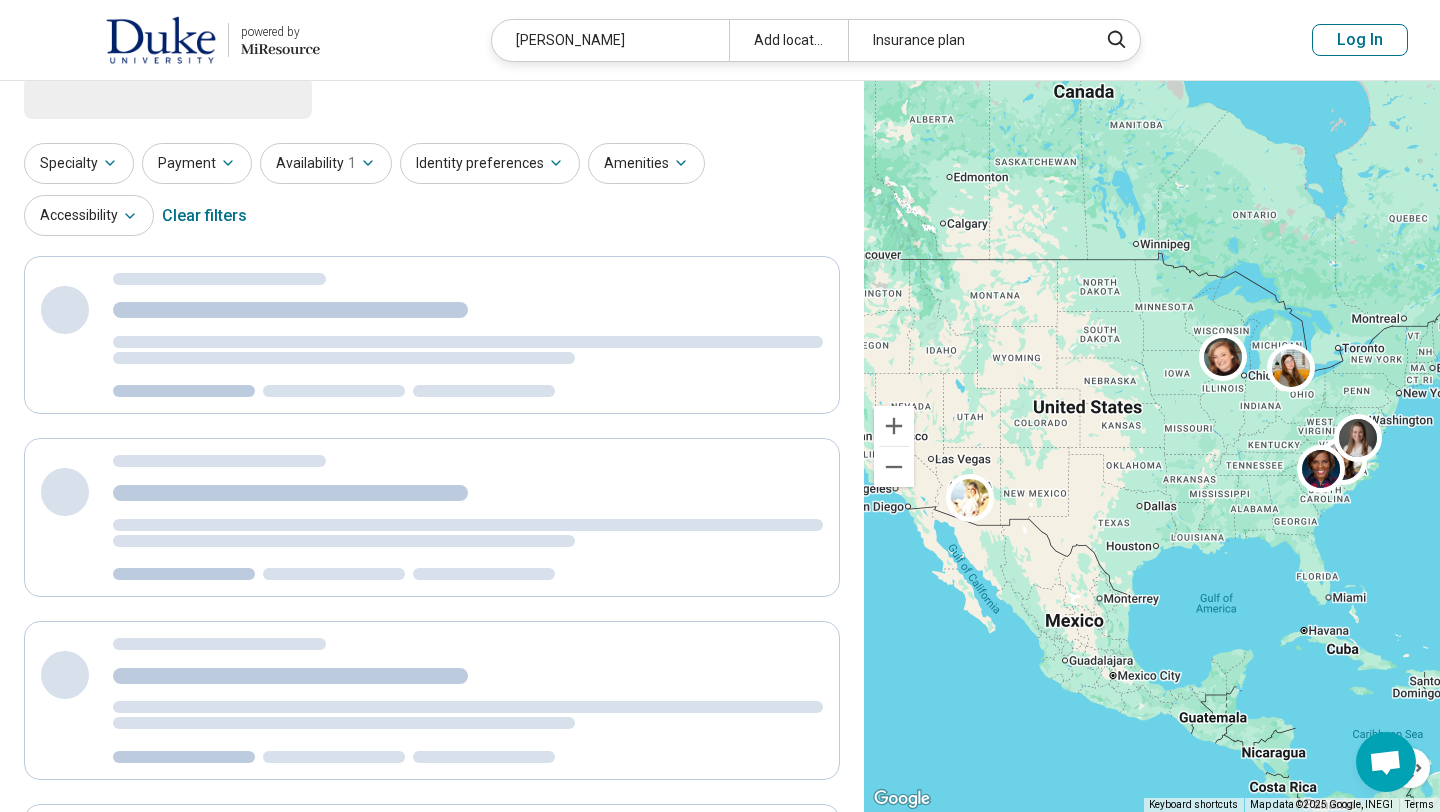 scroll, scrollTop: 0, scrollLeft: 0, axis: both 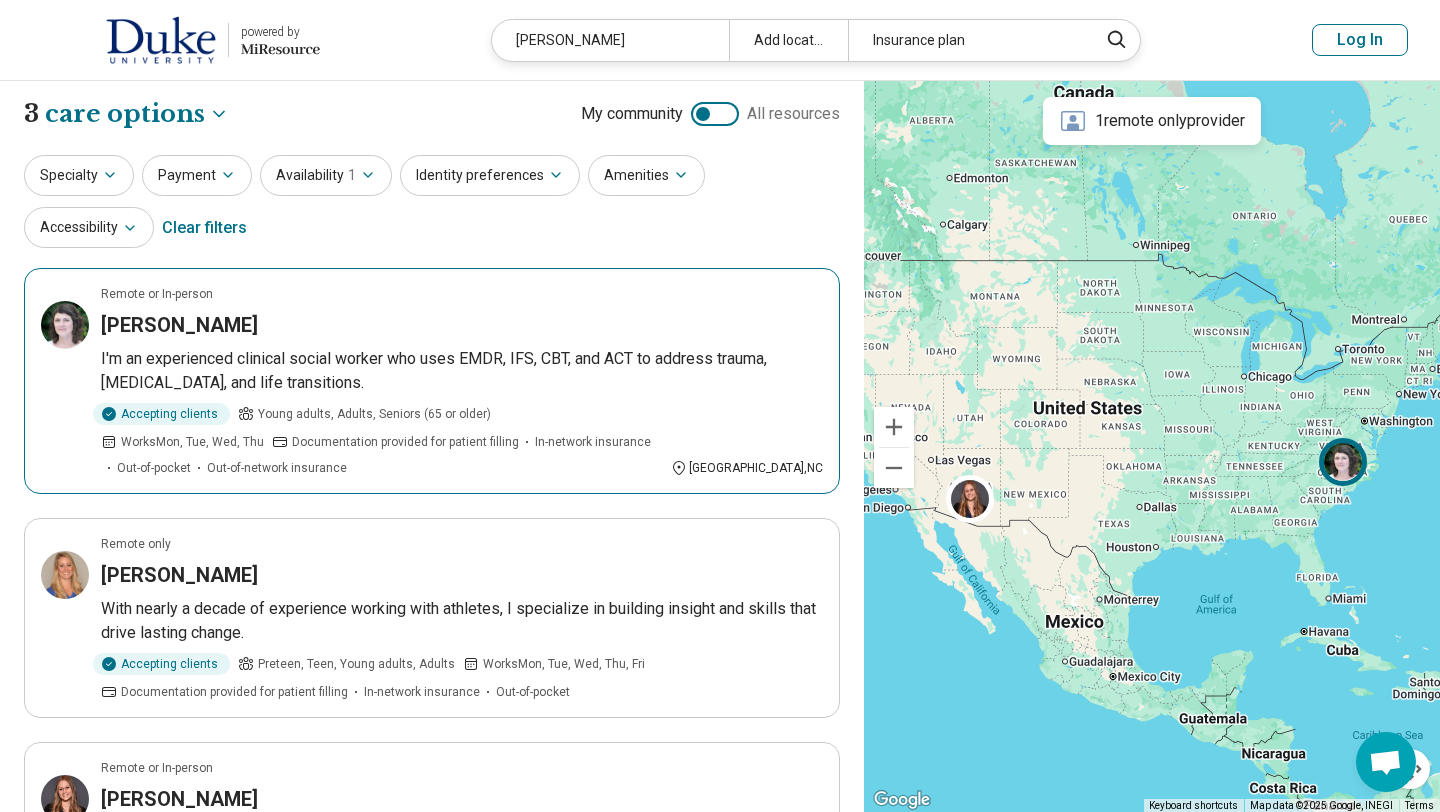 click on "I'm an experienced clinical social worker who uses EMDR, IFS, CBT, and ACT to address trauma, [MEDICAL_DATA], and life transitions." at bounding box center (462, 371) 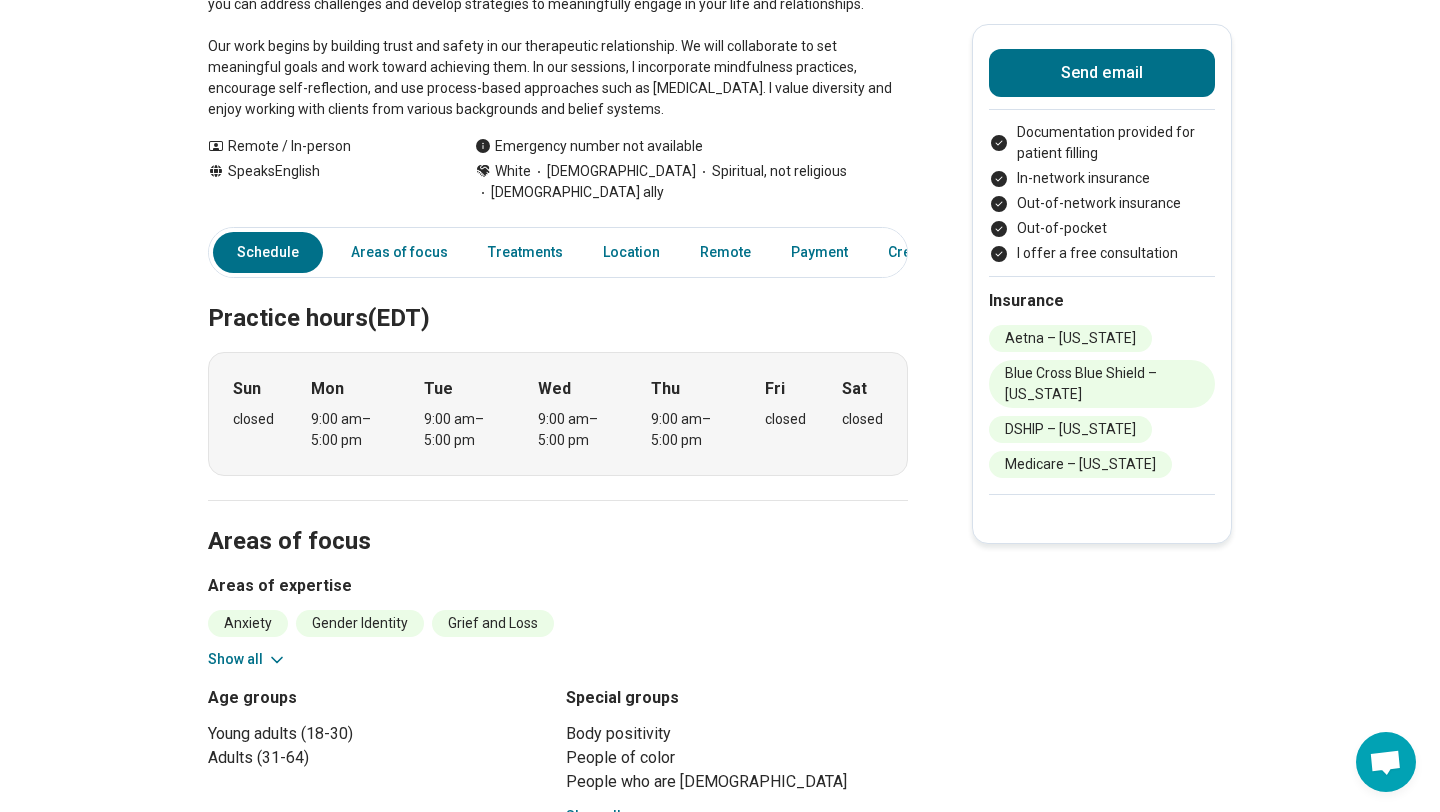 scroll, scrollTop: 0, scrollLeft: 0, axis: both 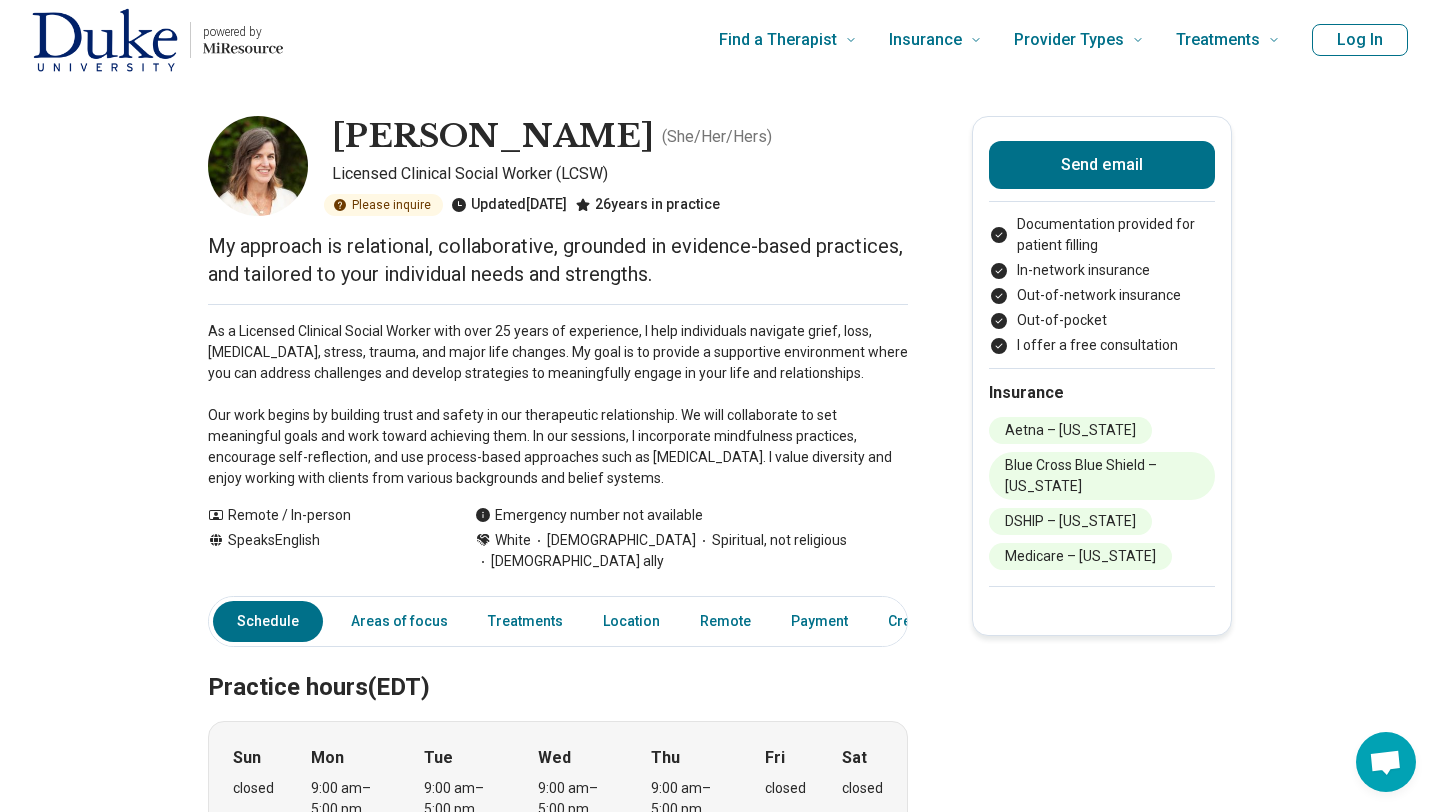 click on "Send email Documentation provided for patient filling In-network insurance Out-of-network insurance Out-of-pocket I offer a free consultation Insurance Aetna – [US_STATE] Blue Cross Blue Shield – [US_STATE] DSHIP – [US_STATE] Medicare – [US_STATE]" at bounding box center (1102, 376) 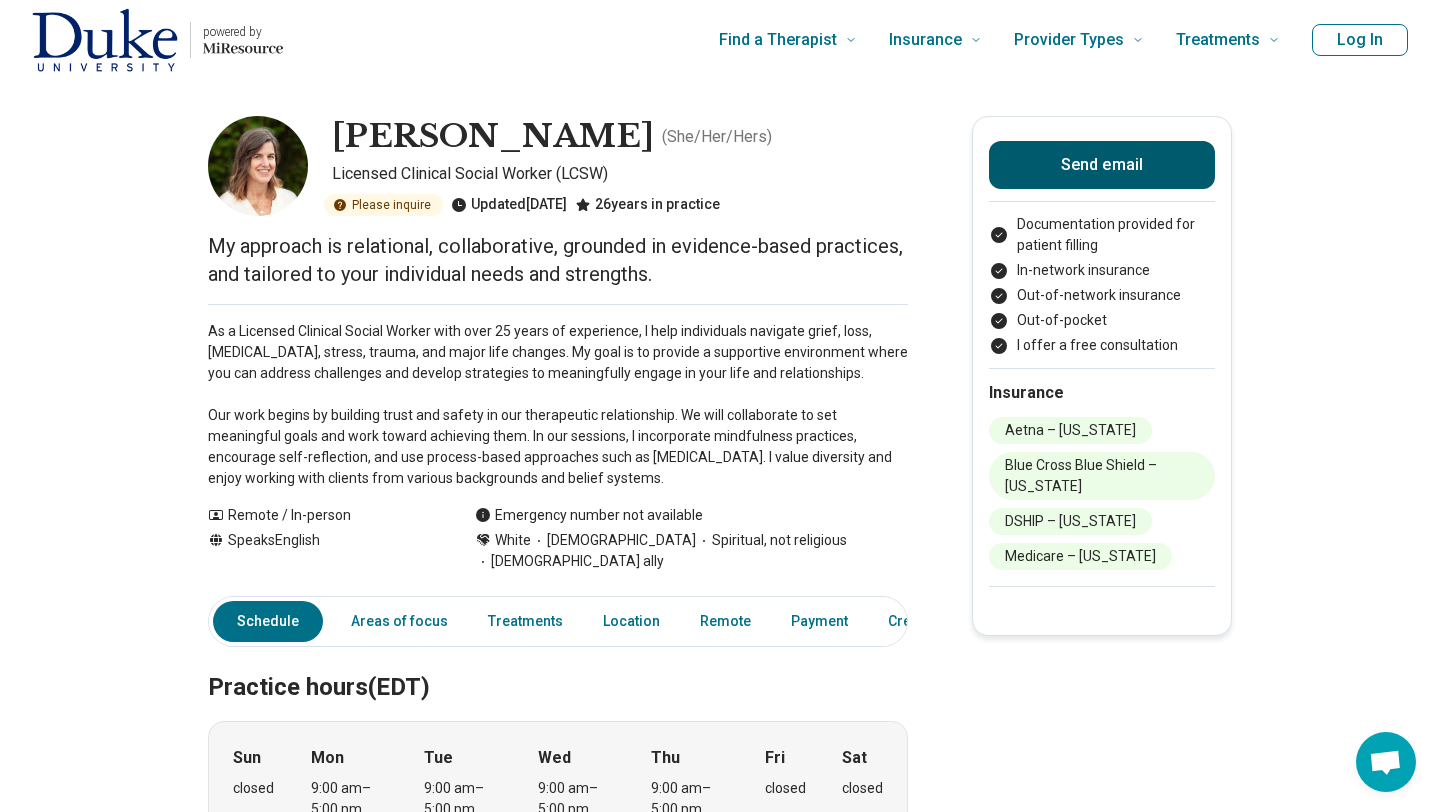 click on "Send email" at bounding box center [1102, 165] 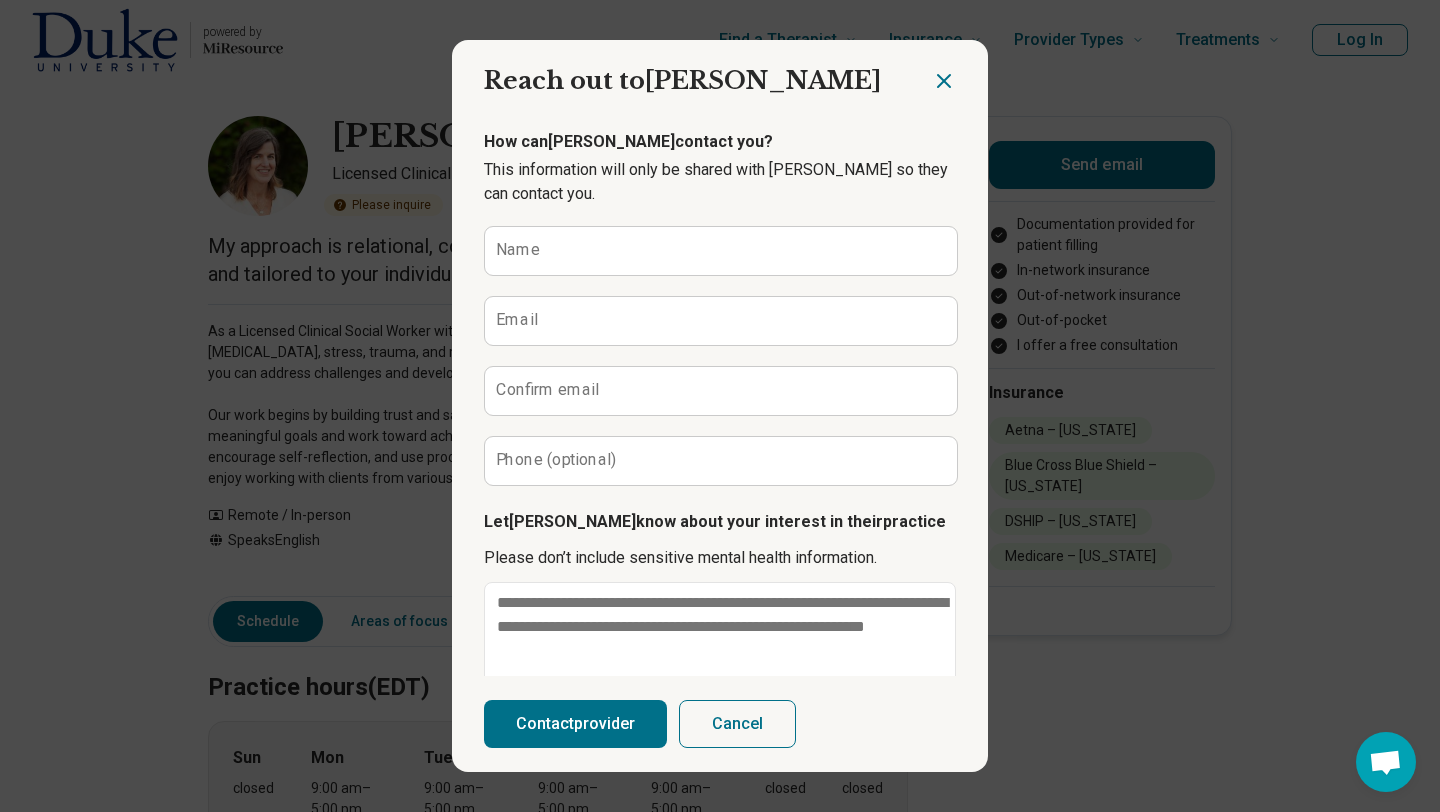 click on "How can  [PERSON_NAME]  contact you? This information will only be shared with   [PERSON_NAME]   so they can contact you. Name Email Confirm email Phone (optional) Let  [PERSON_NAME]  know about your interest in their  practice Please don’t include sensitive mental health information. 700  characters max" at bounding box center [720, 438] 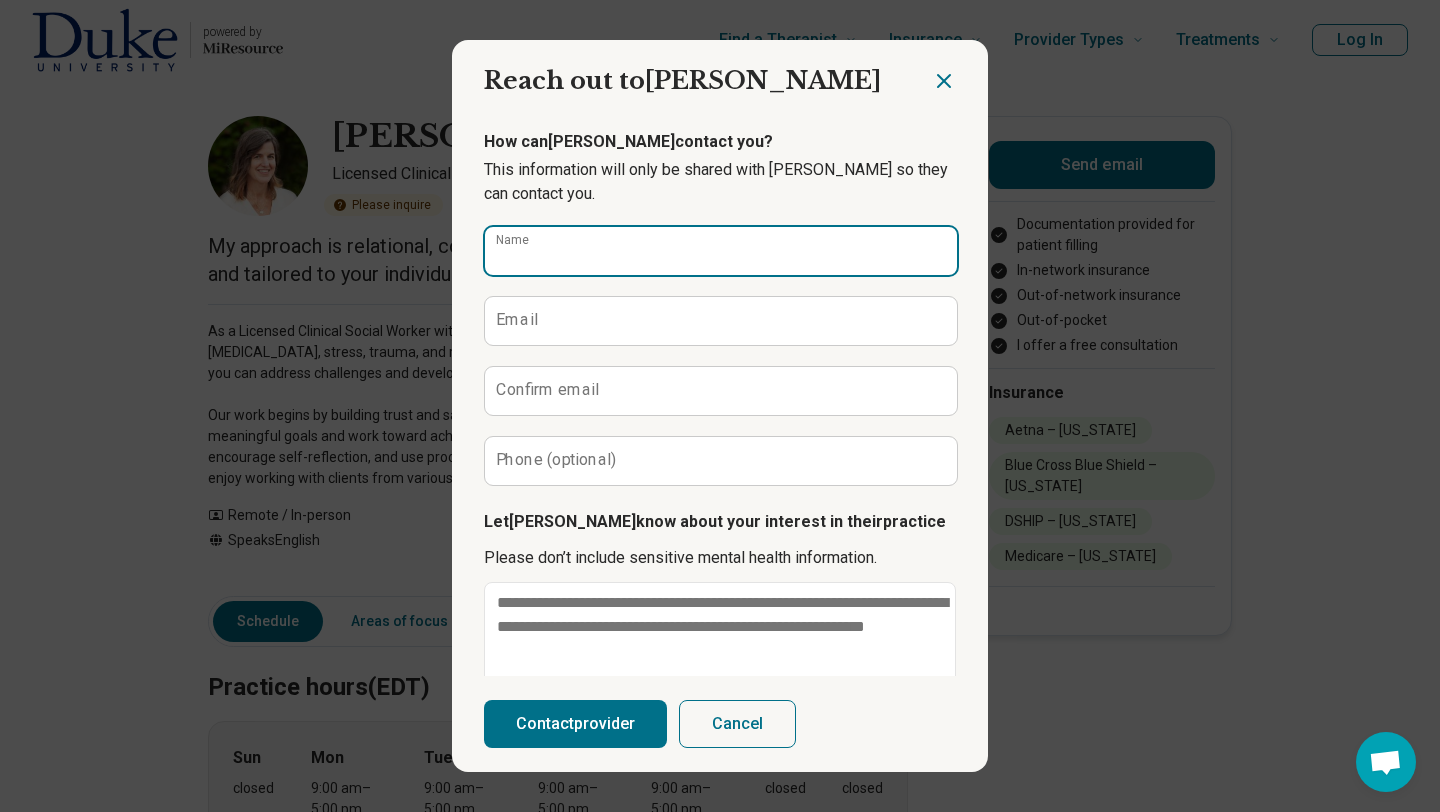 click on "Name" at bounding box center [721, 251] 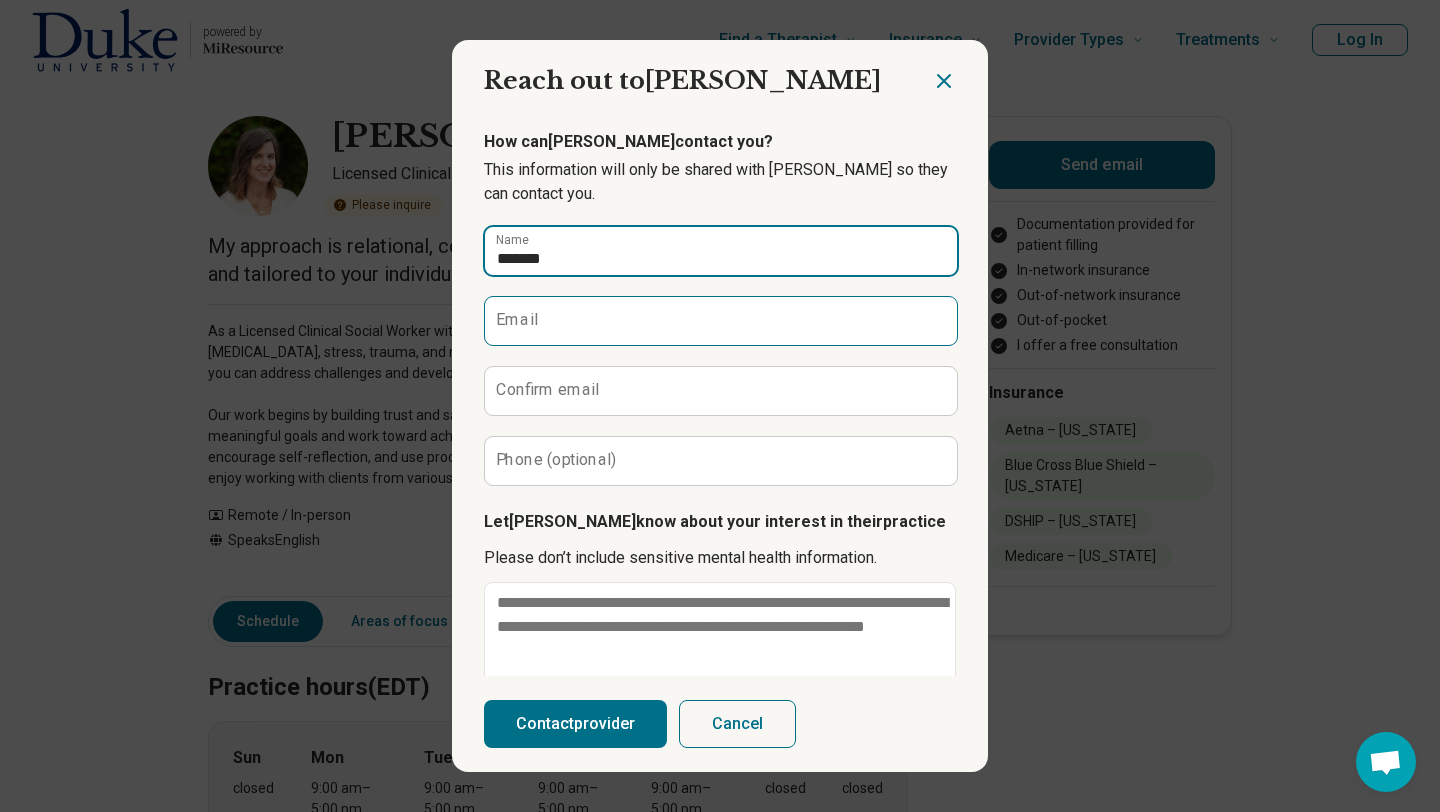type on "*******" 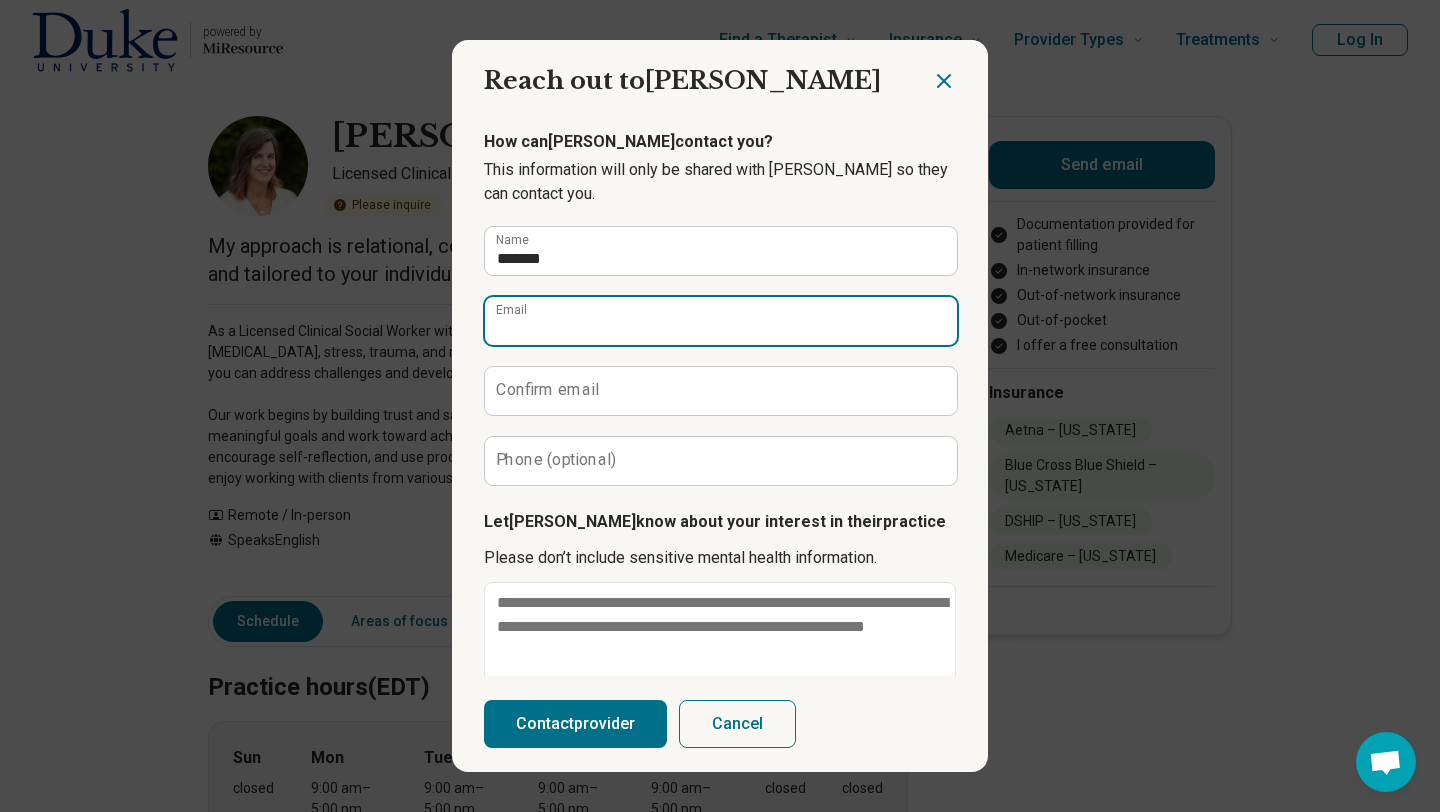 click on "Email" at bounding box center (721, 321) 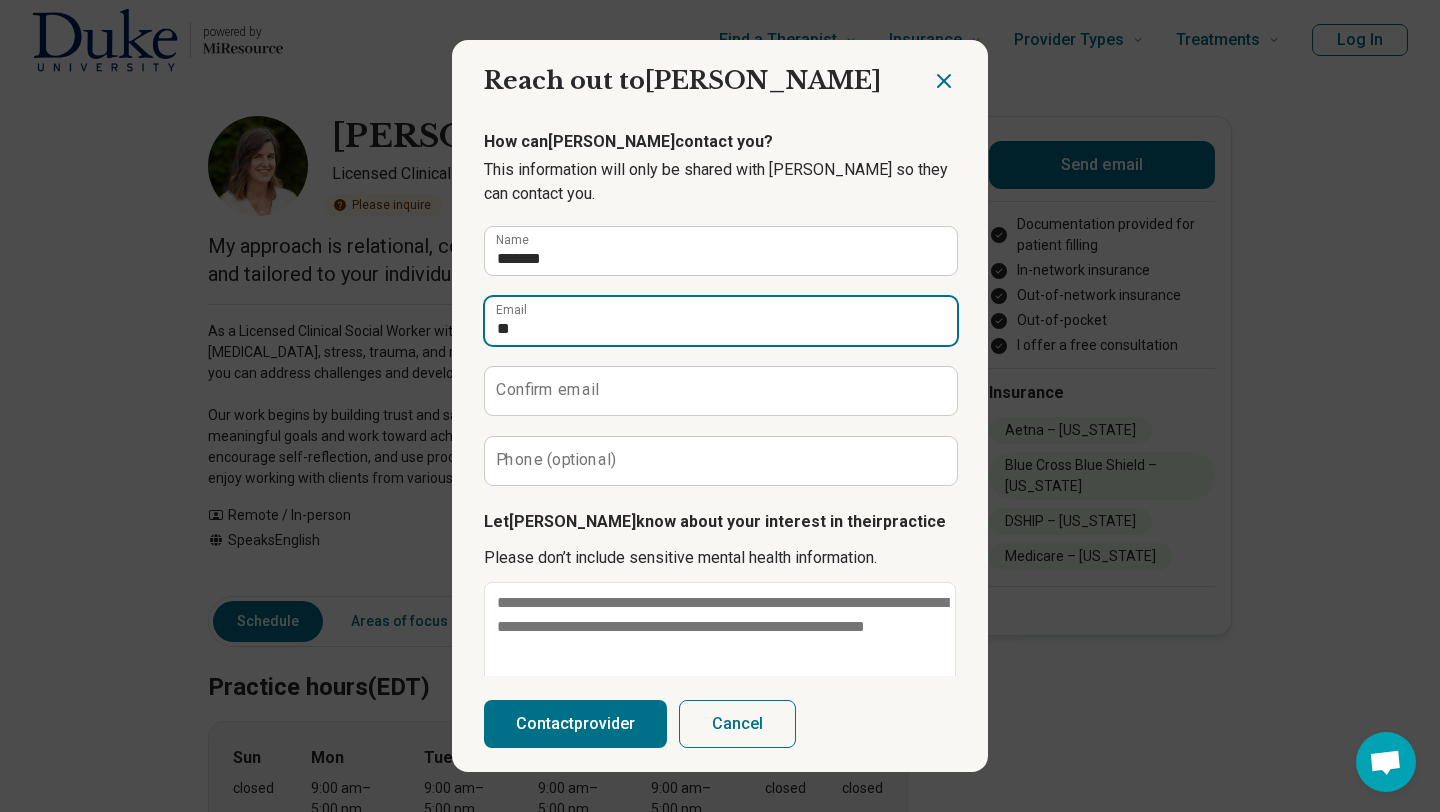 type on "*" 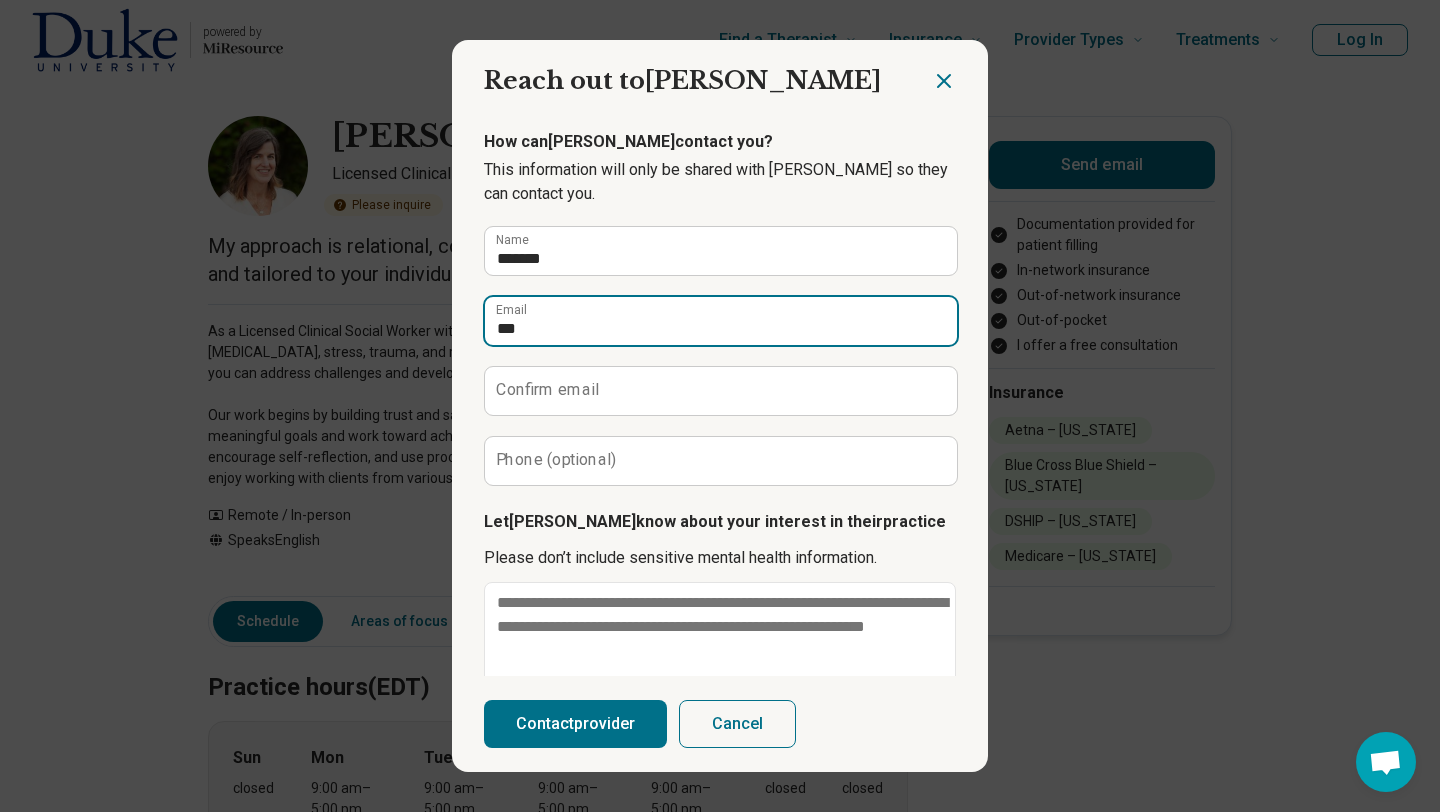 type on "**********" 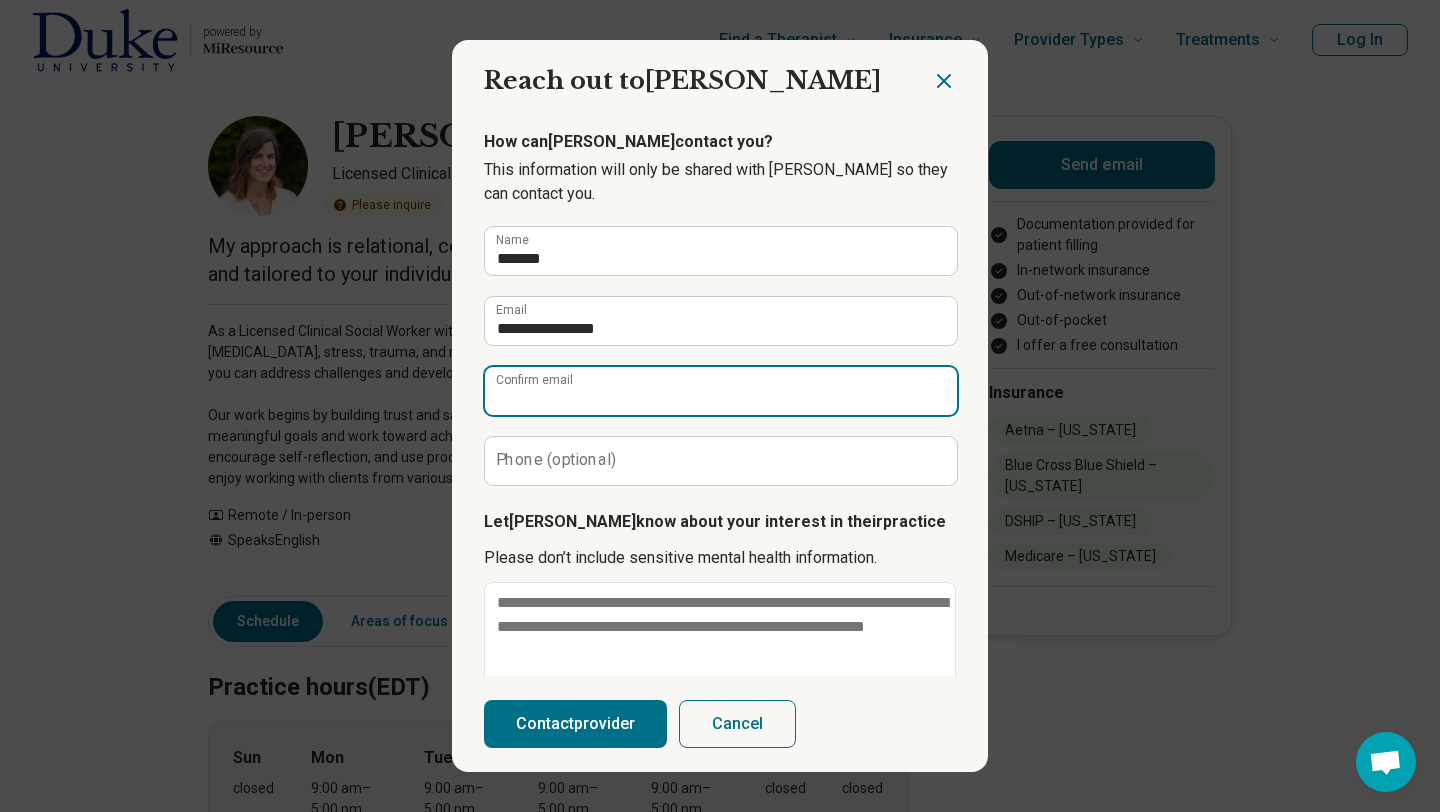 click on "Confirm email" at bounding box center (721, 391) 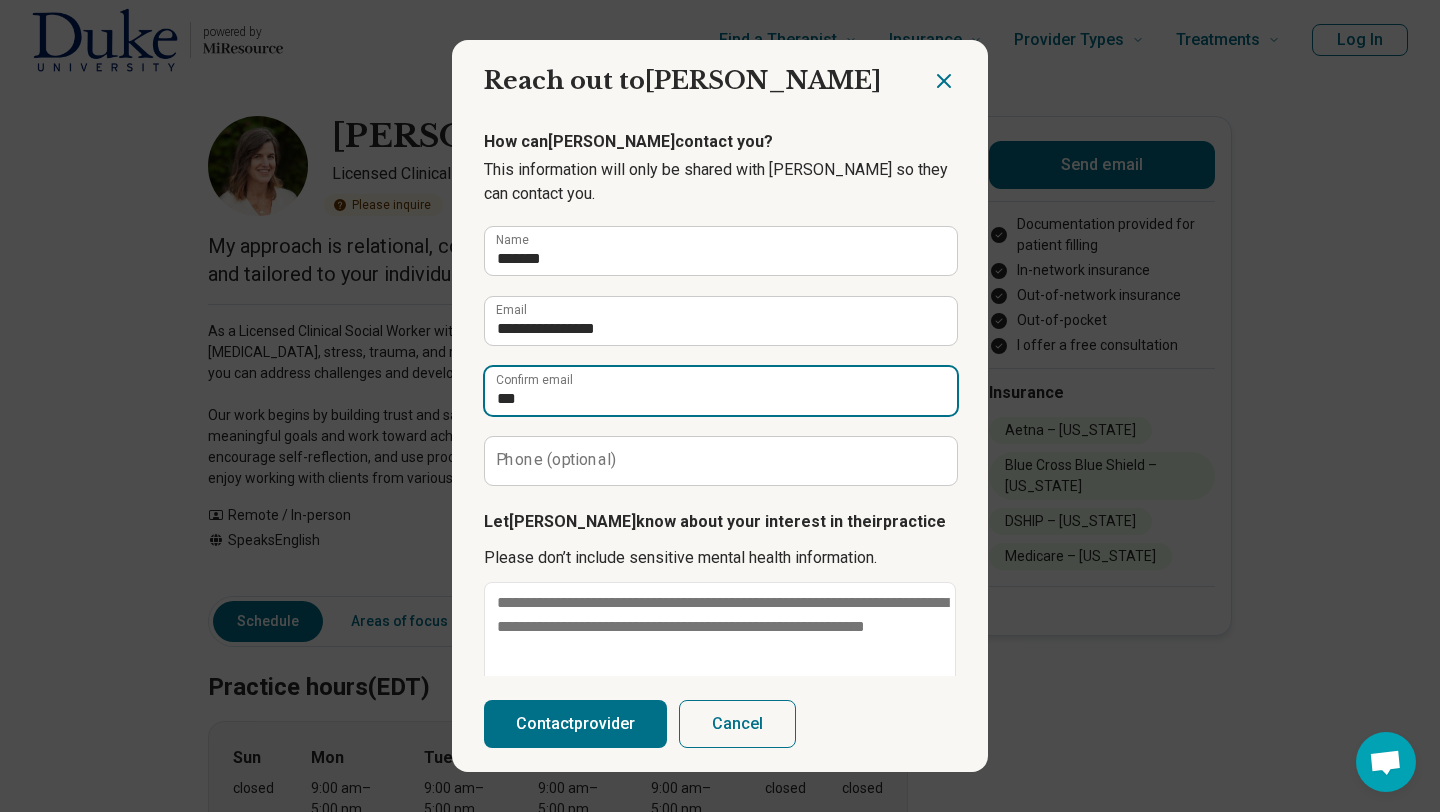 type on "**" 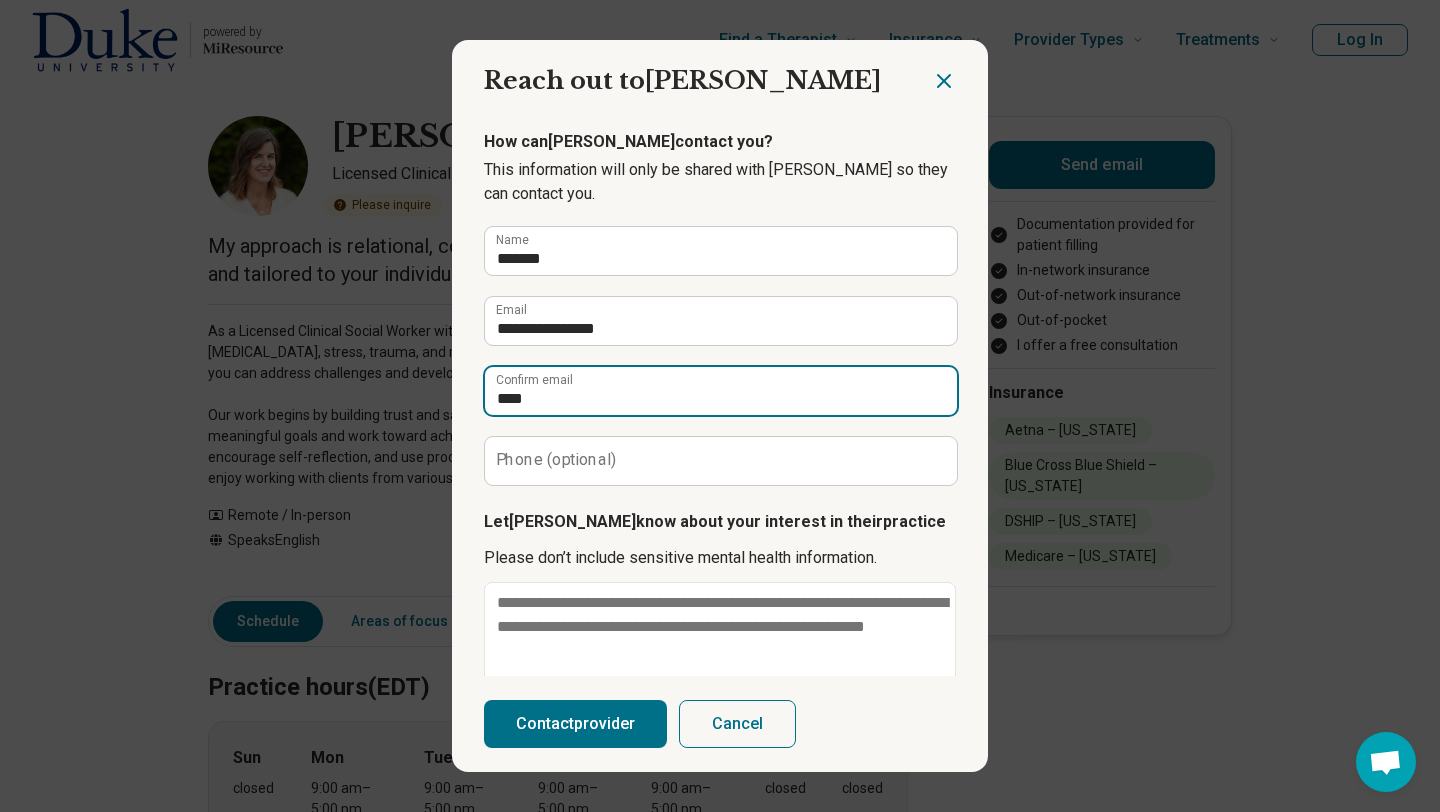 type on "******" 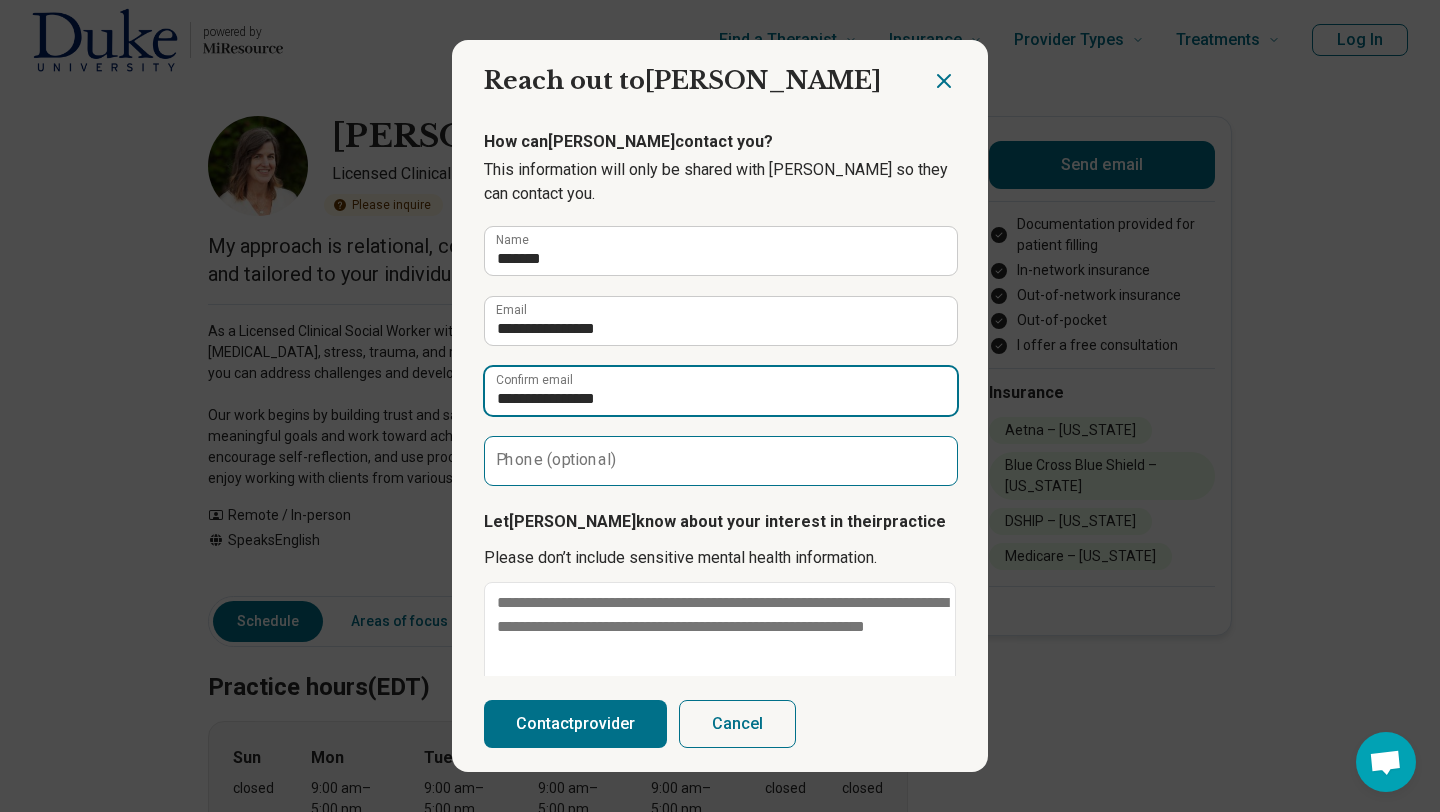 type on "**********" 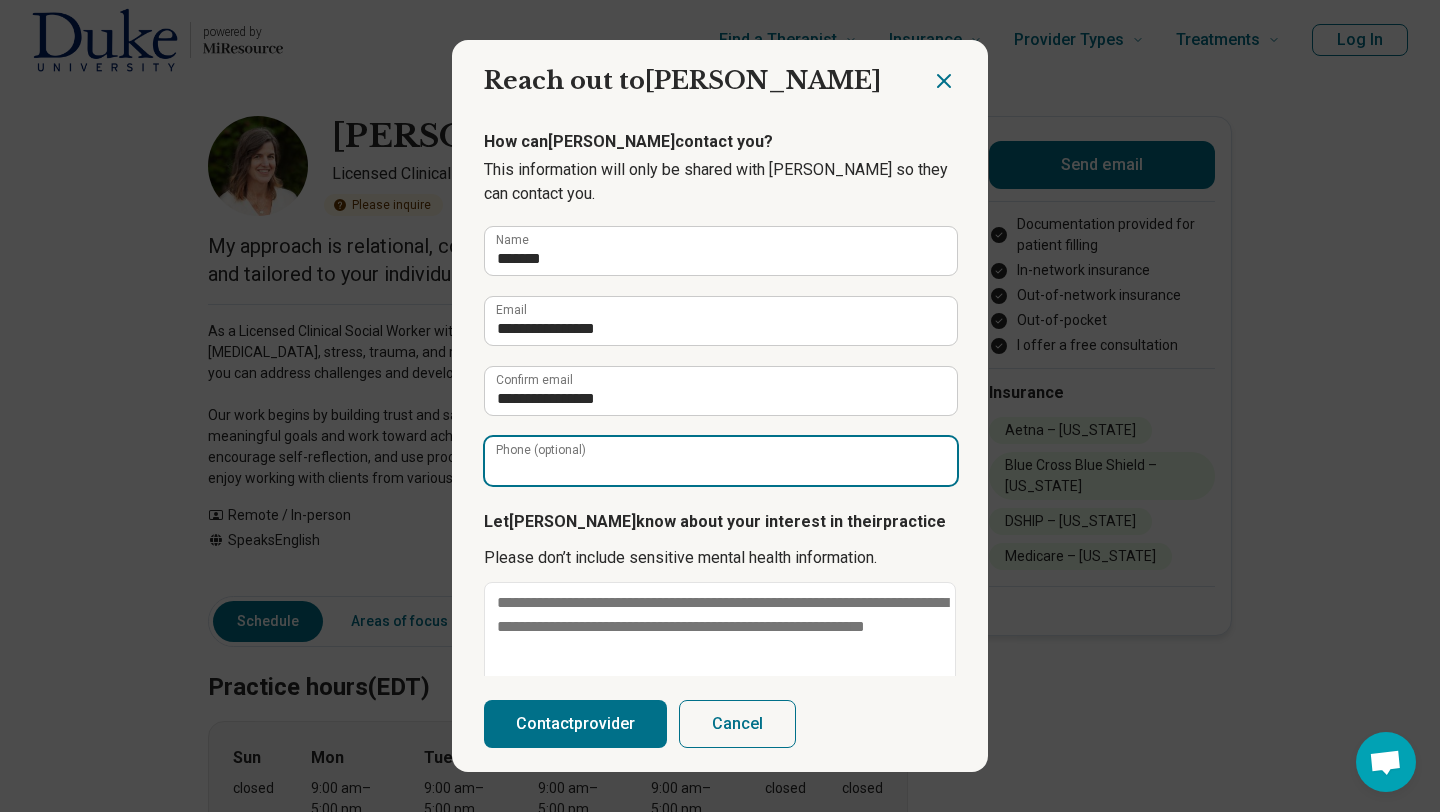 click on "Phone (optional)" at bounding box center [721, 461] 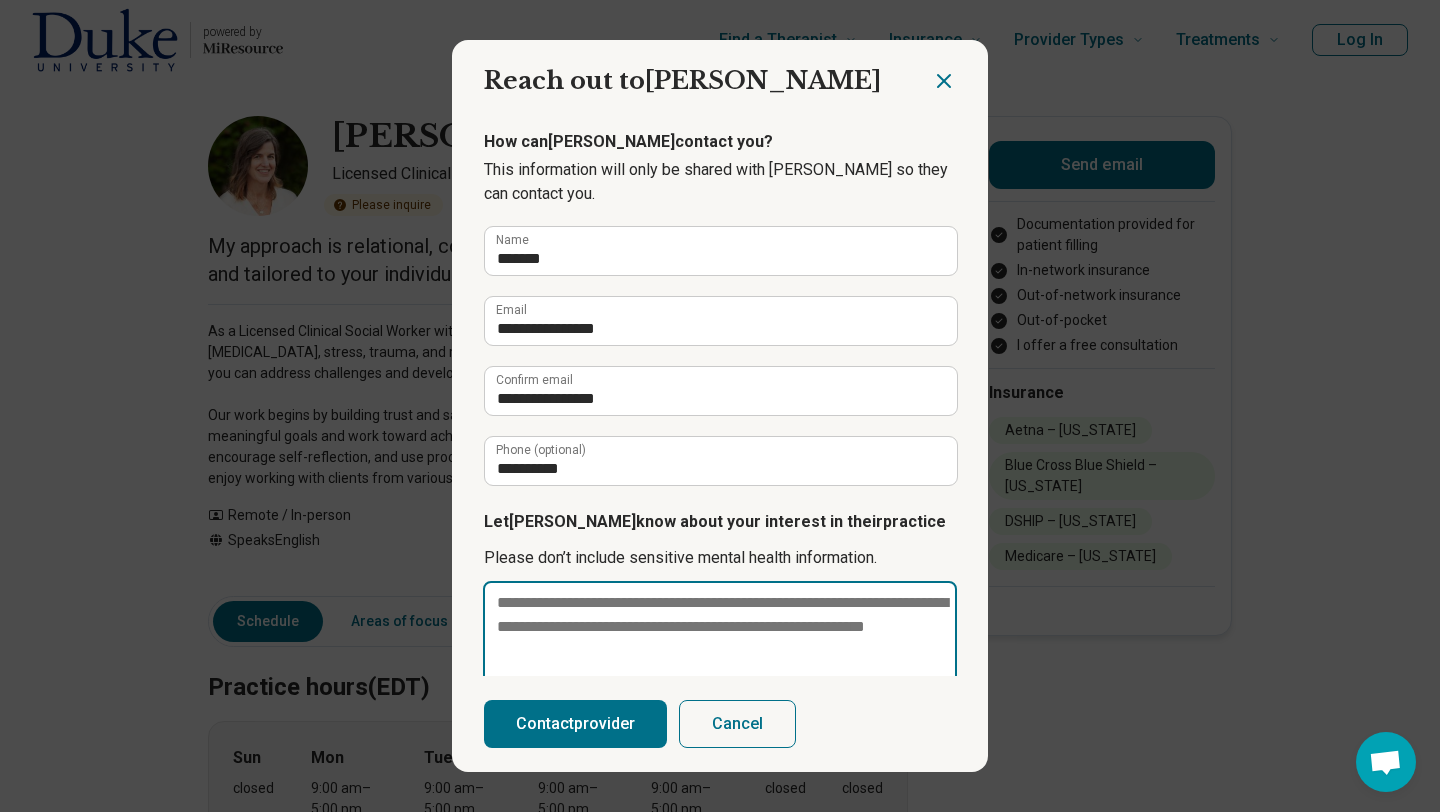 click at bounding box center (720, 651) 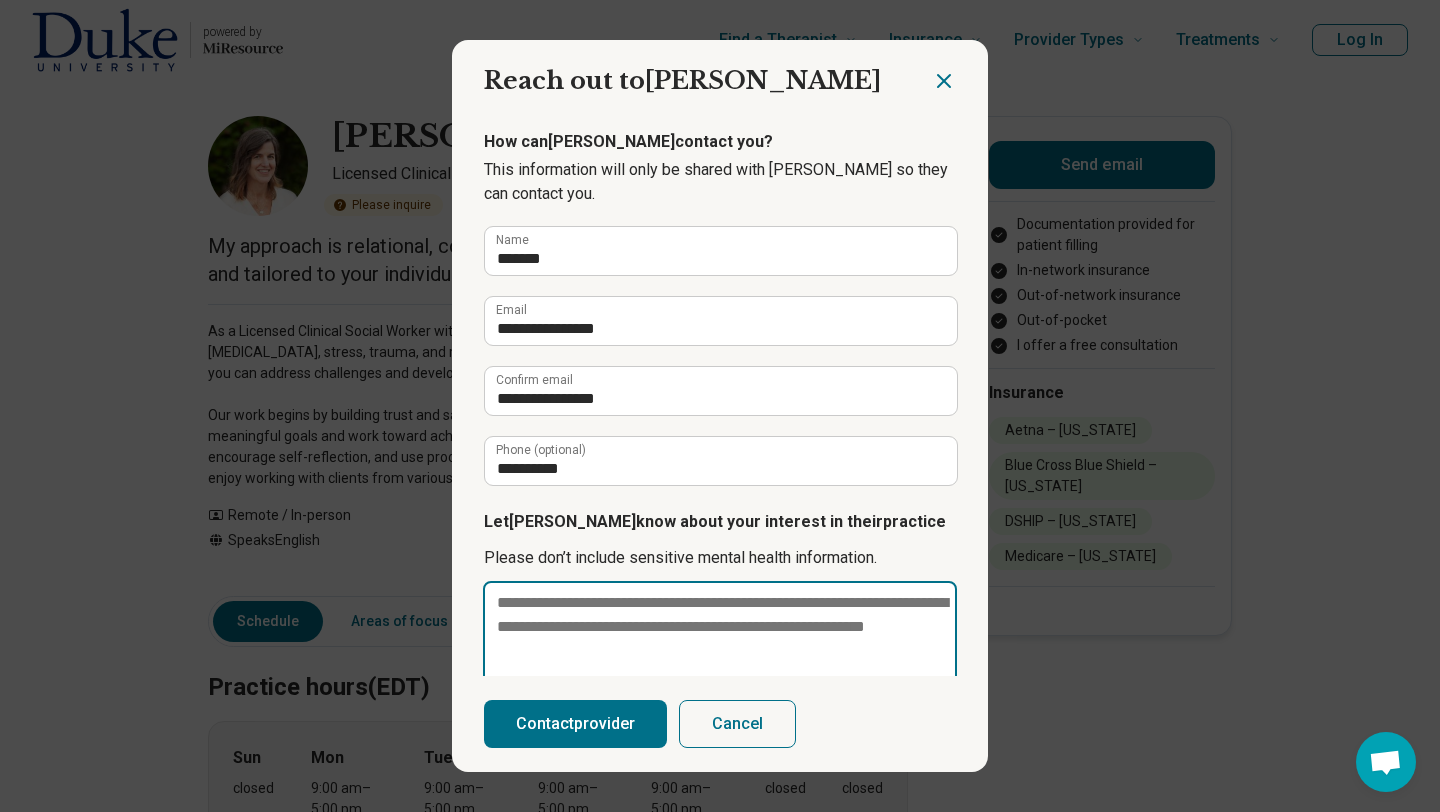 paste on "**********" 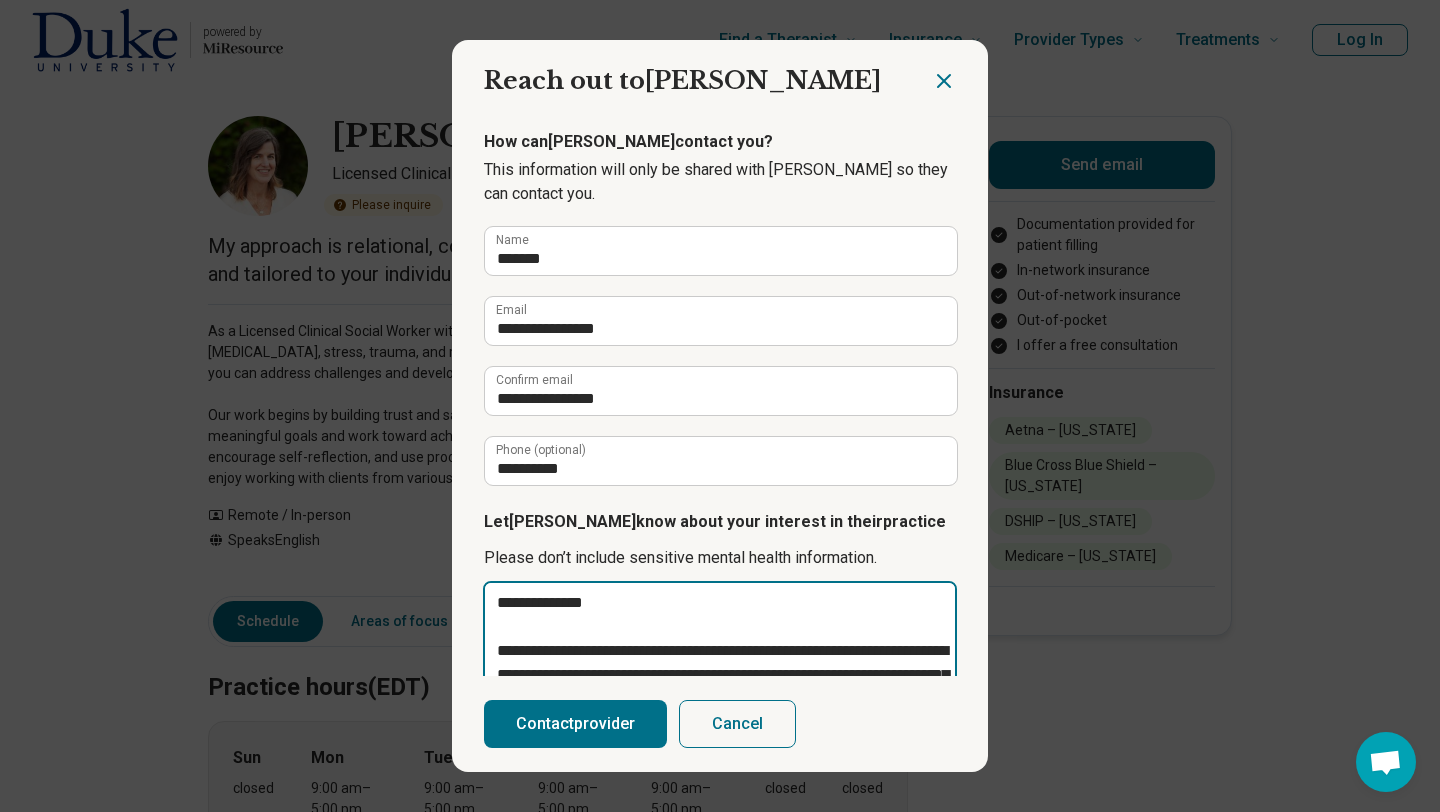 scroll, scrollTop: 254, scrollLeft: 0, axis: vertical 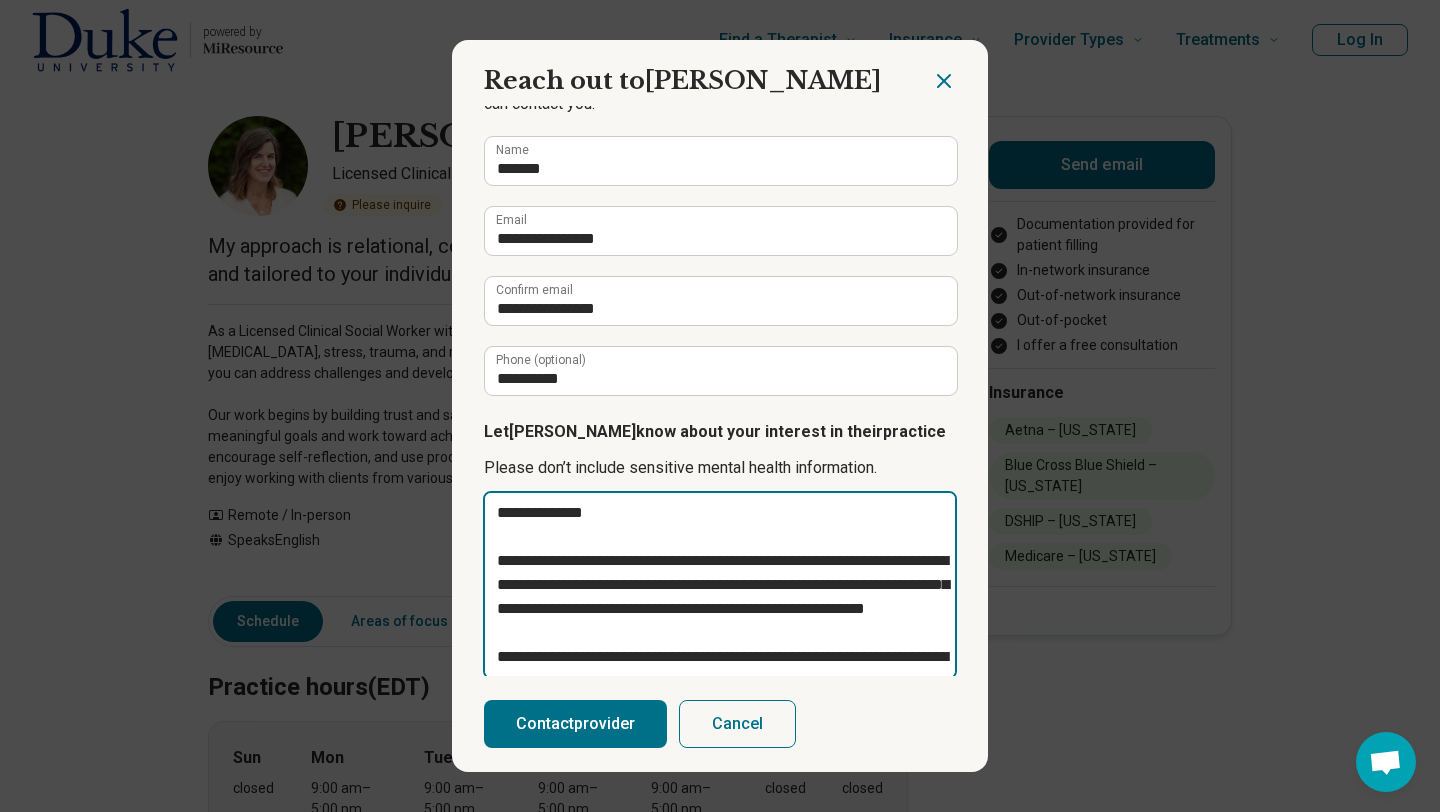 click on "**********" at bounding box center (720, 585) 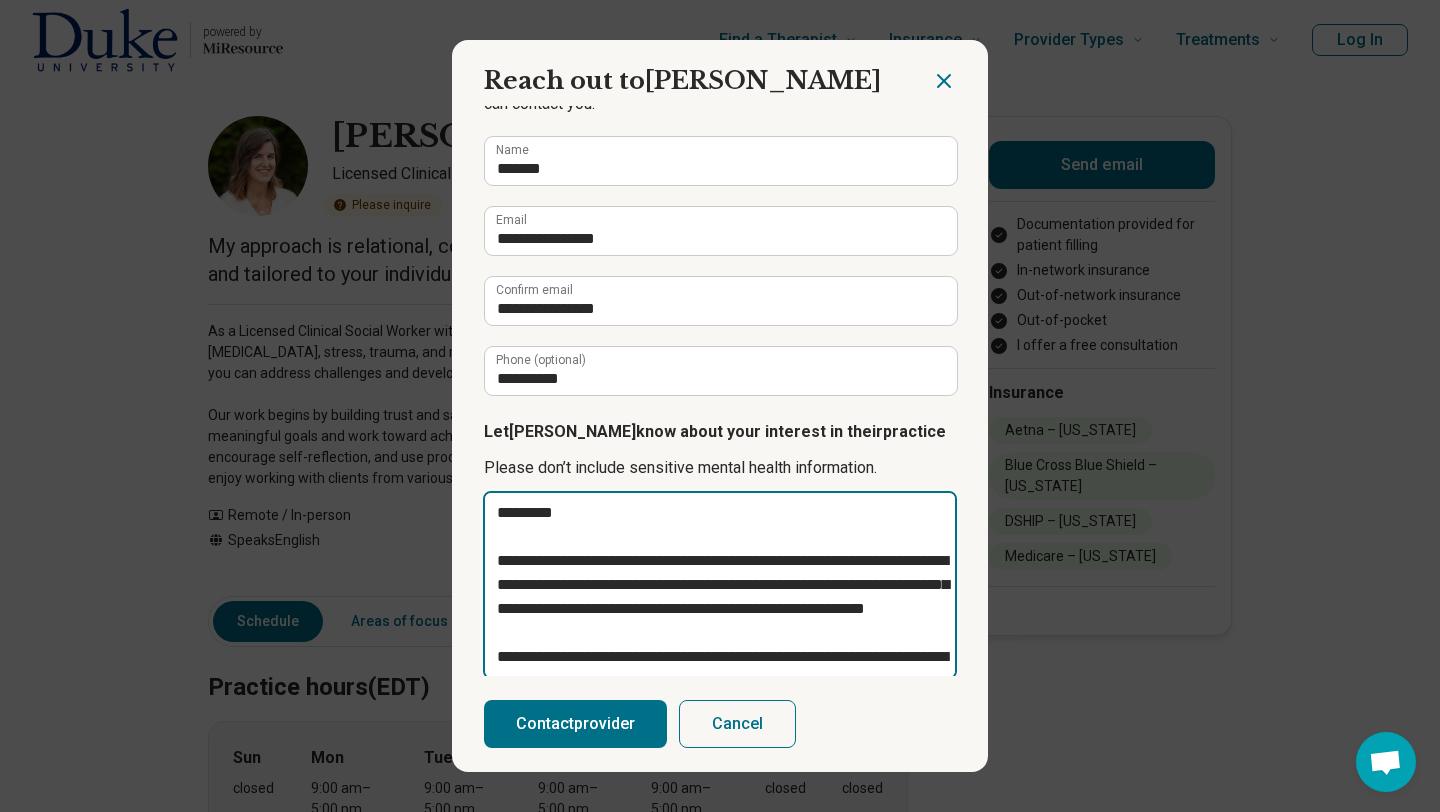 type on "**********" 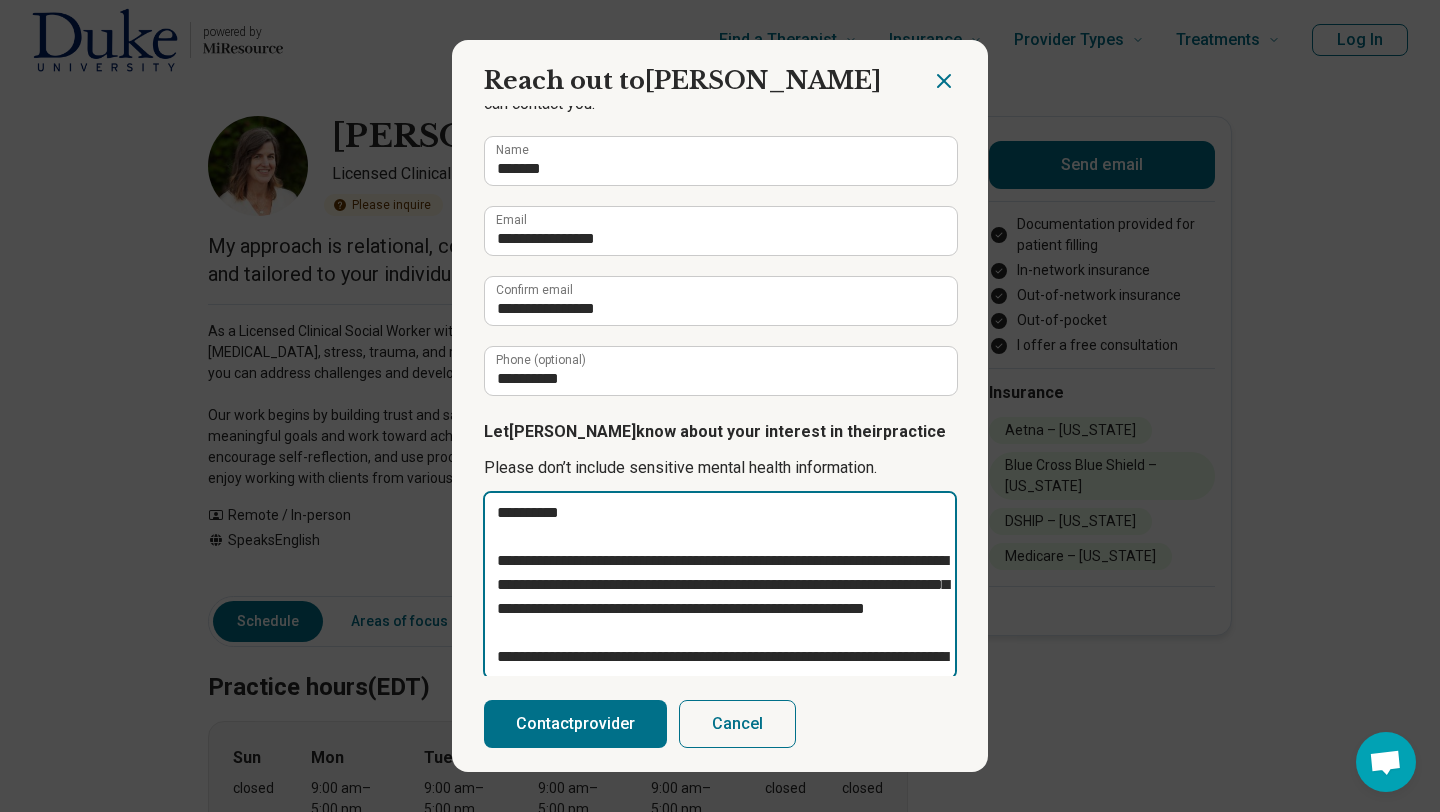 type on "**********" 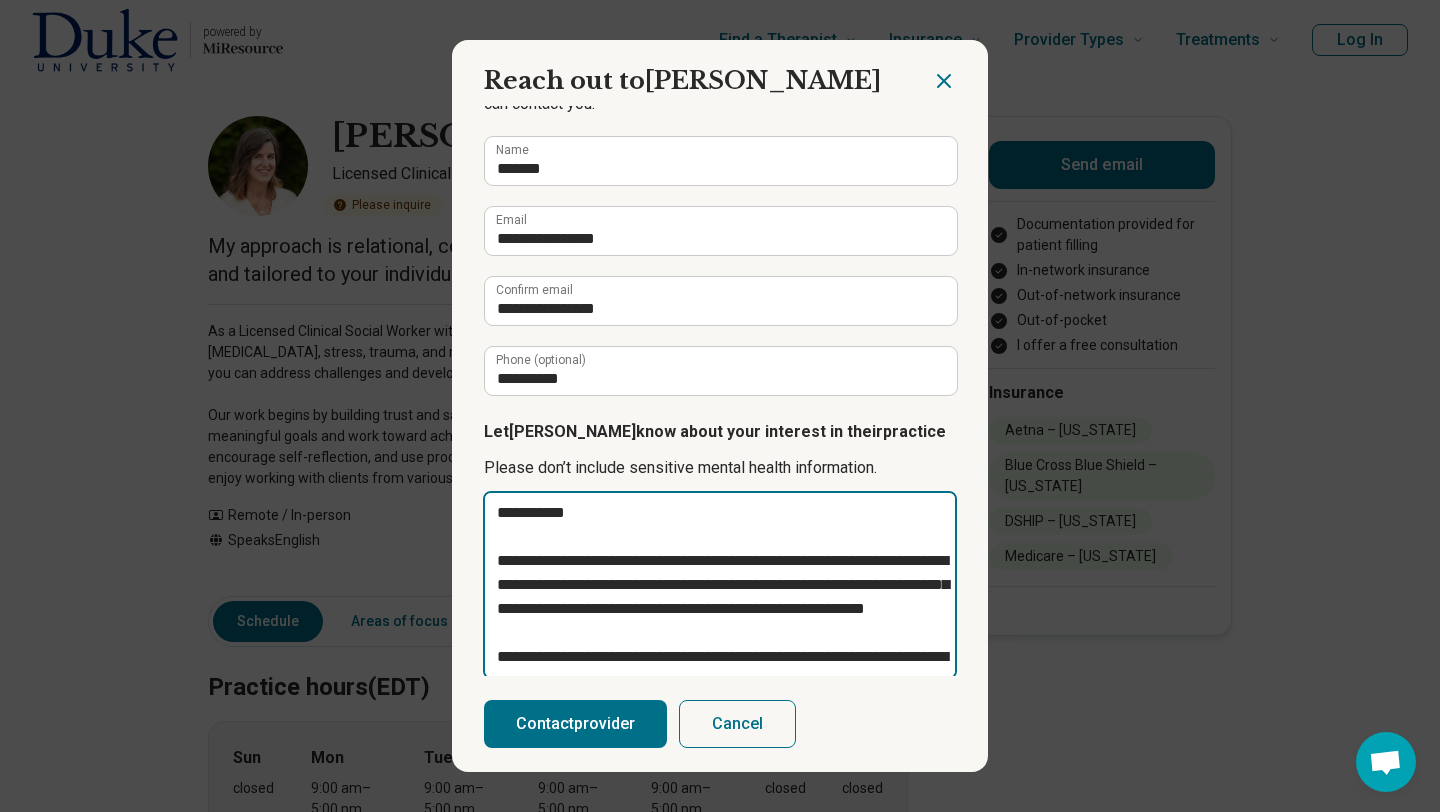 type on "**********" 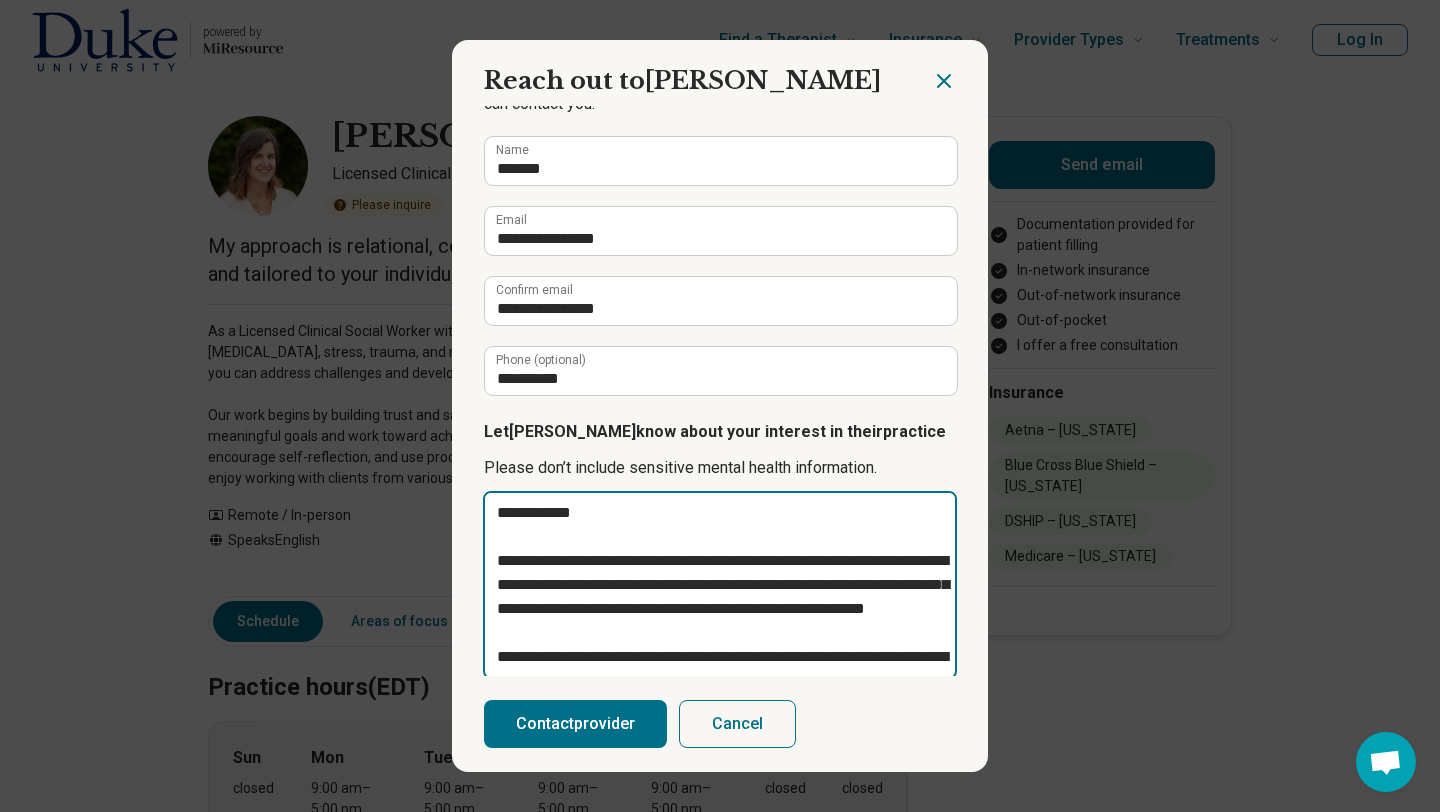 type on "*" 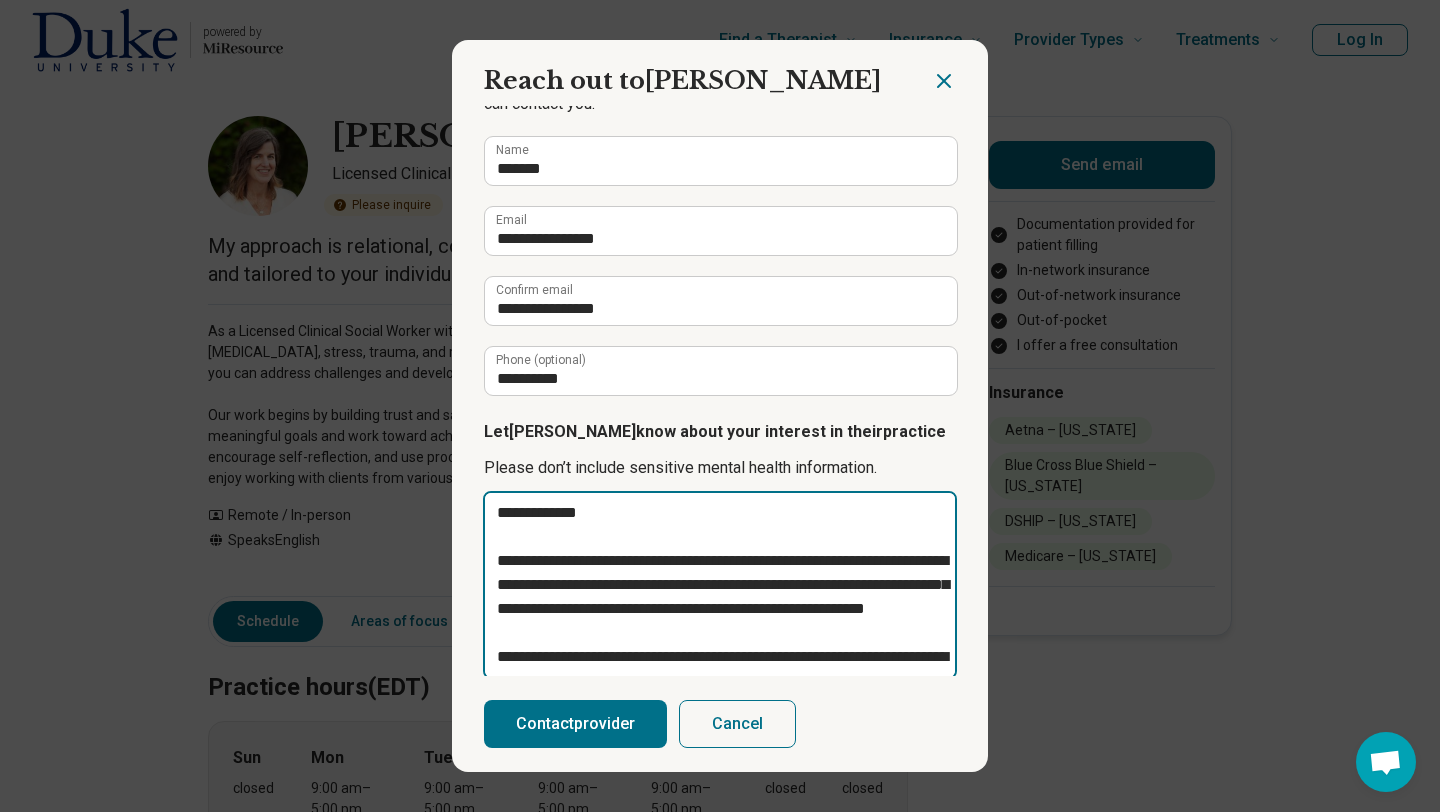 type on "**********" 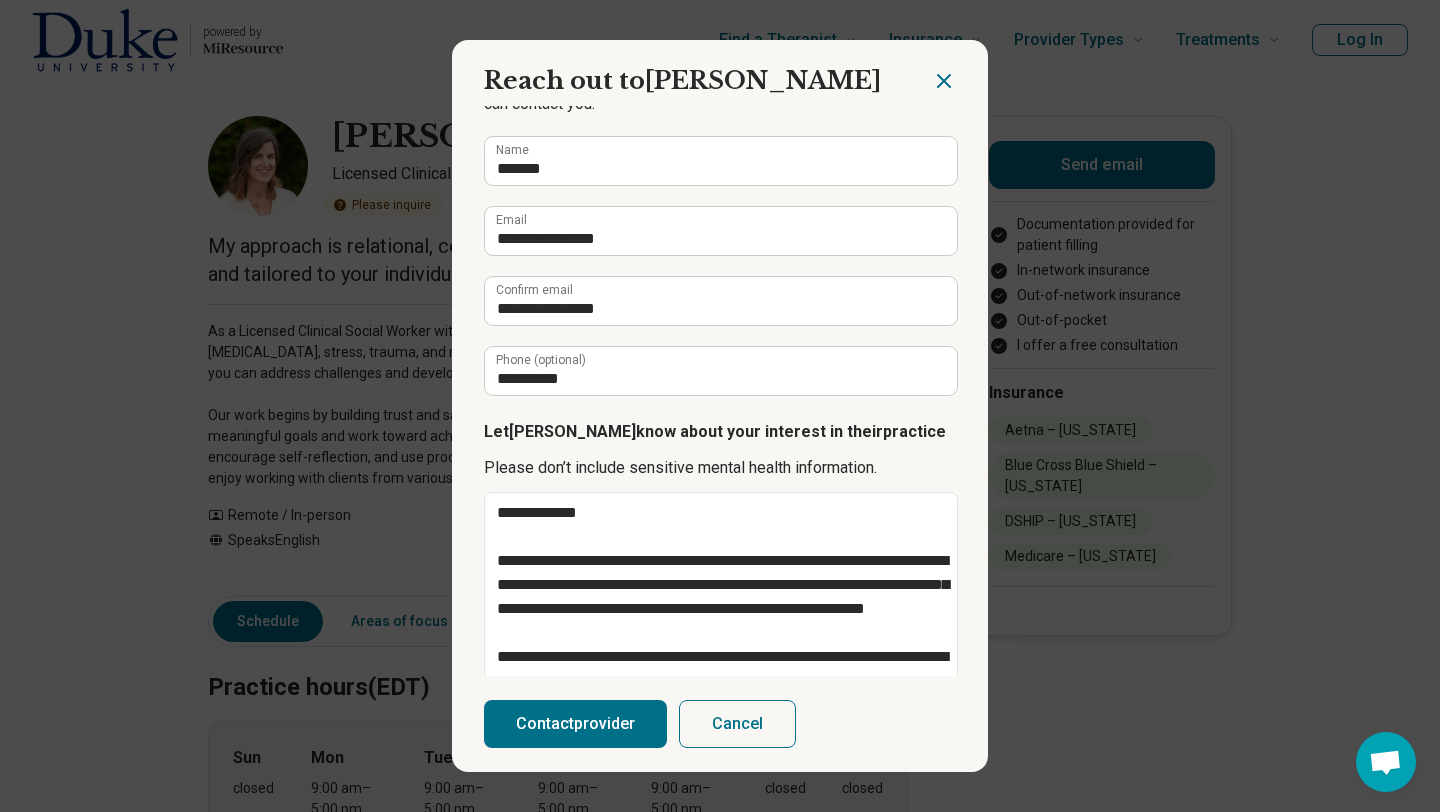 click on "Contact  provider" at bounding box center (575, 724) 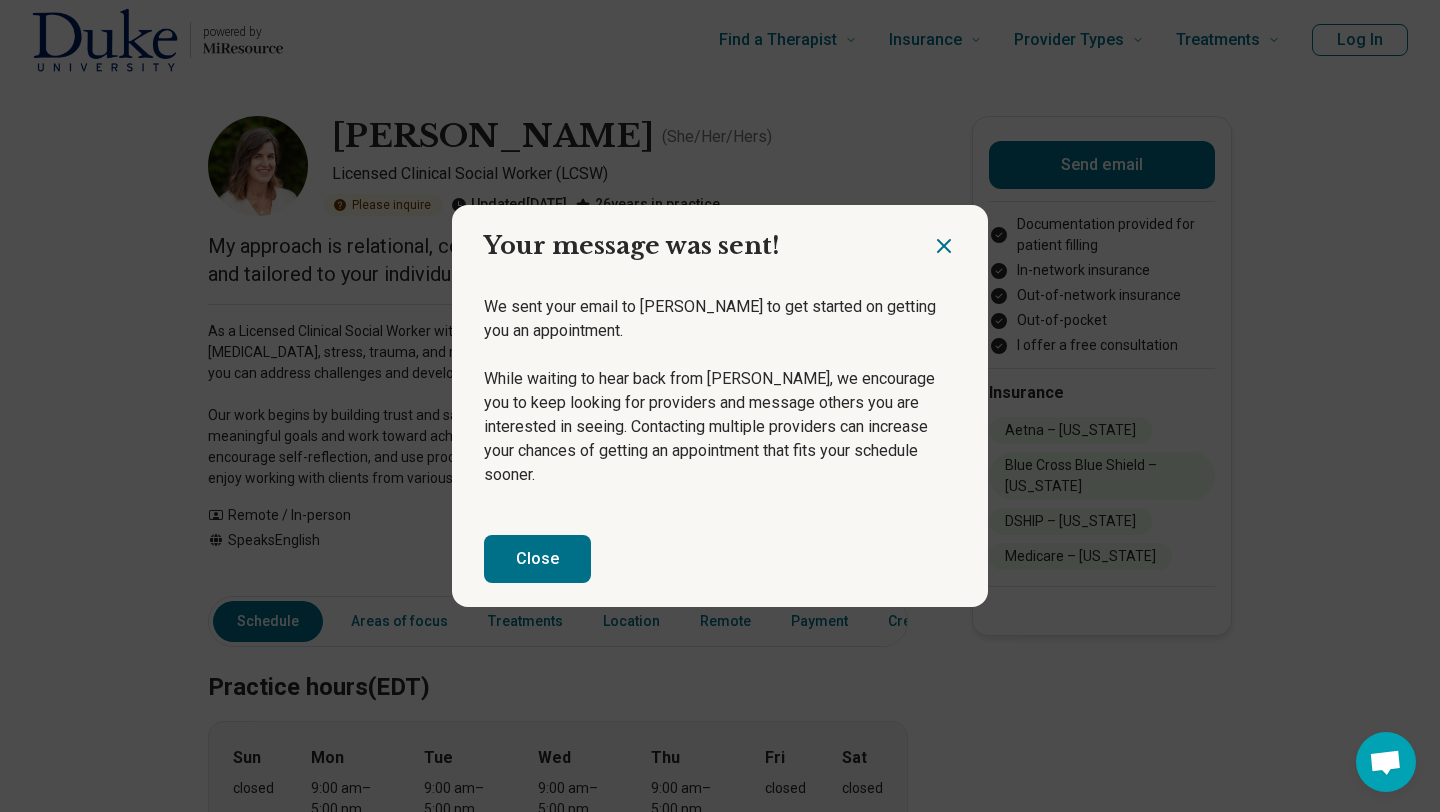 click 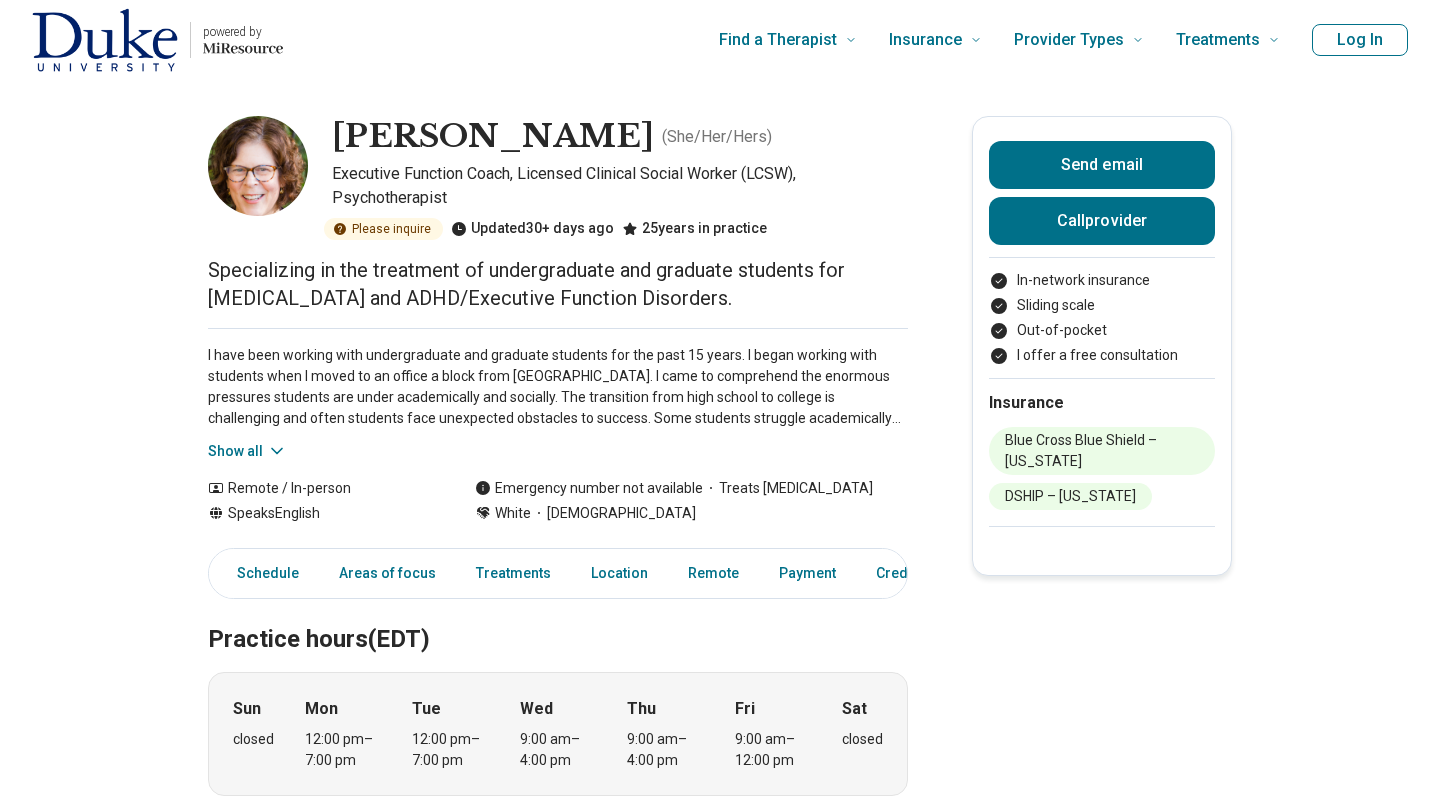 scroll, scrollTop: 0, scrollLeft: 0, axis: both 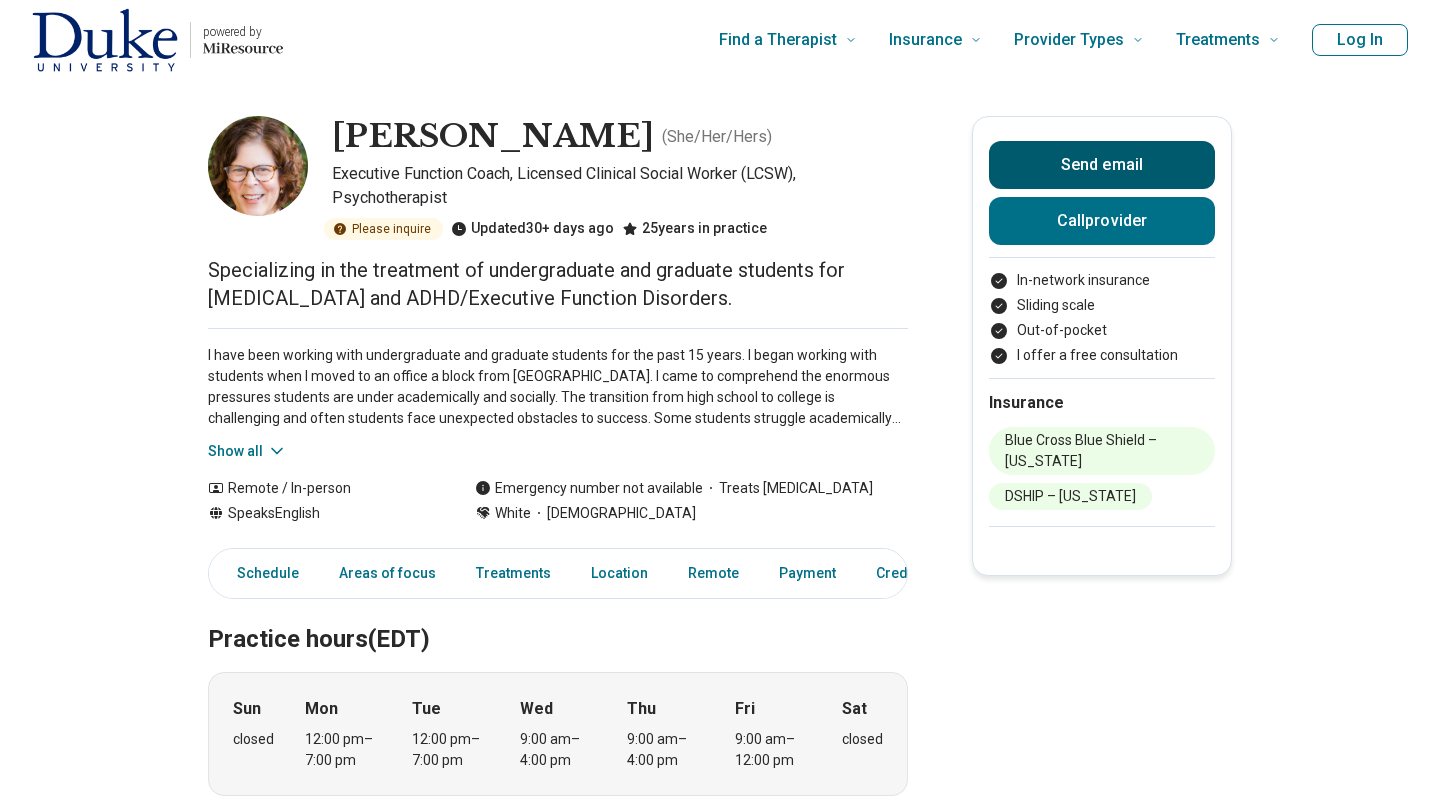 click on "Send email" at bounding box center (1102, 165) 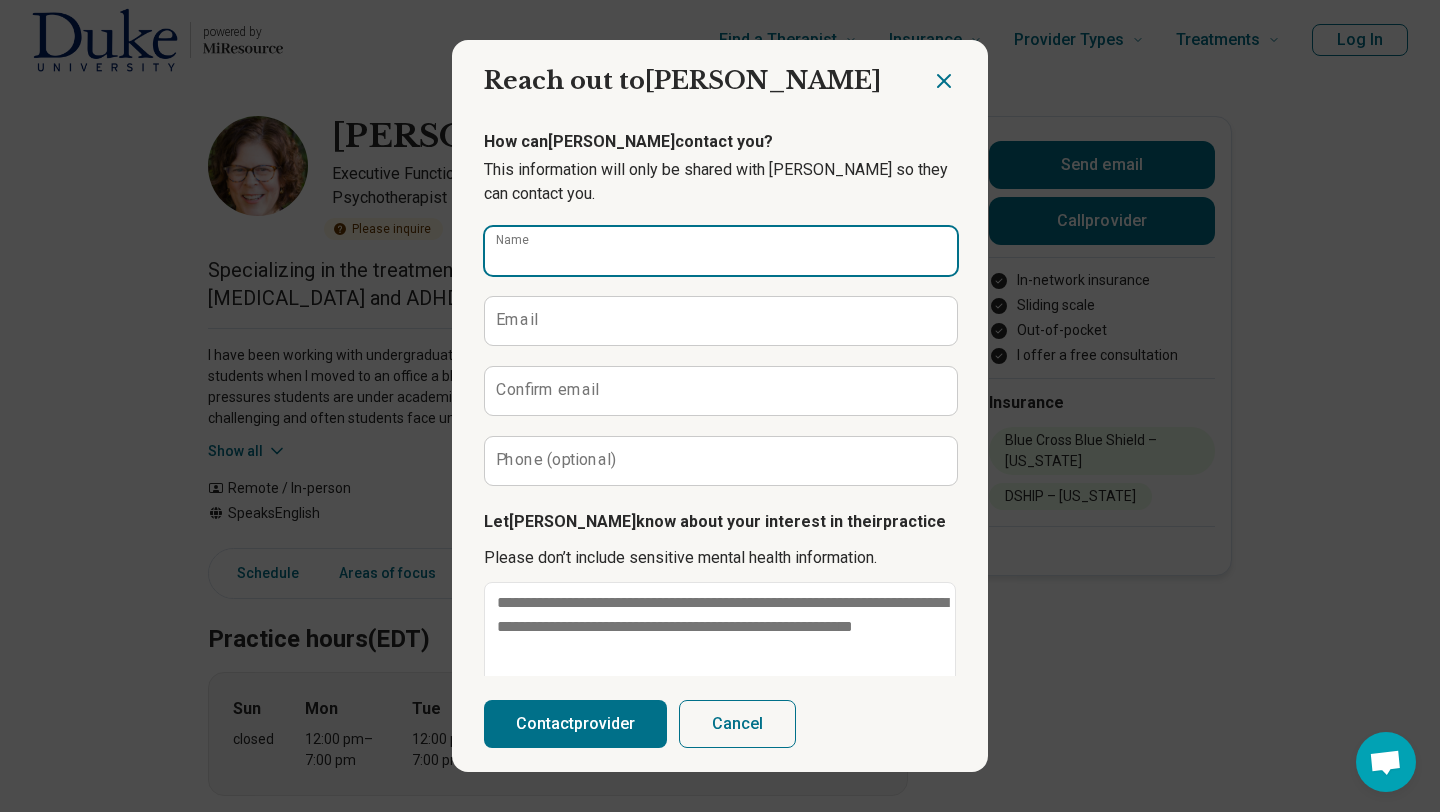 click on "Name" at bounding box center (721, 251) 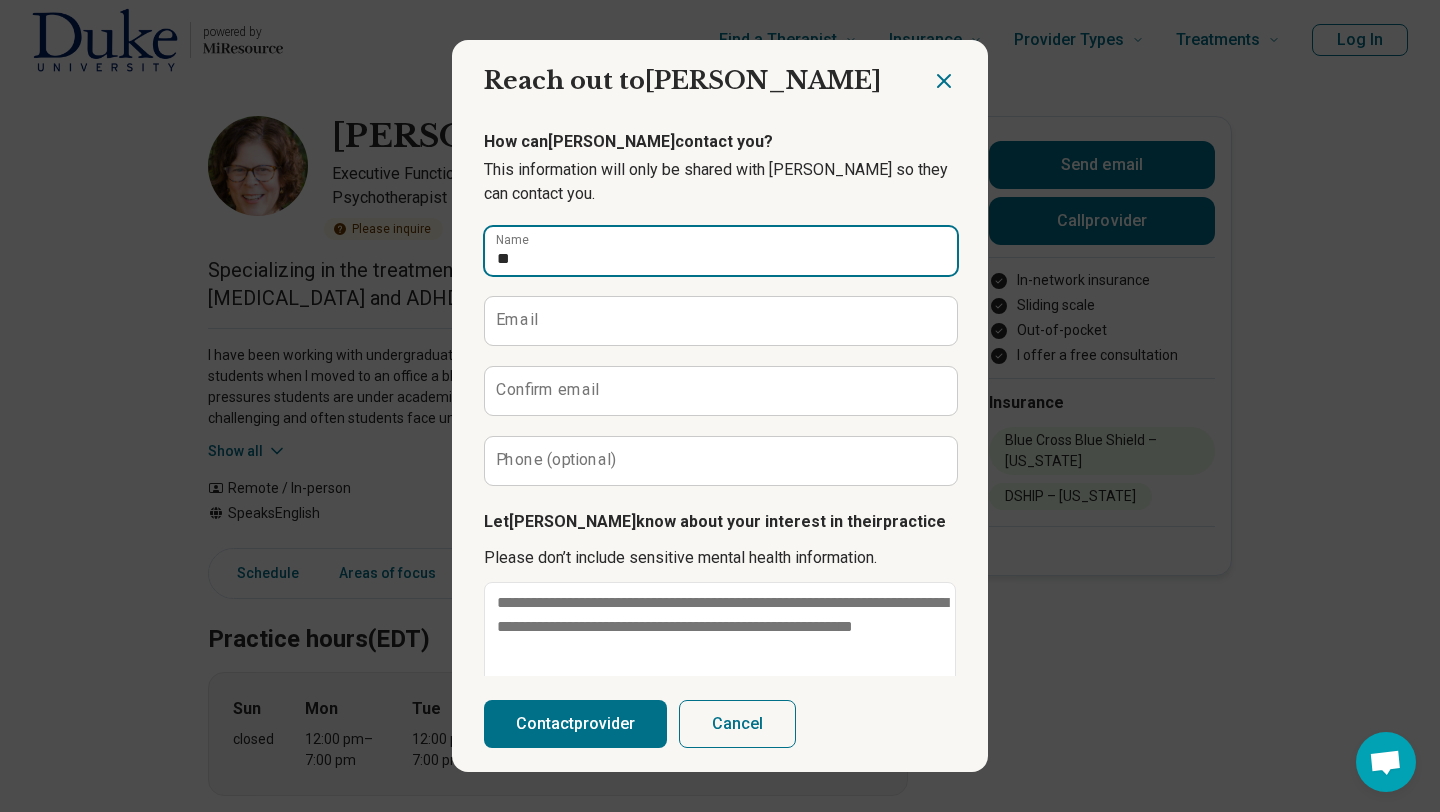 type on "*******" 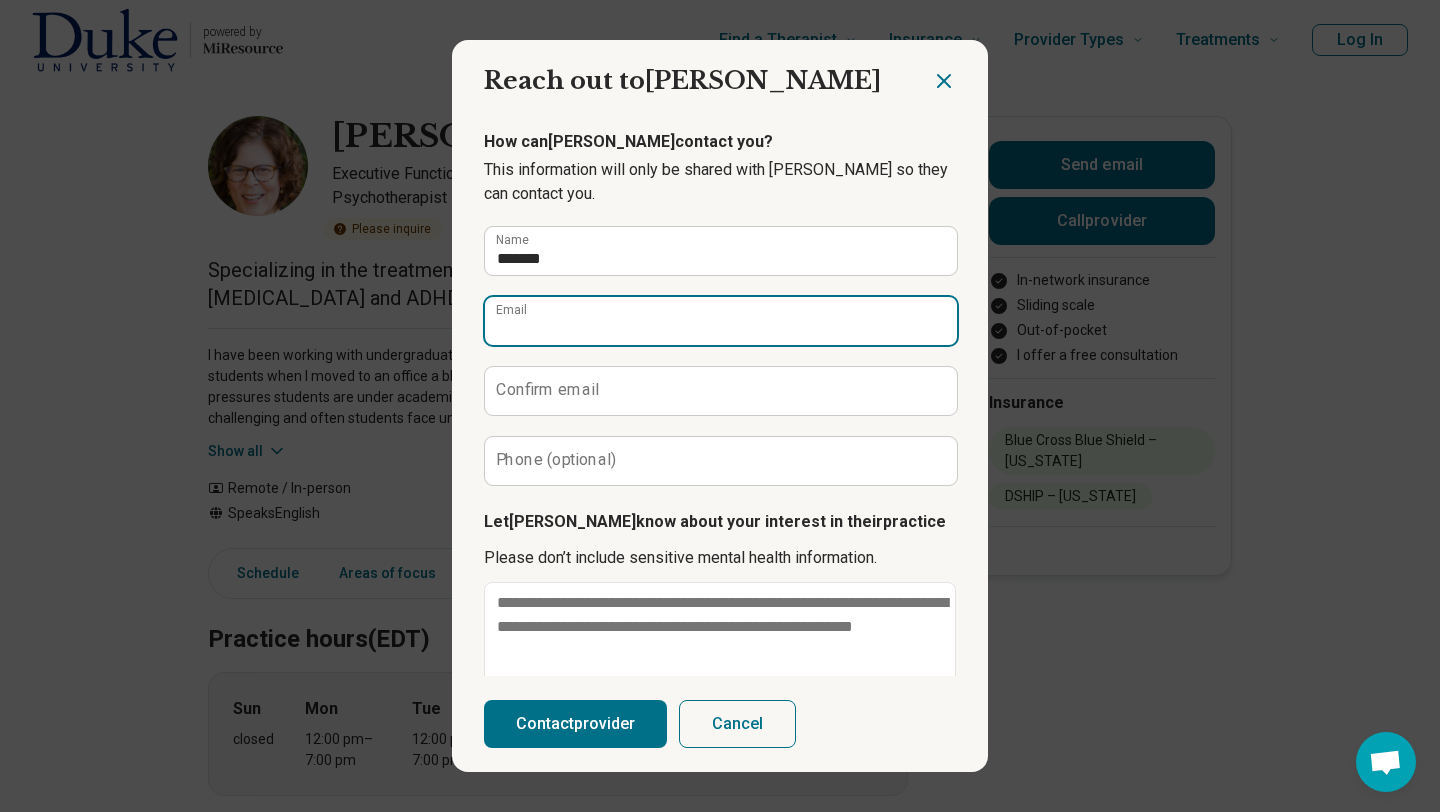 click on "Email" at bounding box center [721, 321] 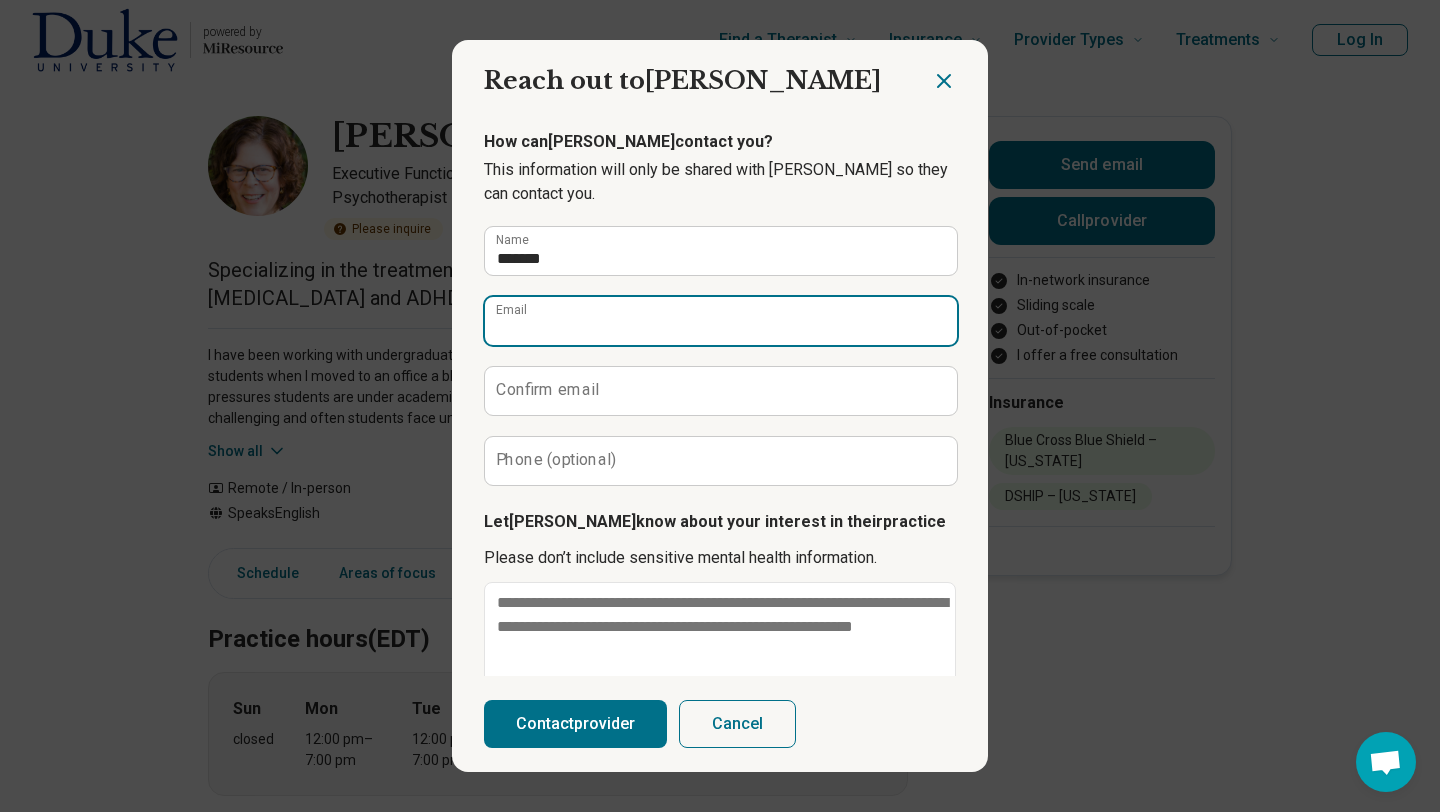 type on "**********" 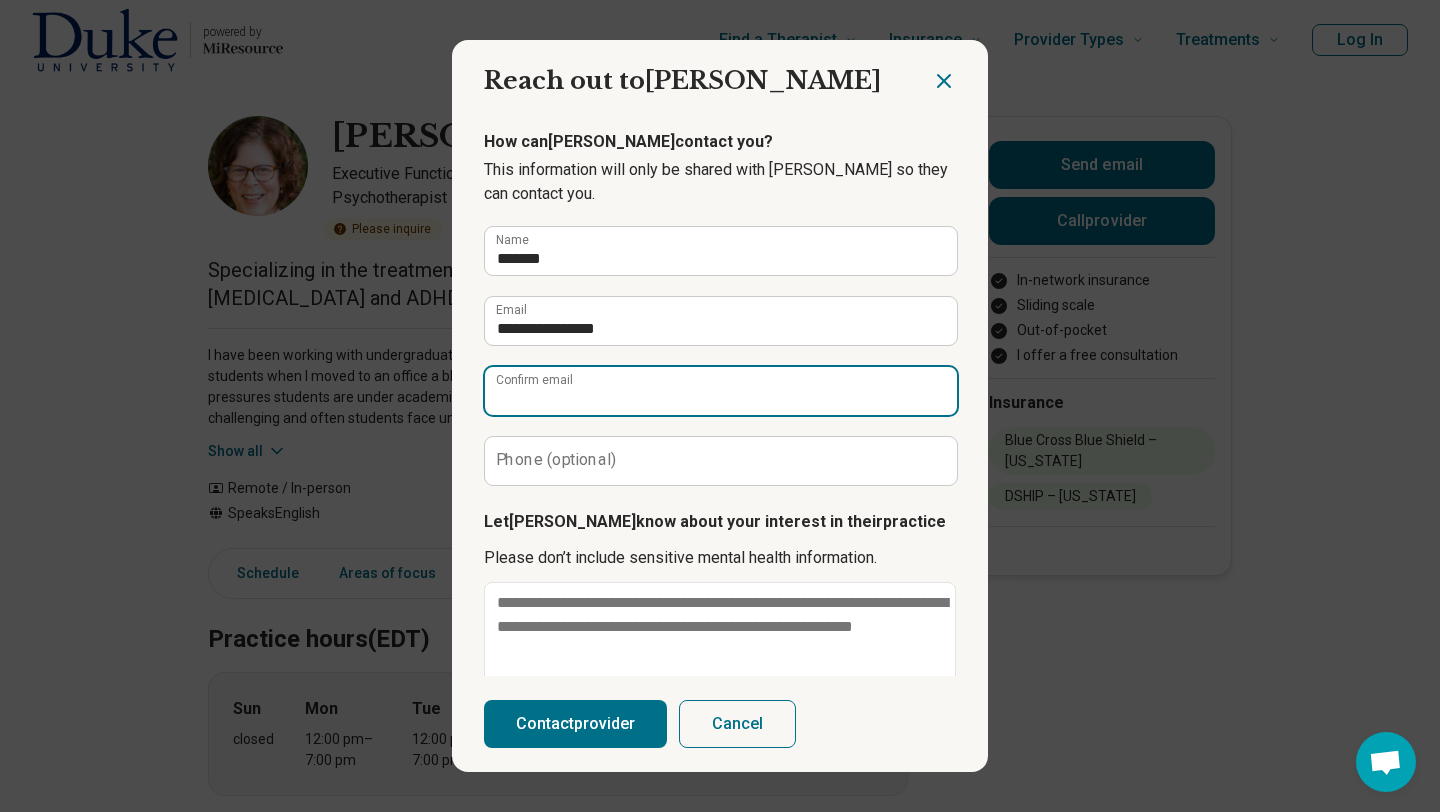click on "Confirm email" at bounding box center [721, 391] 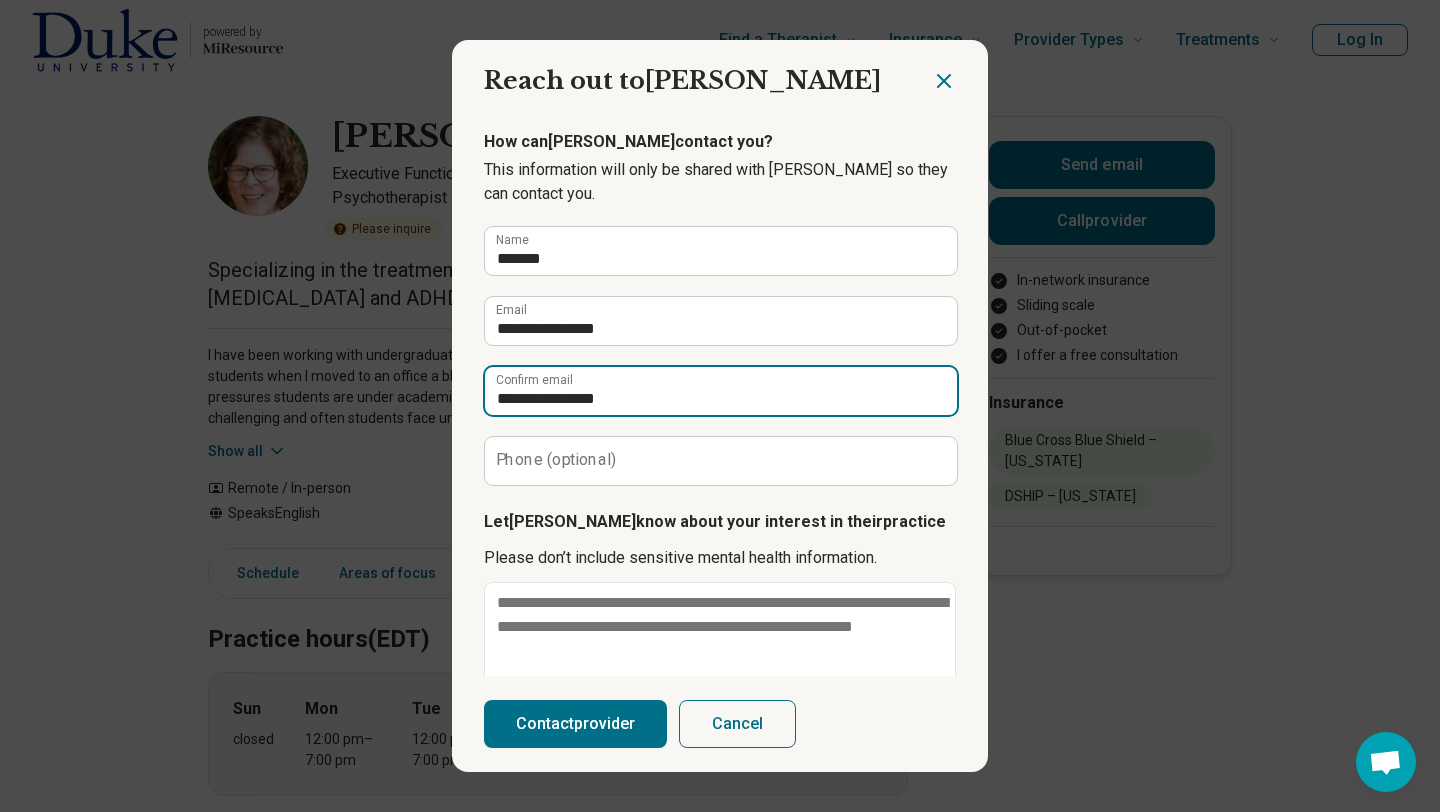 type on "**********" 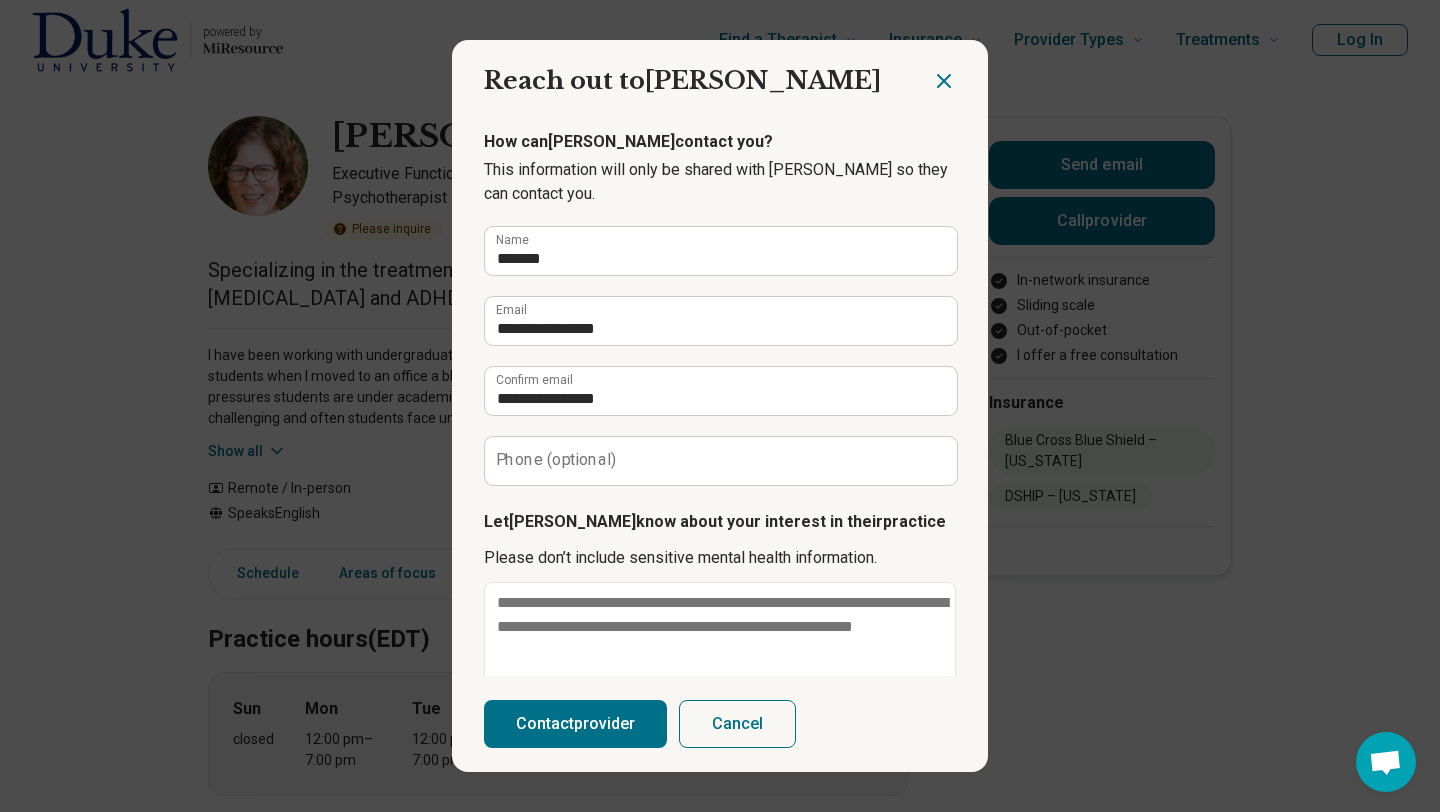 click on "**********" at bounding box center [720, 438] 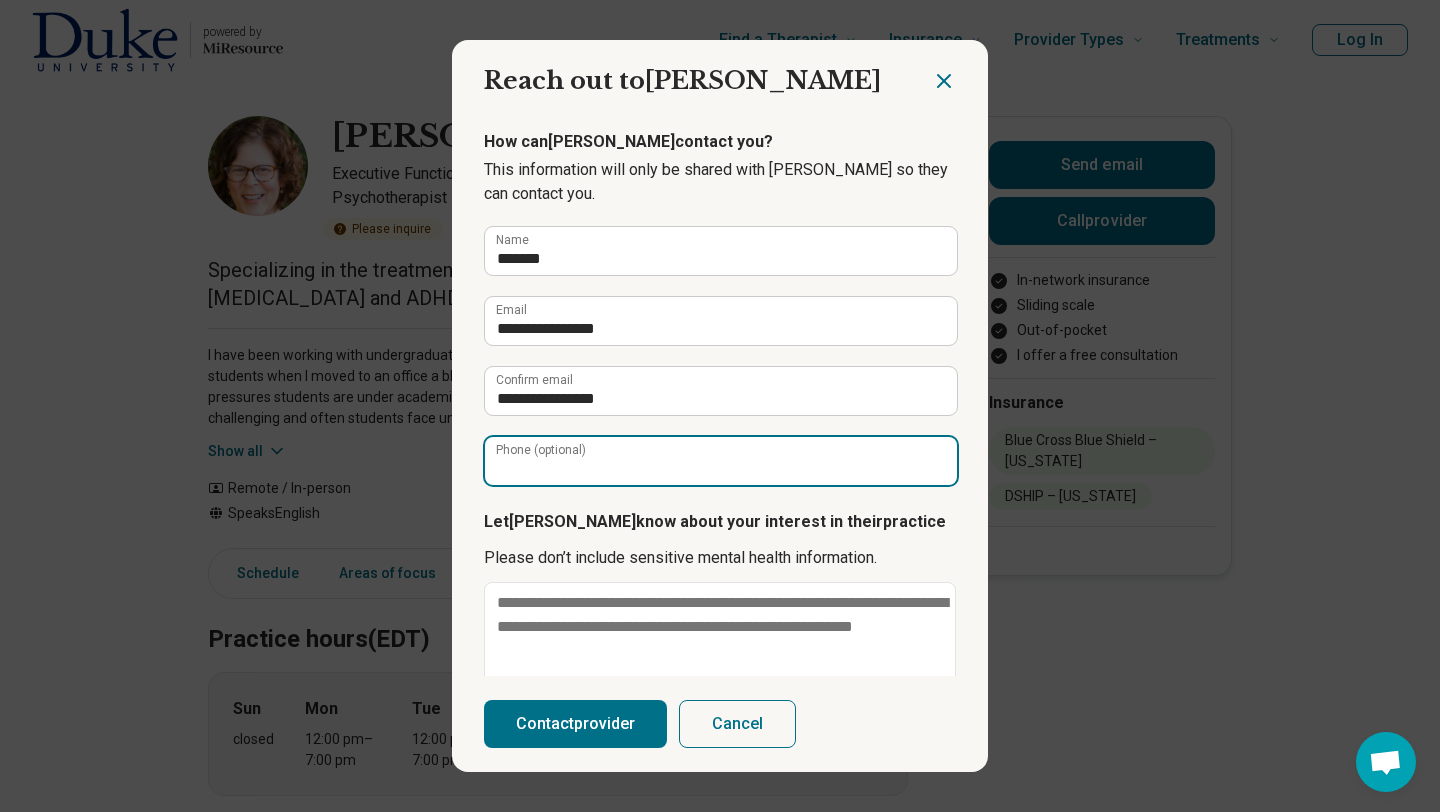 click on "Phone (optional)" at bounding box center [721, 461] 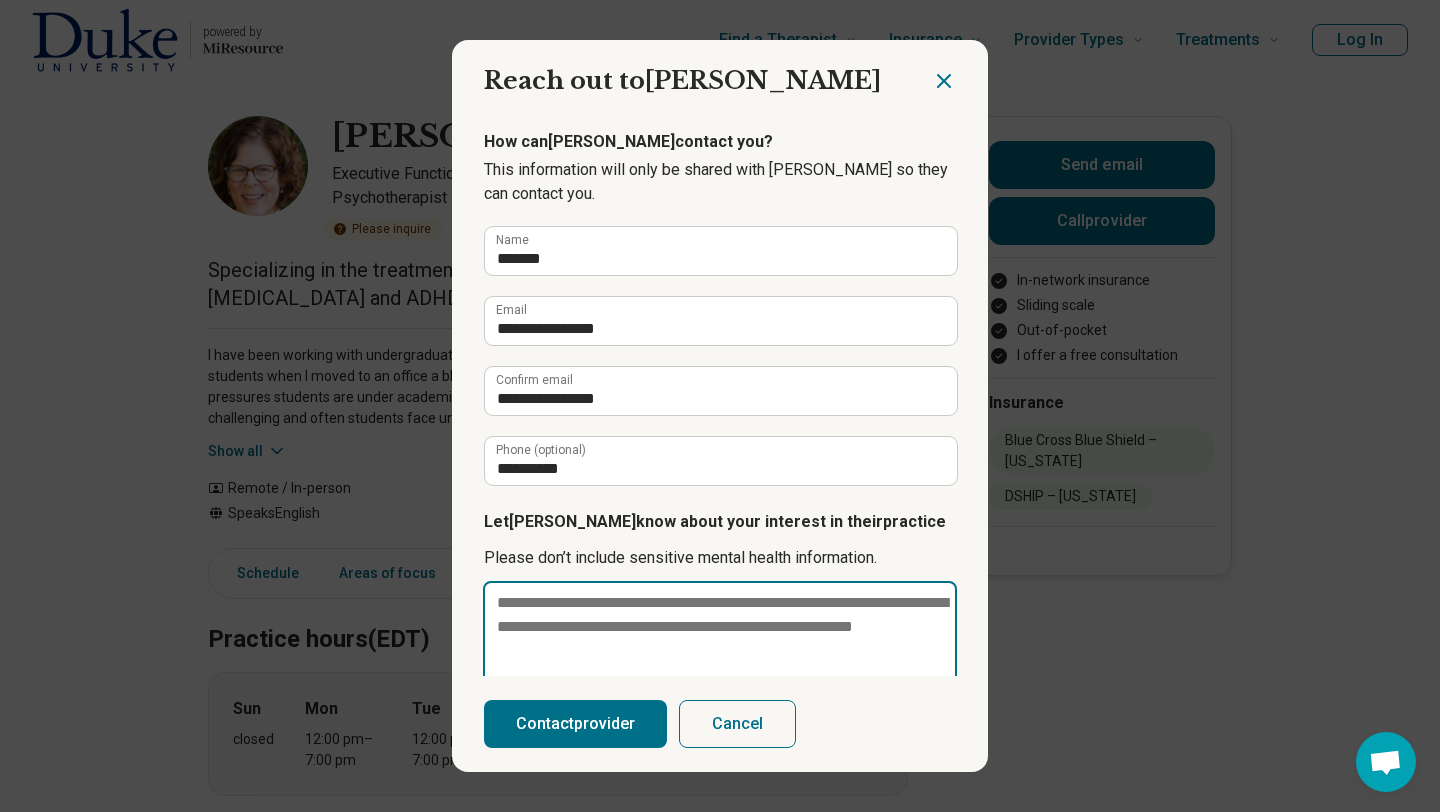 click at bounding box center [720, 651] 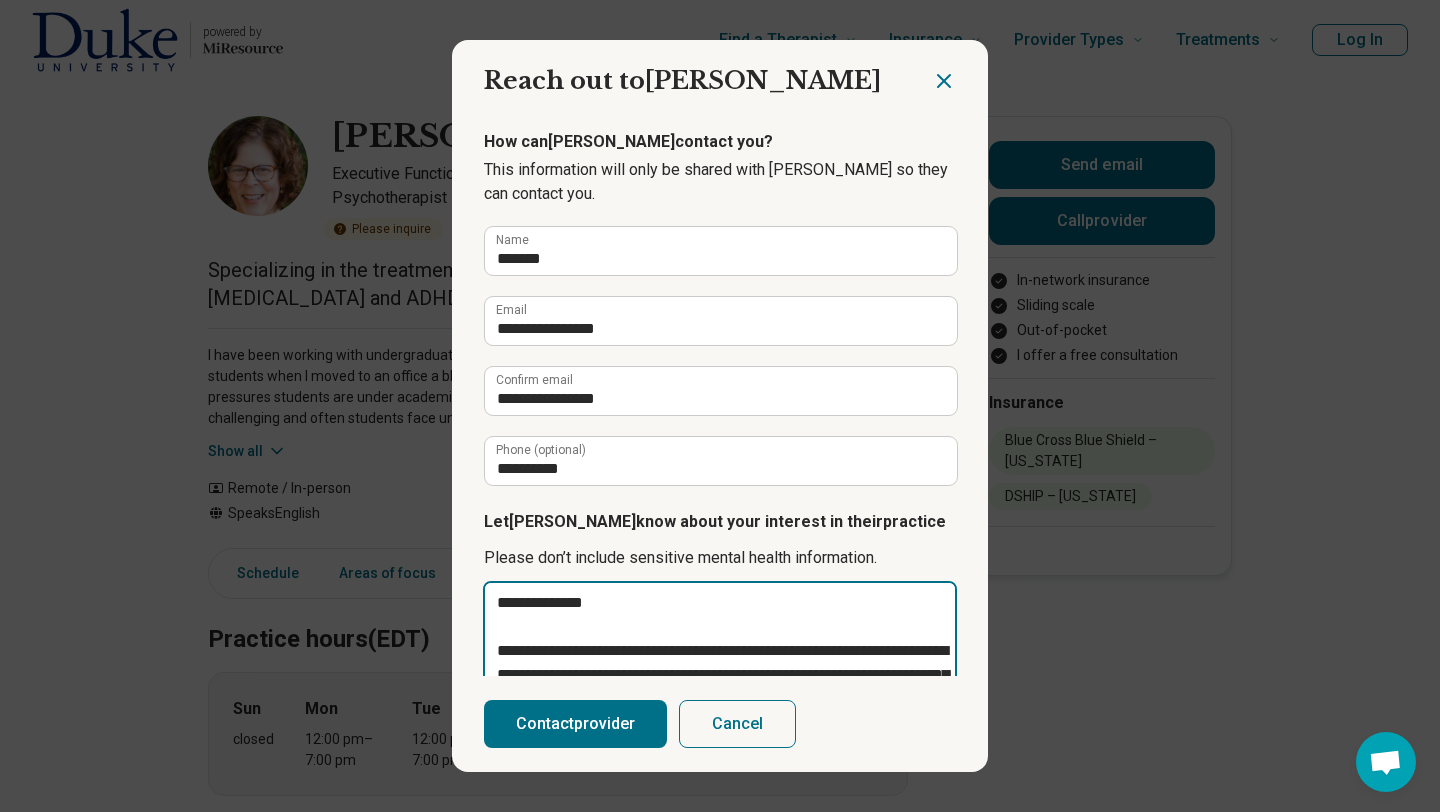 scroll, scrollTop: 254, scrollLeft: 0, axis: vertical 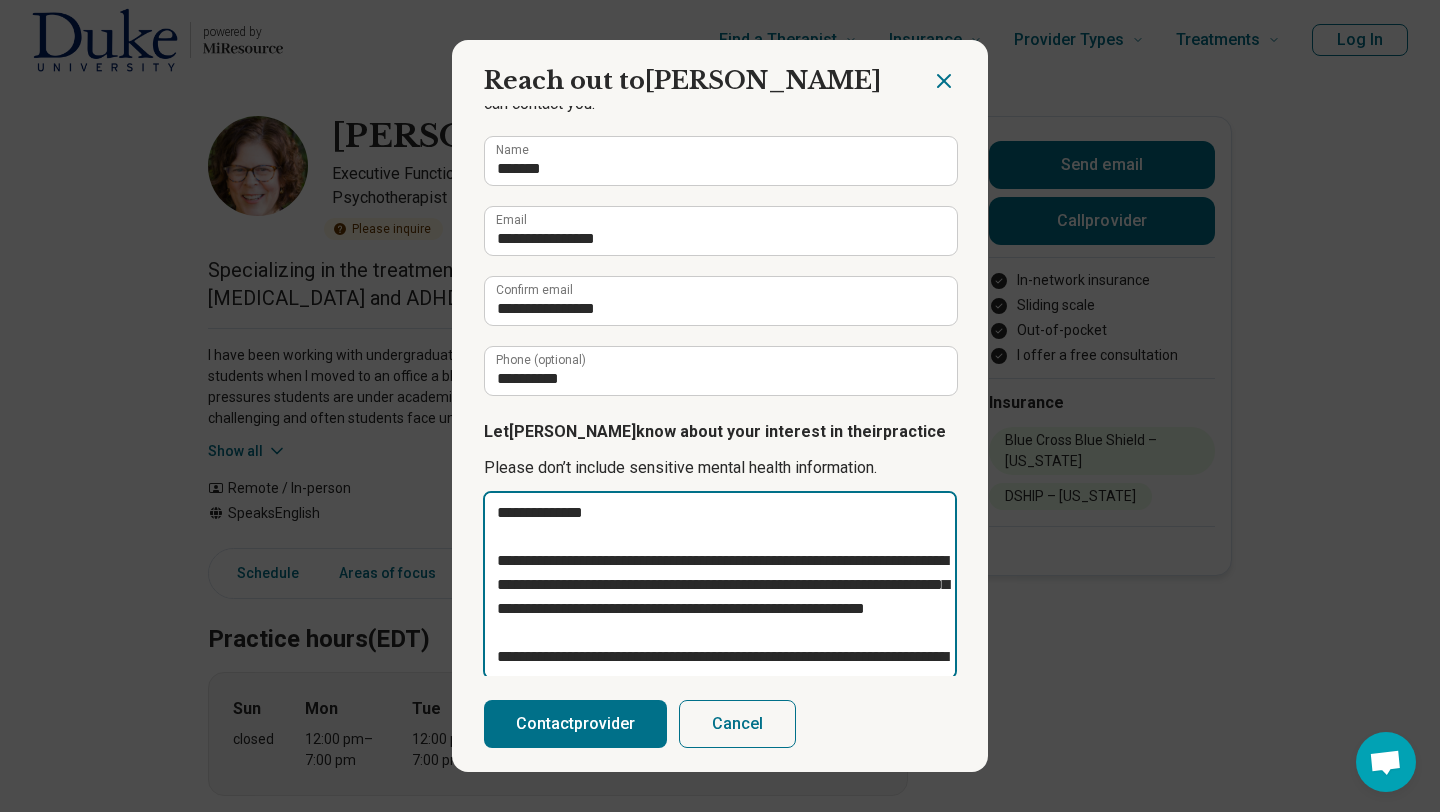 click on "**********" at bounding box center (720, 585) 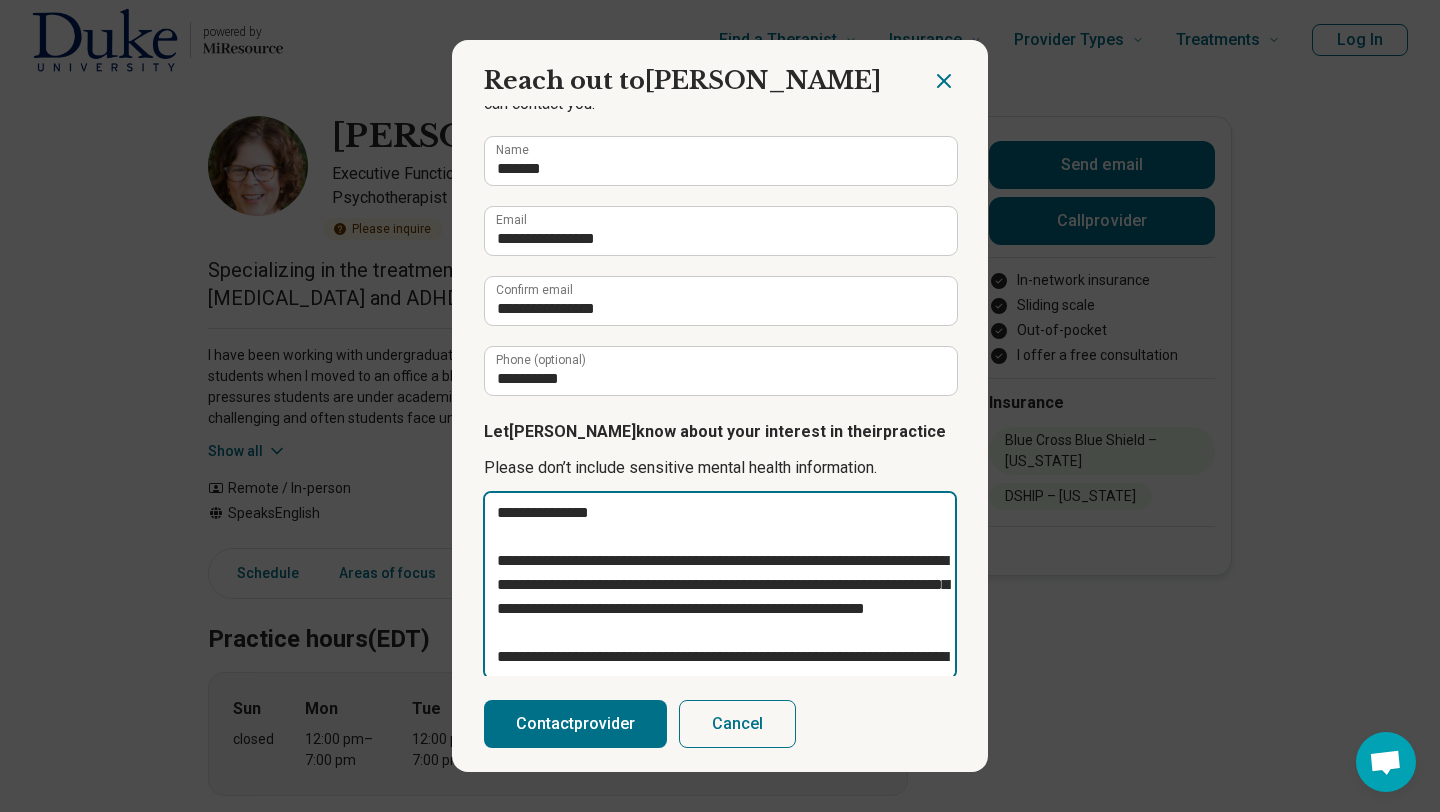 type on "**********" 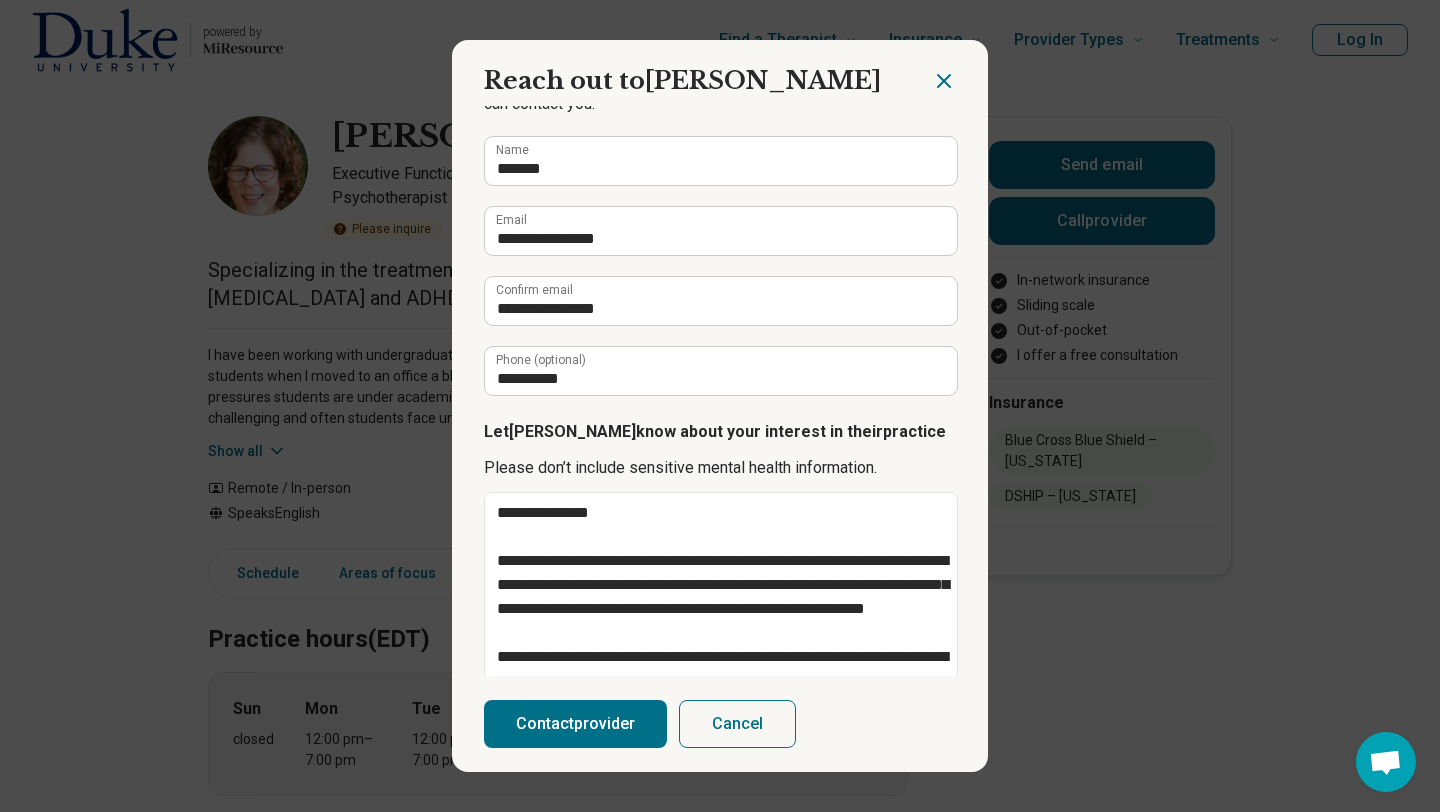 click on "Contact  provider" at bounding box center [575, 724] 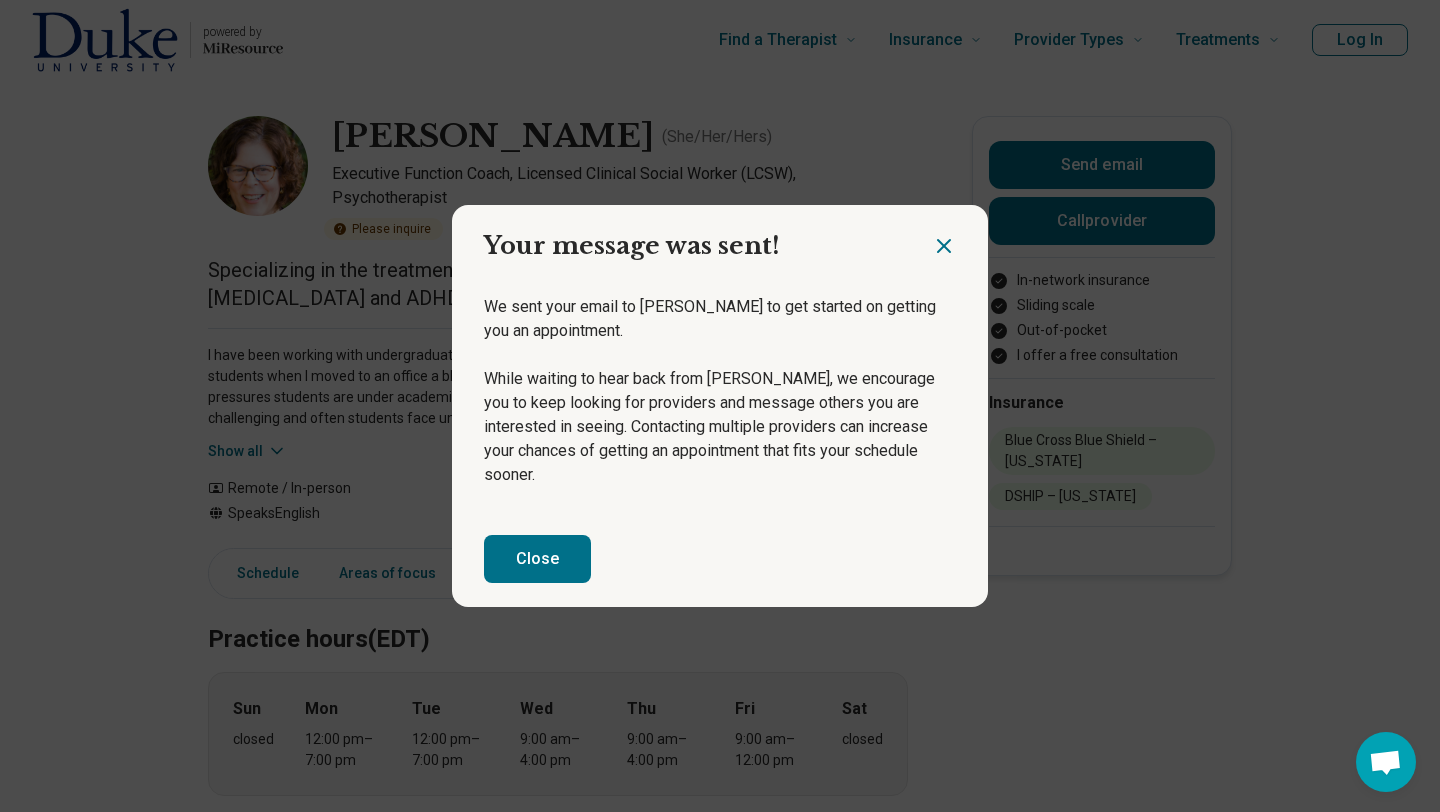 click on "Close" at bounding box center (537, 559) 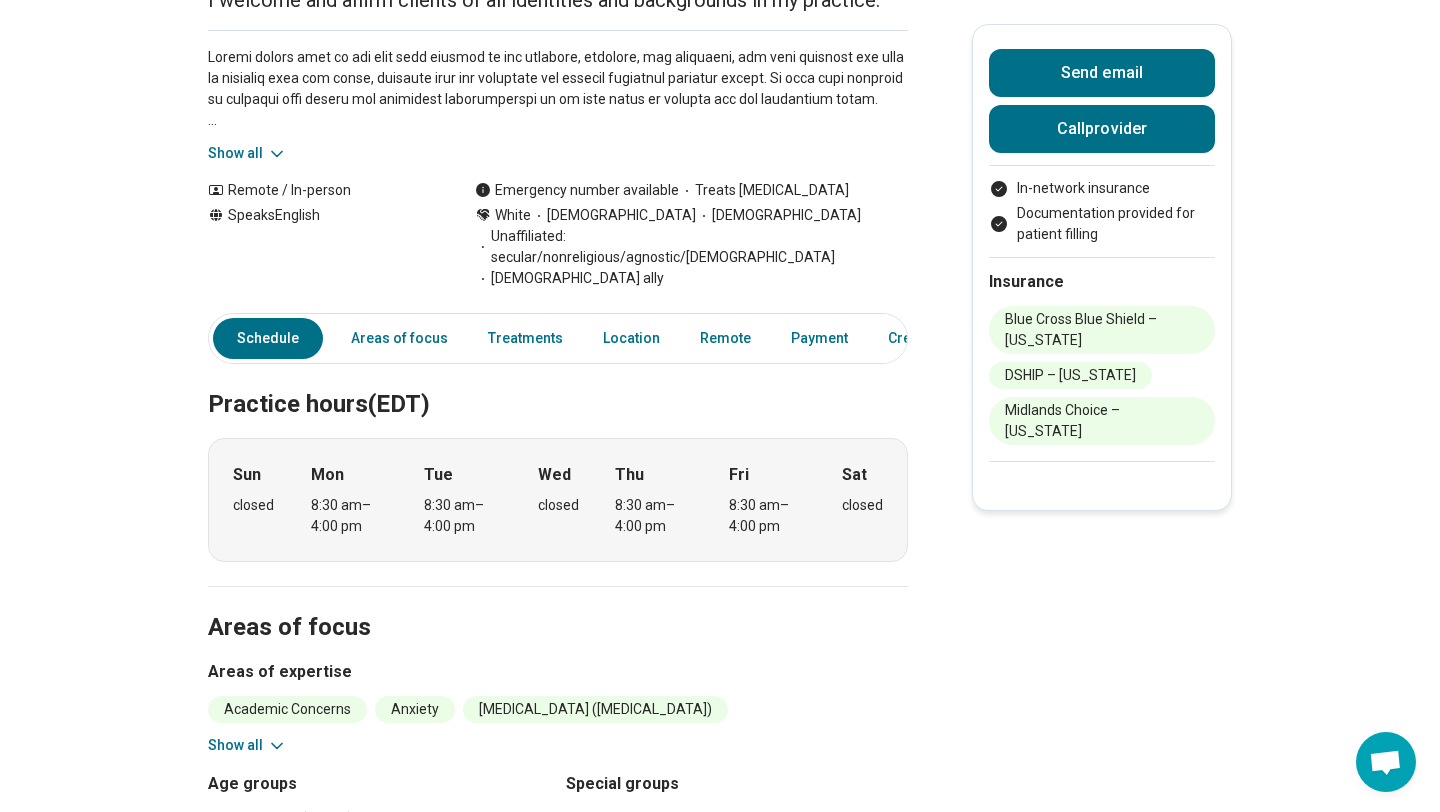 scroll, scrollTop: 0, scrollLeft: 0, axis: both 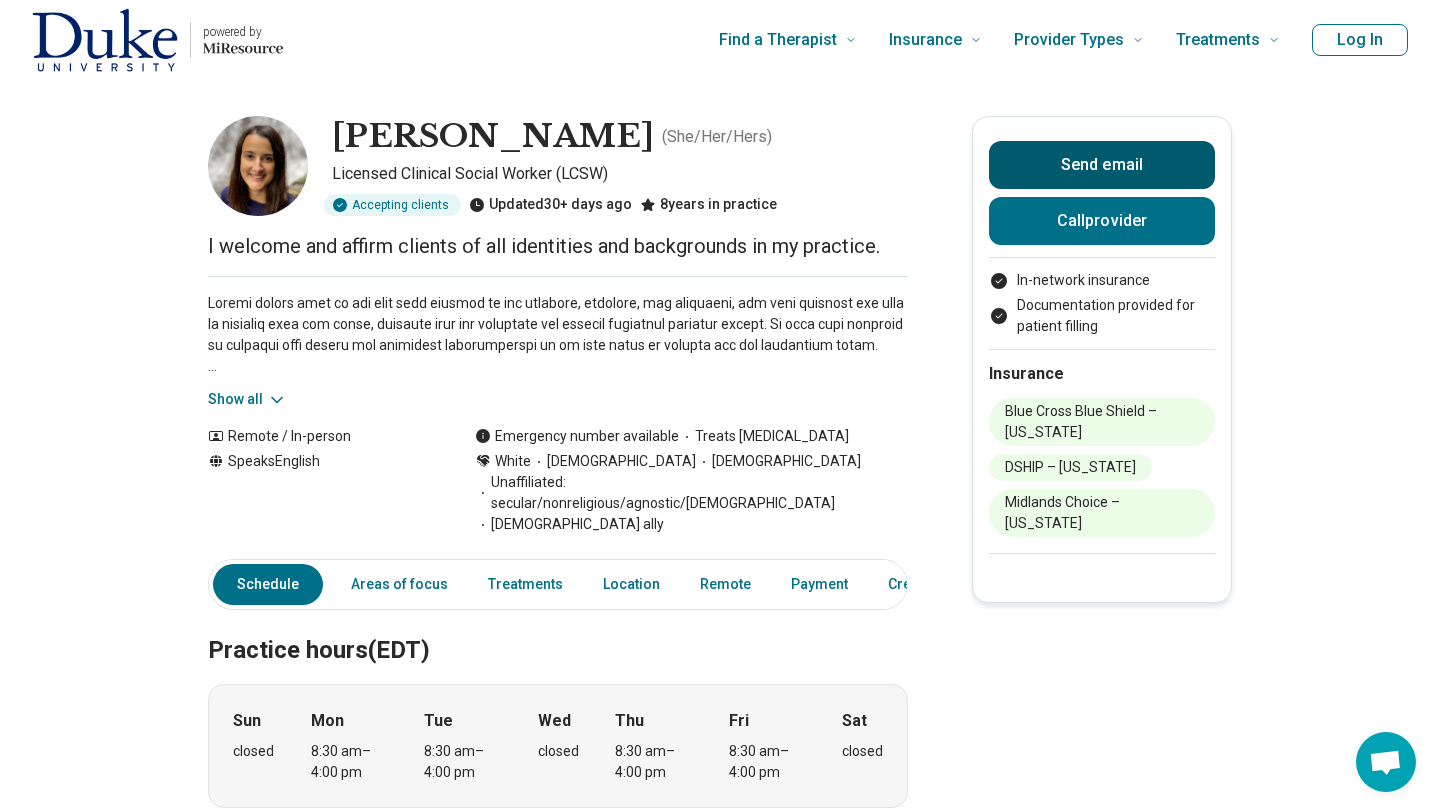 click on "Send email" at bounding box center [1102, 165] 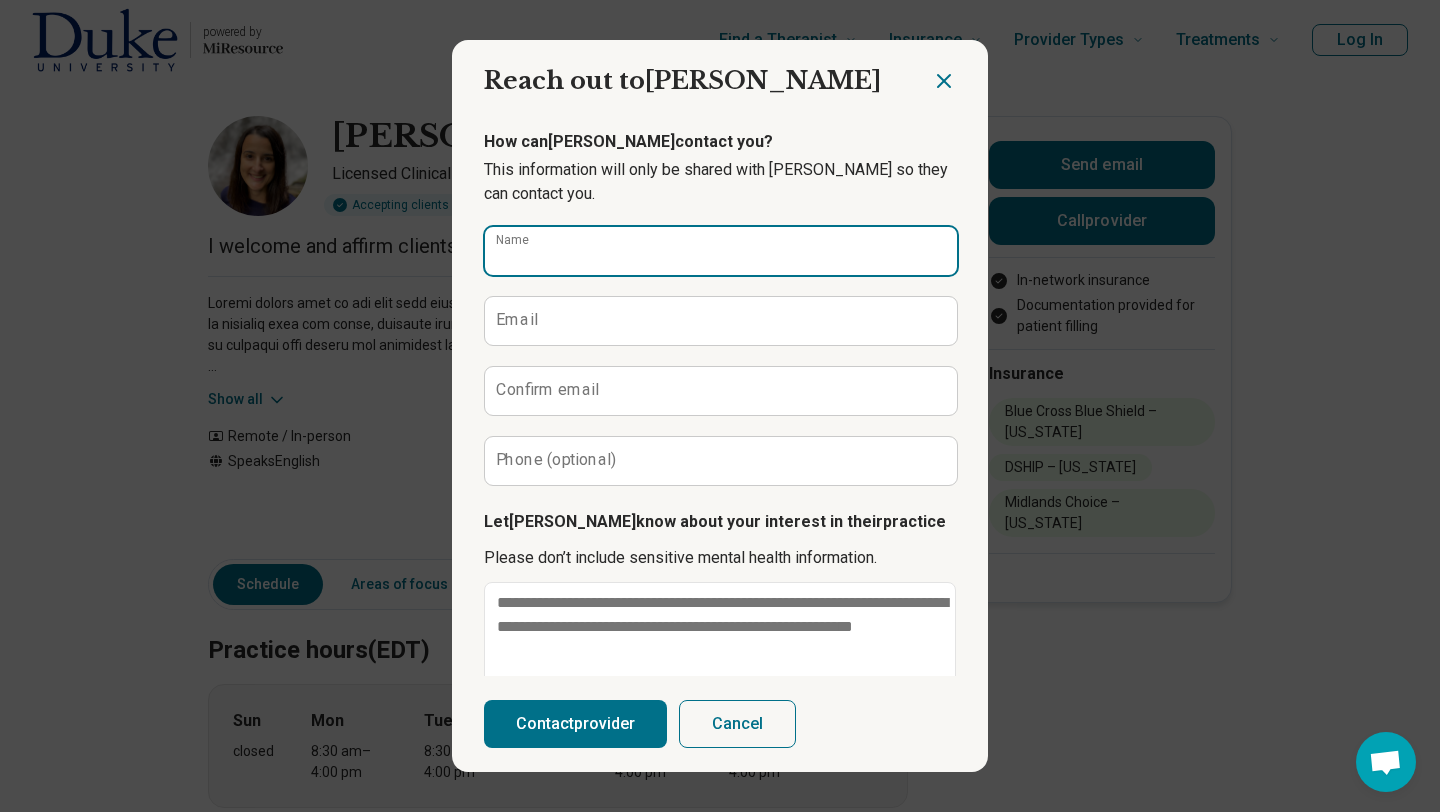 click on "Name" at bounding box center [721, 251] 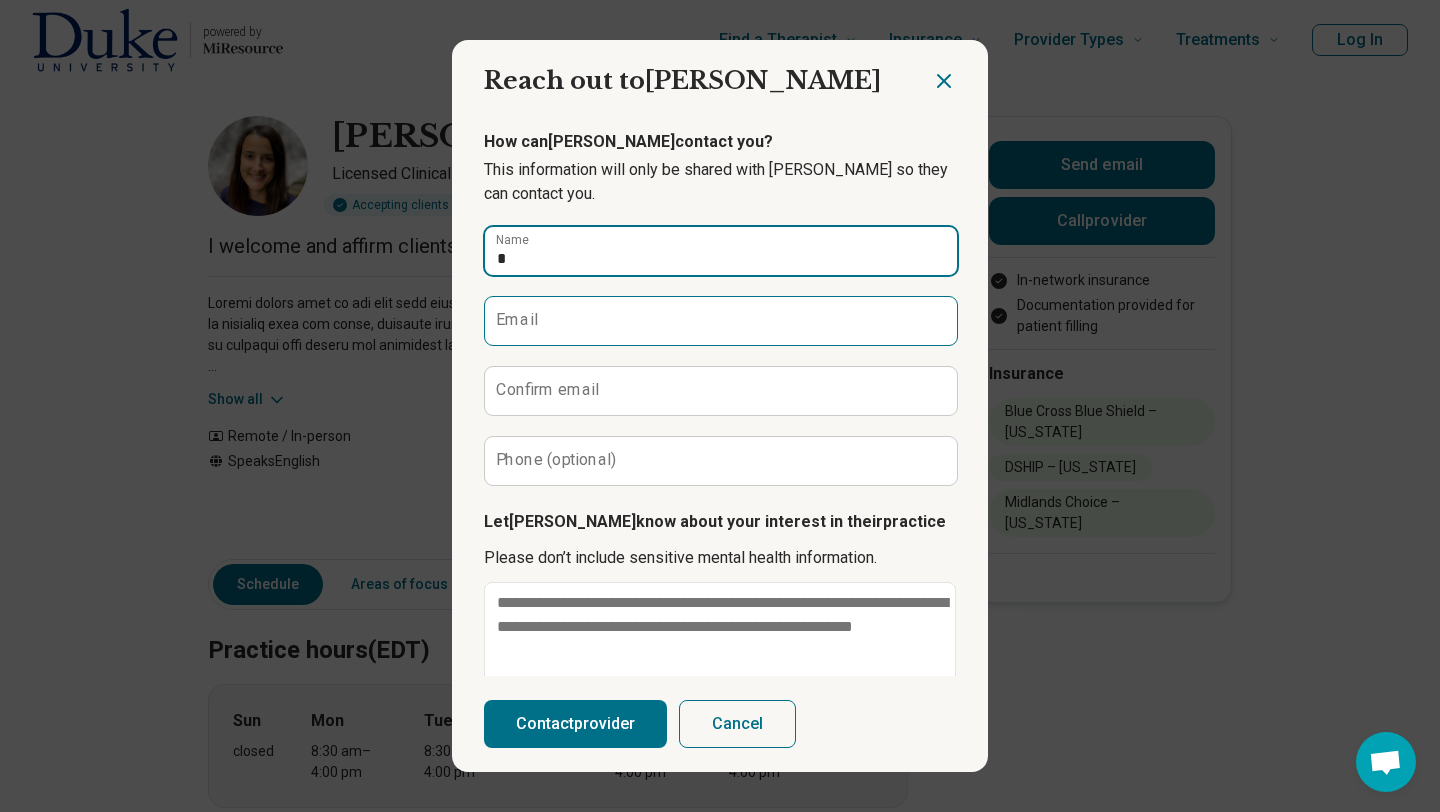 type on "*******" 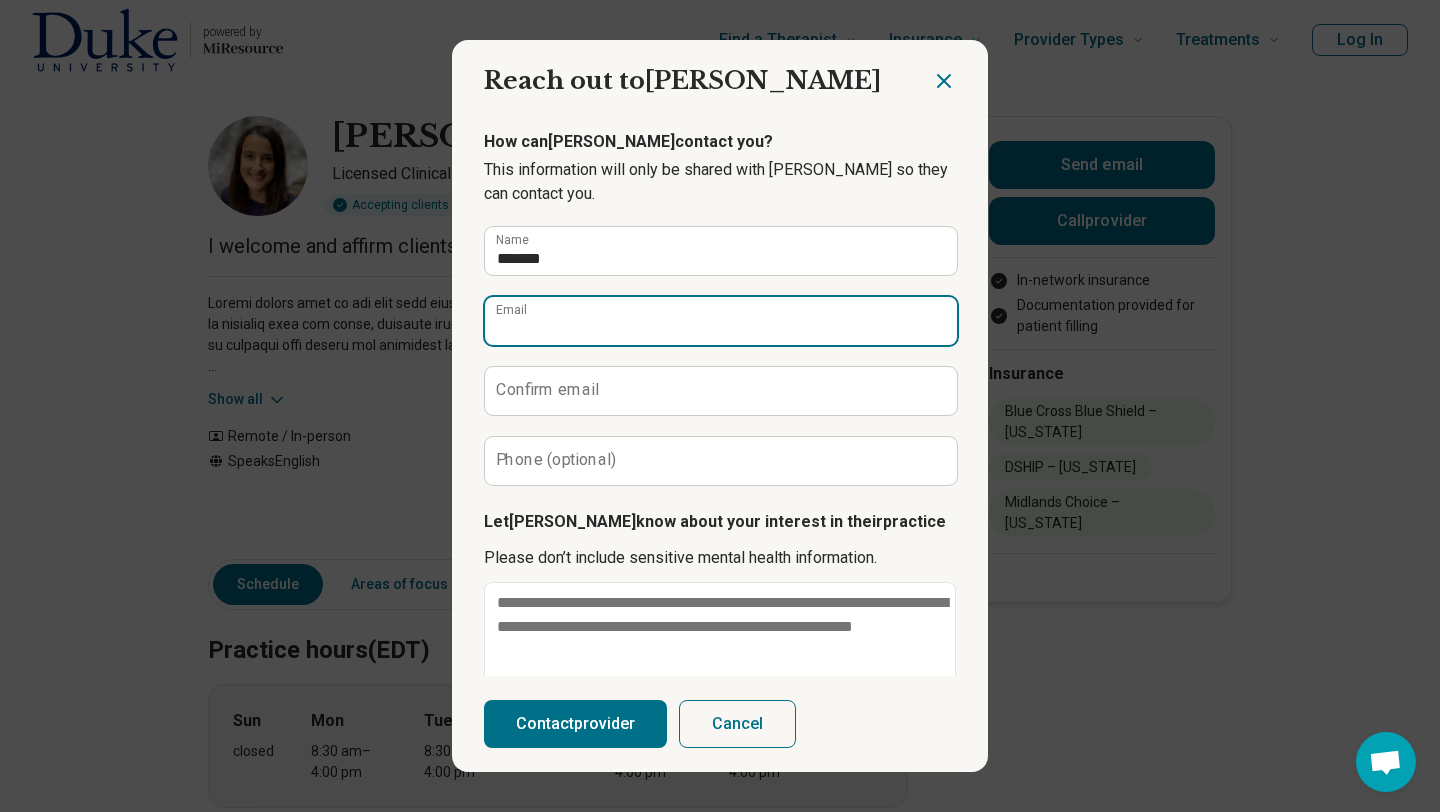 click on "Email" at bounding box center [721, 321] 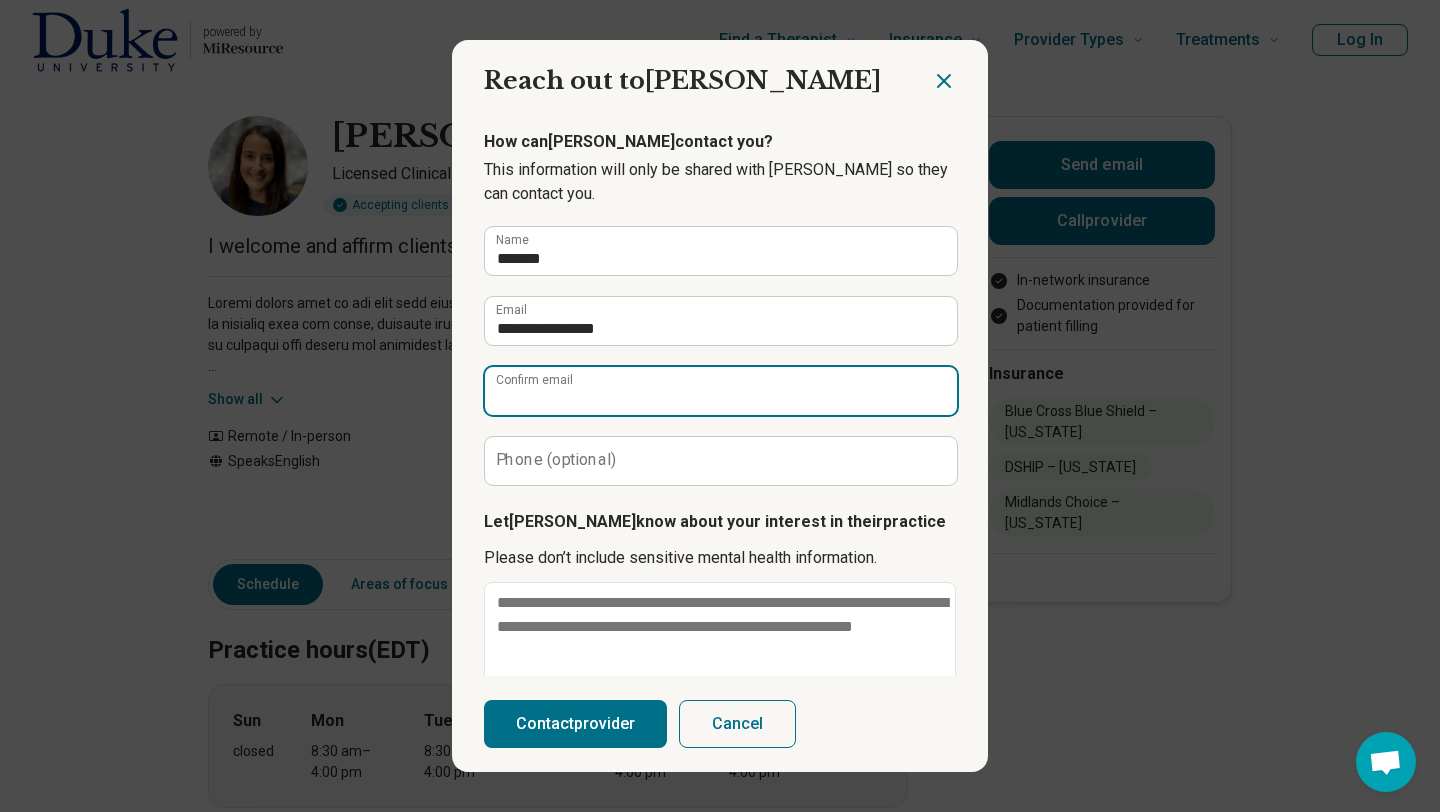click on "Confirm email" at bounding box center (721, 391) 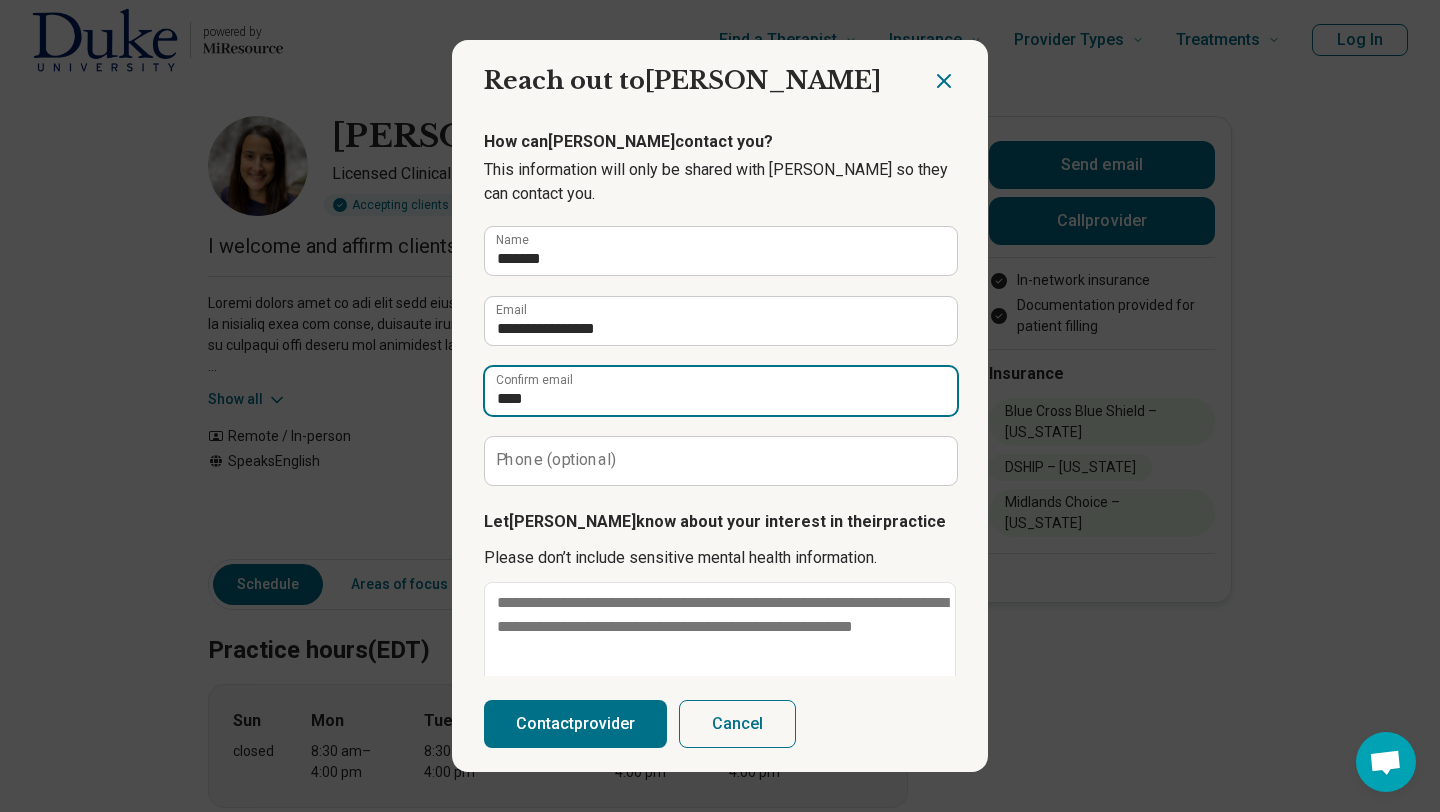 type on "****" 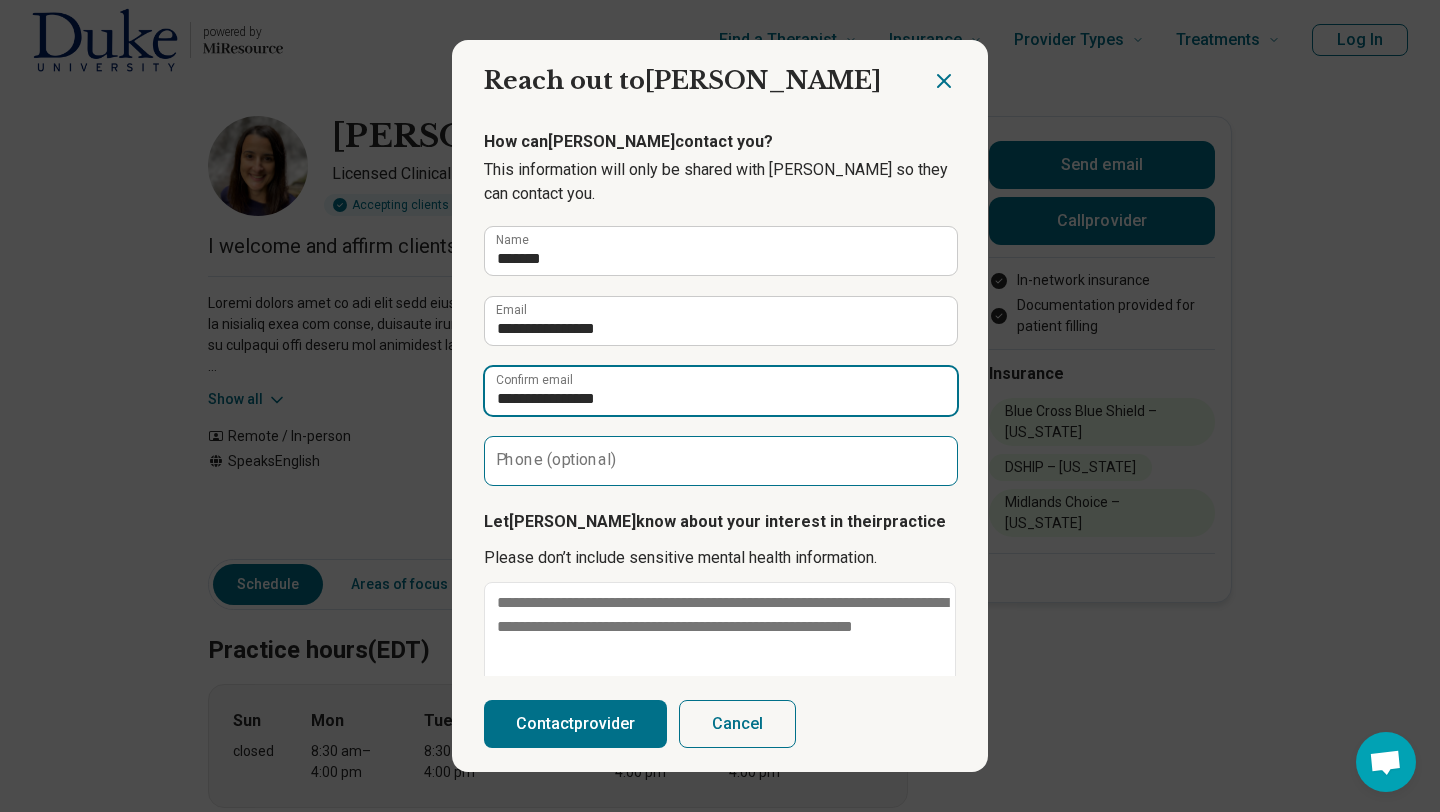 type on "**********" 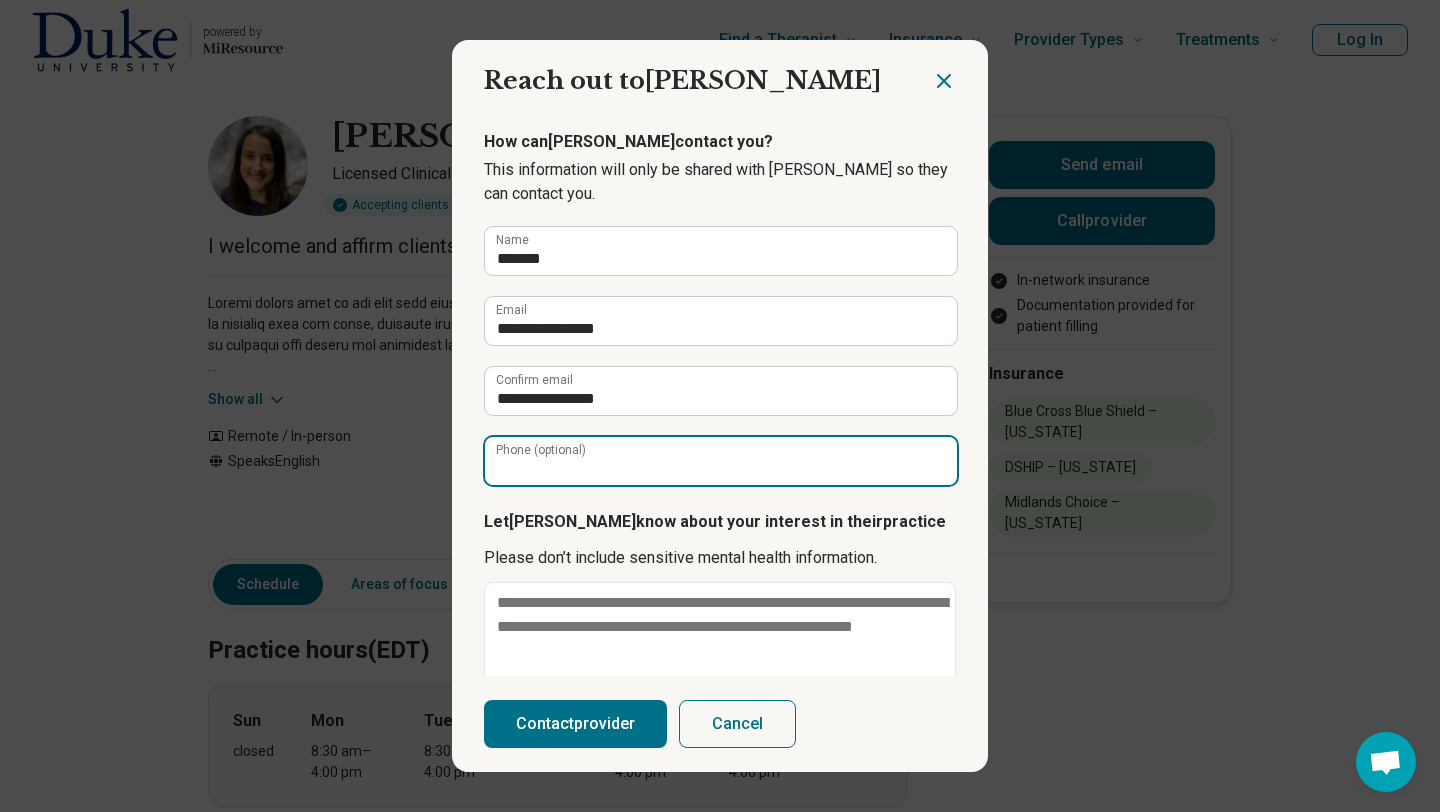 click on "Phone (optional)" at bounding box center [721, 461] 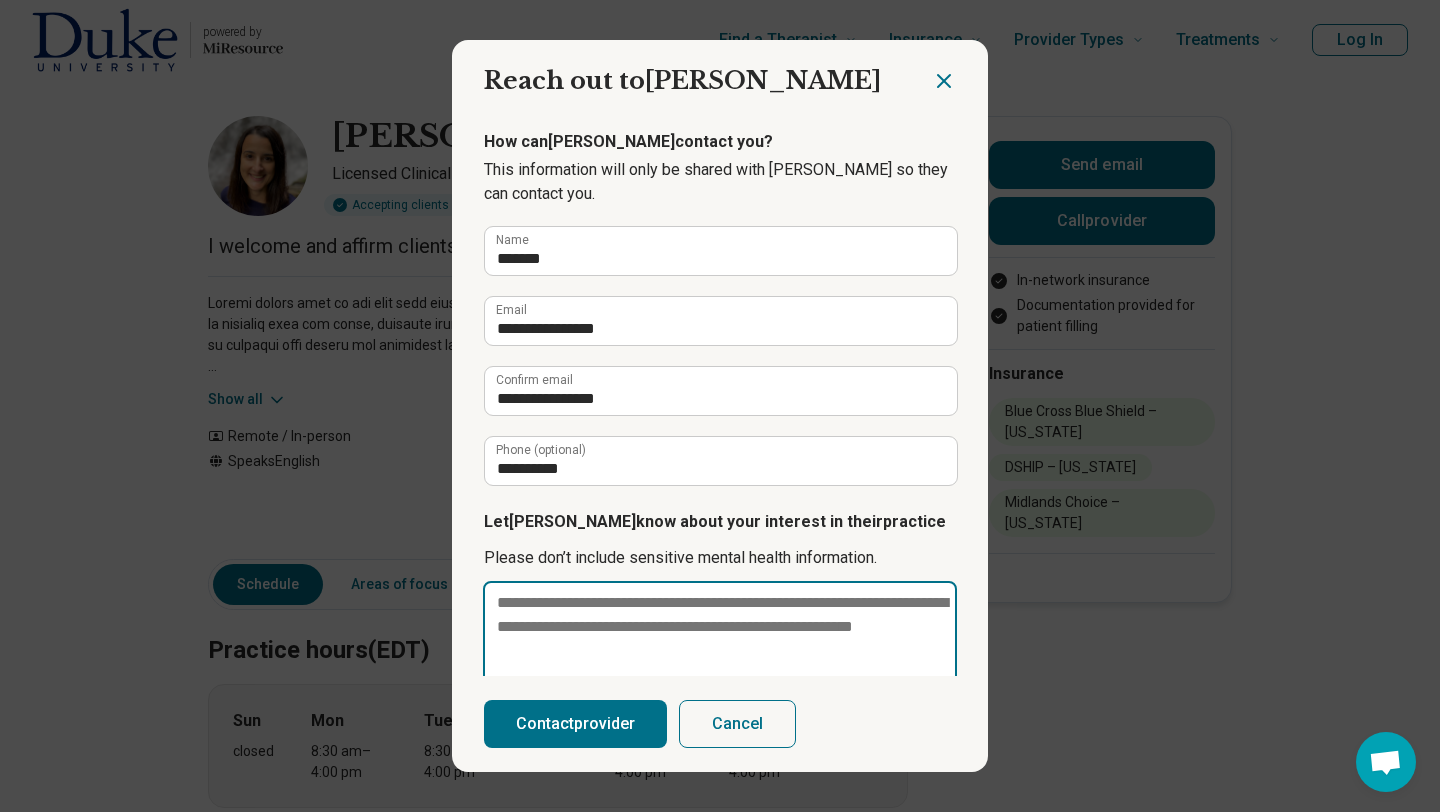 click at bounding box center [720, 651] 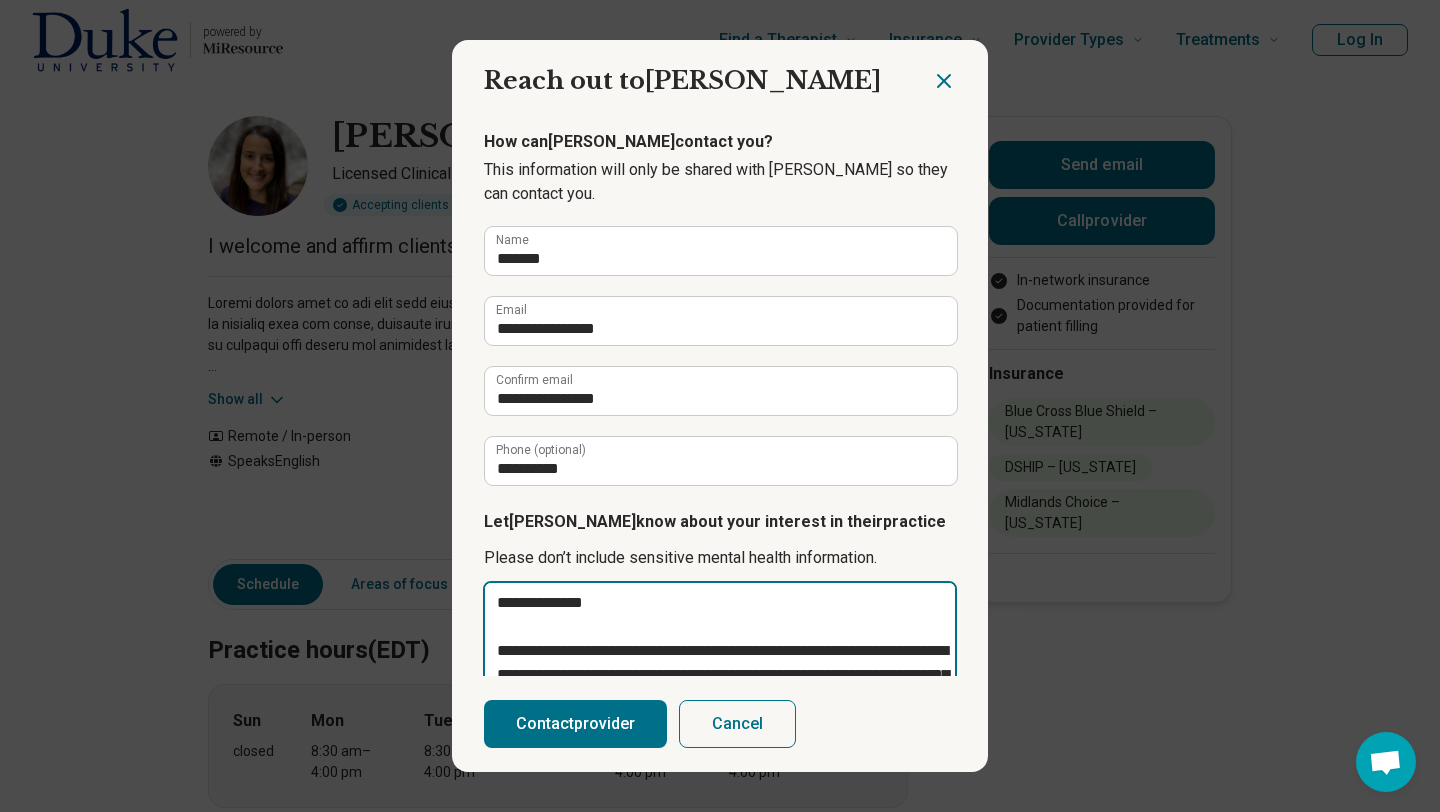 scroll, scrollTop: 254, scrollLeft: 0, axis: vertical 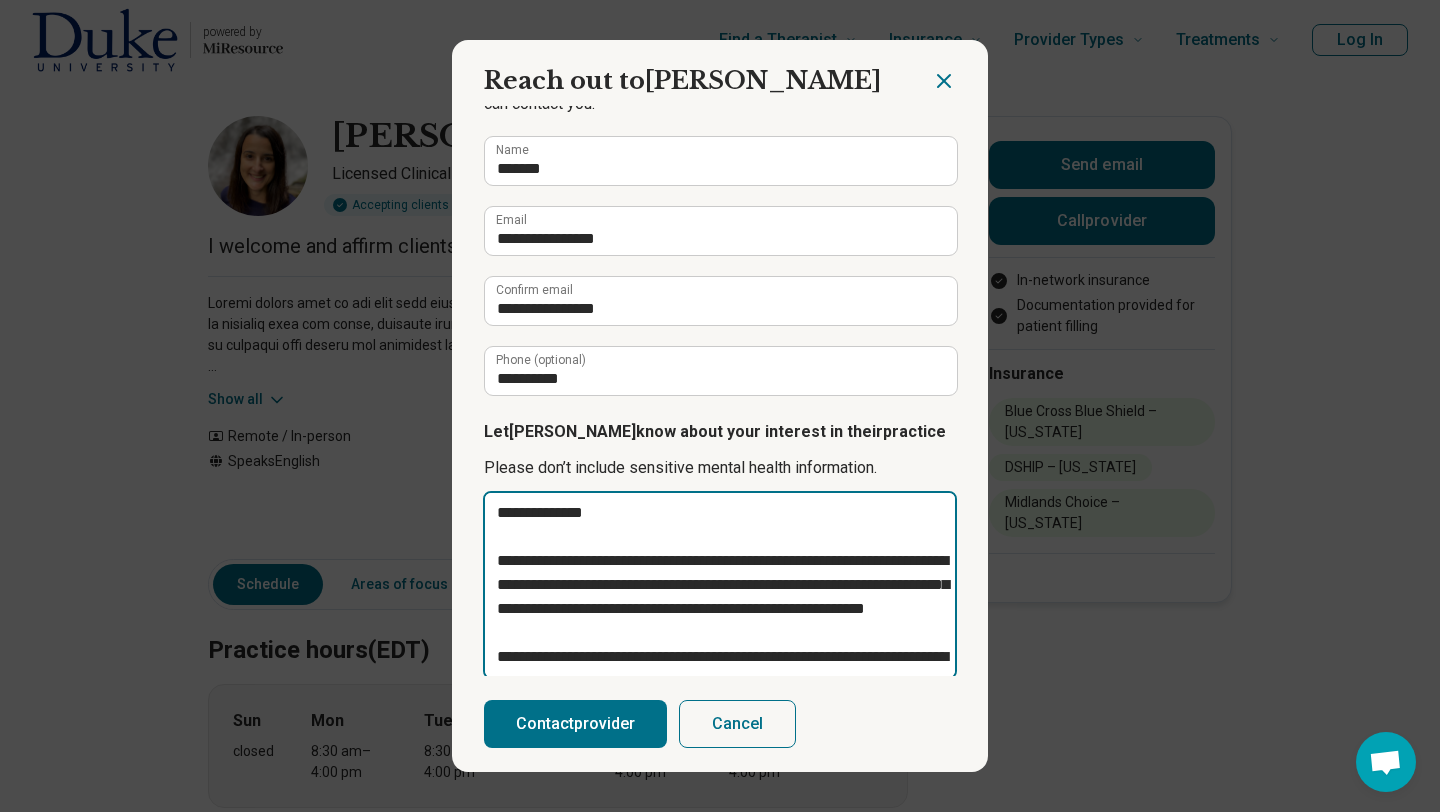 click on "**********" at bounding box center [720, 585] 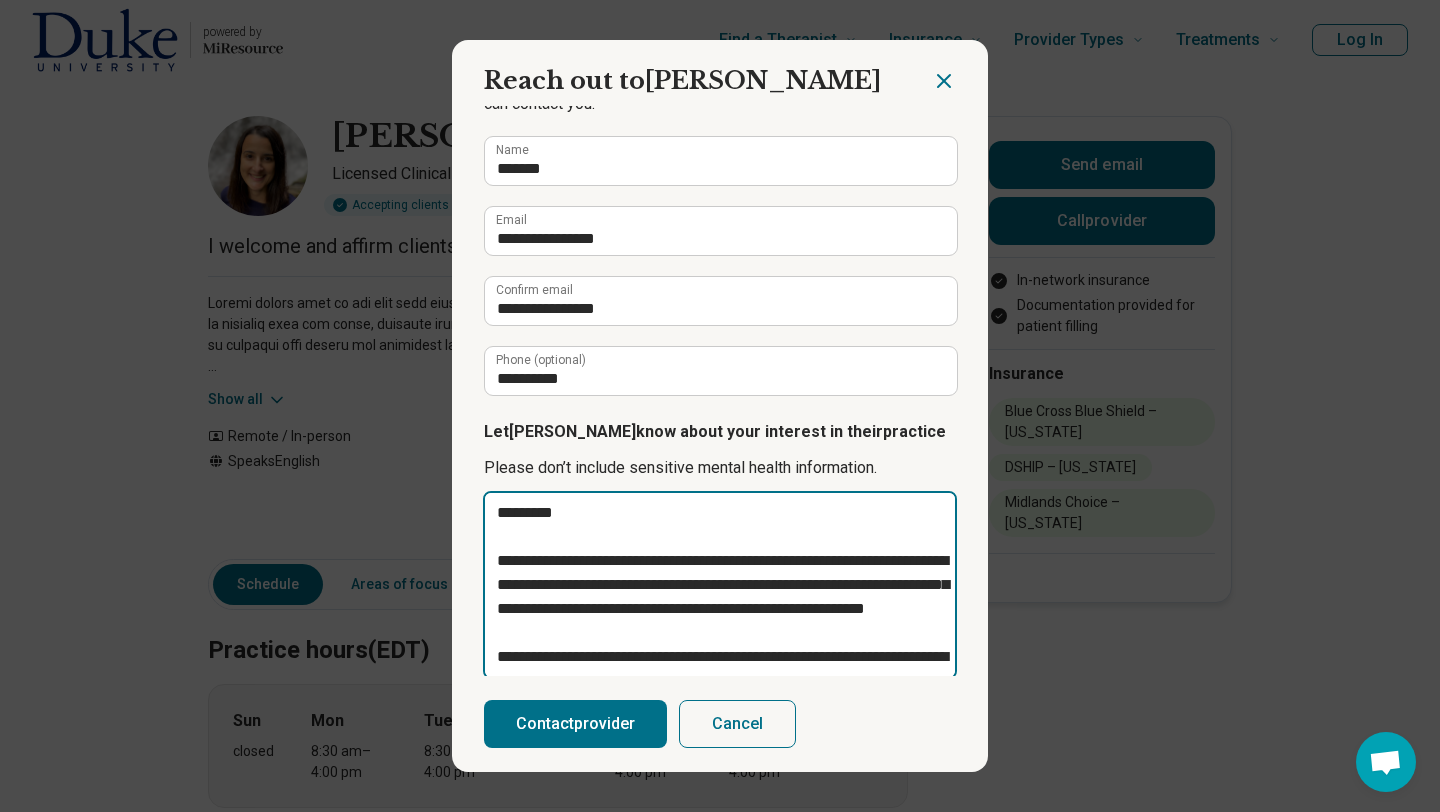 type on "**********" 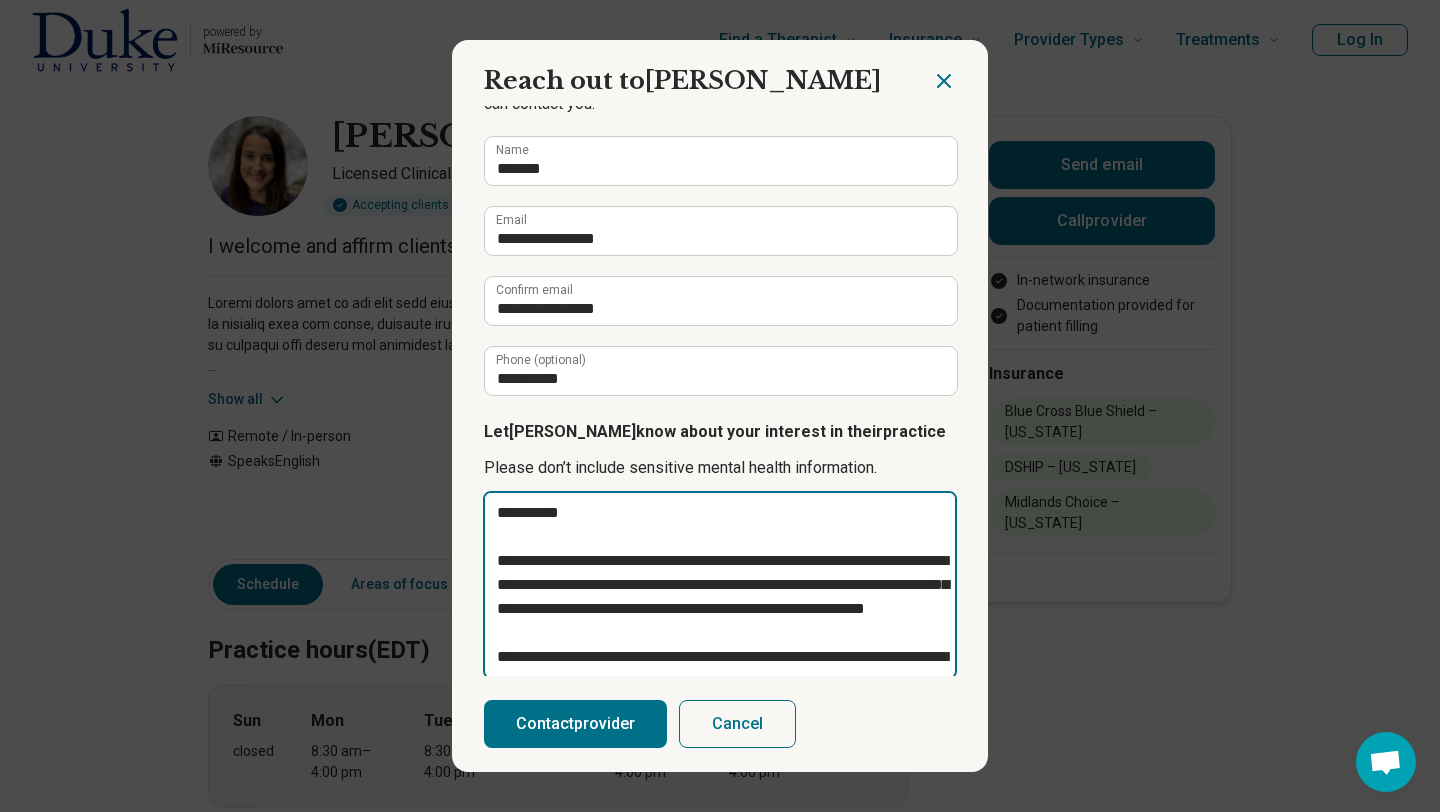 type on "**********" 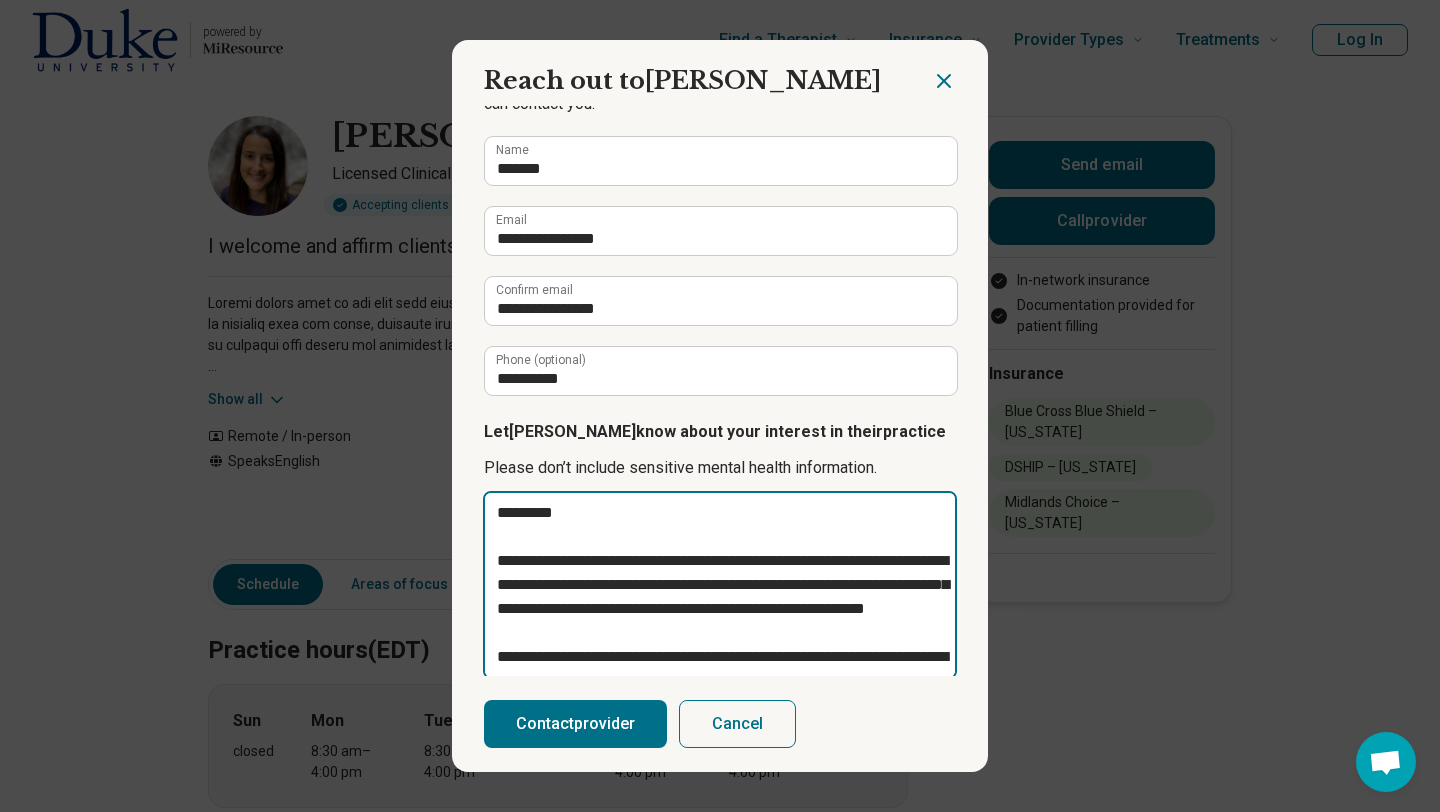 type on "**********" 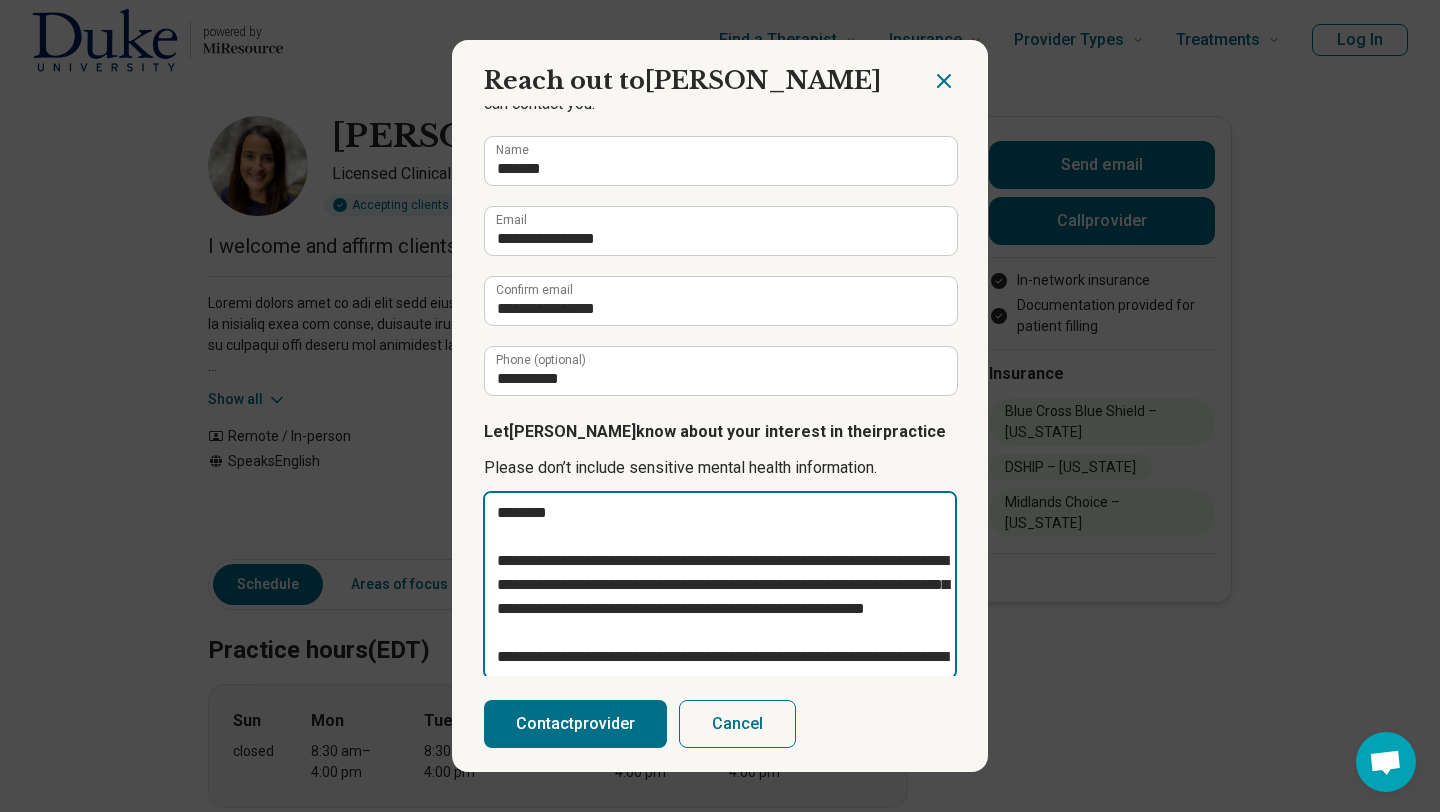 paste on "**********" 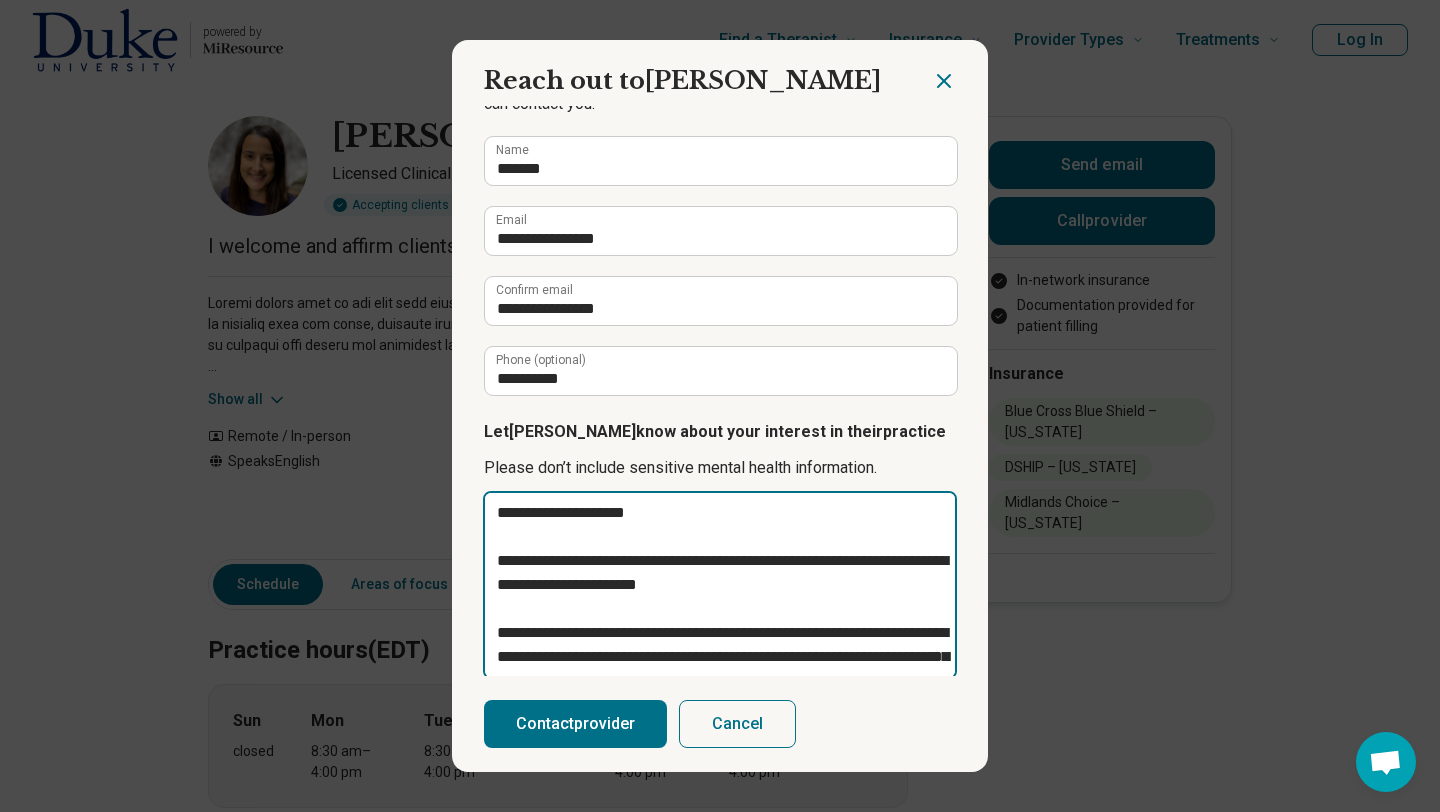drag, startPoint x: 639, startPoint y: 510, endPoint x: 547, endPoint y: 510, distance: 92 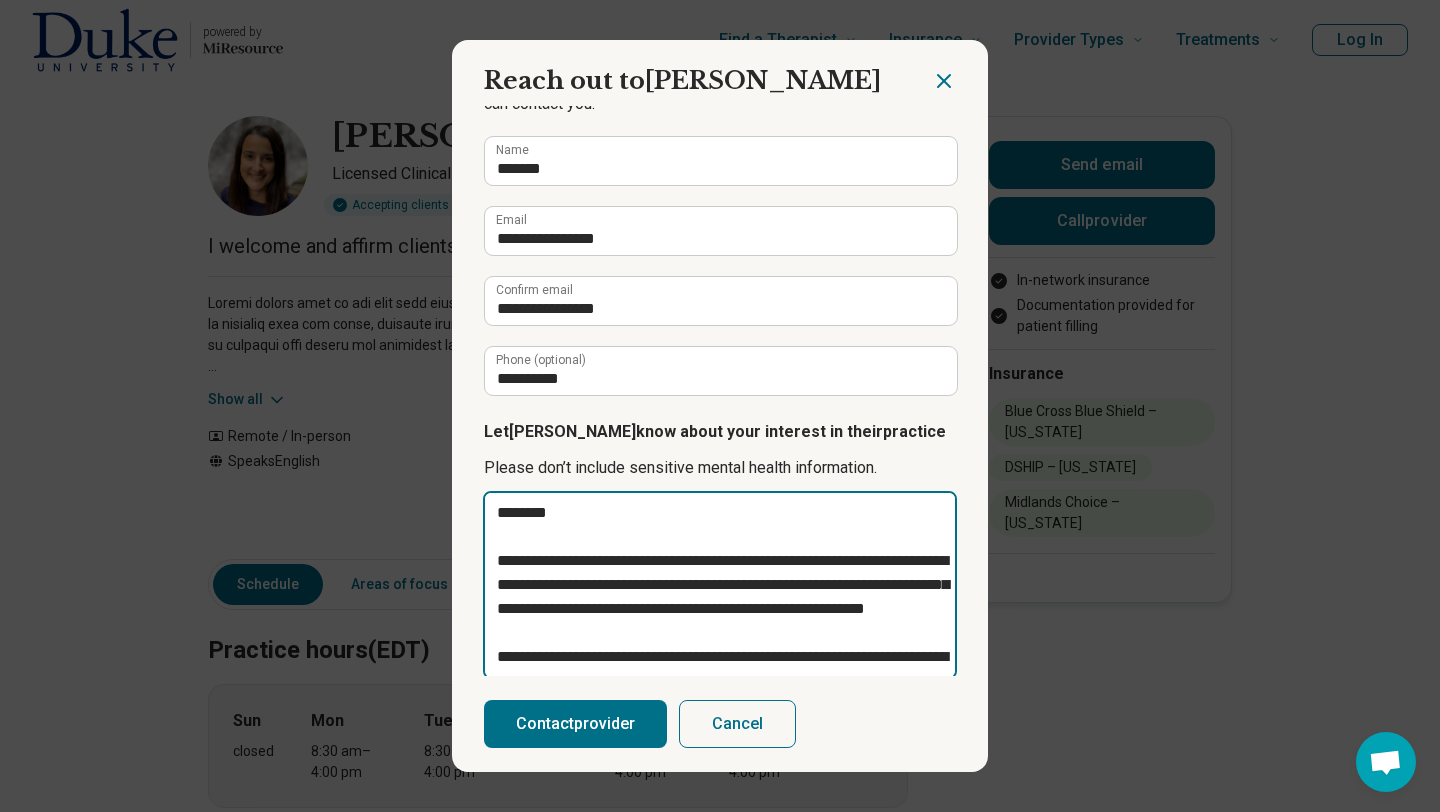 type on "**********" 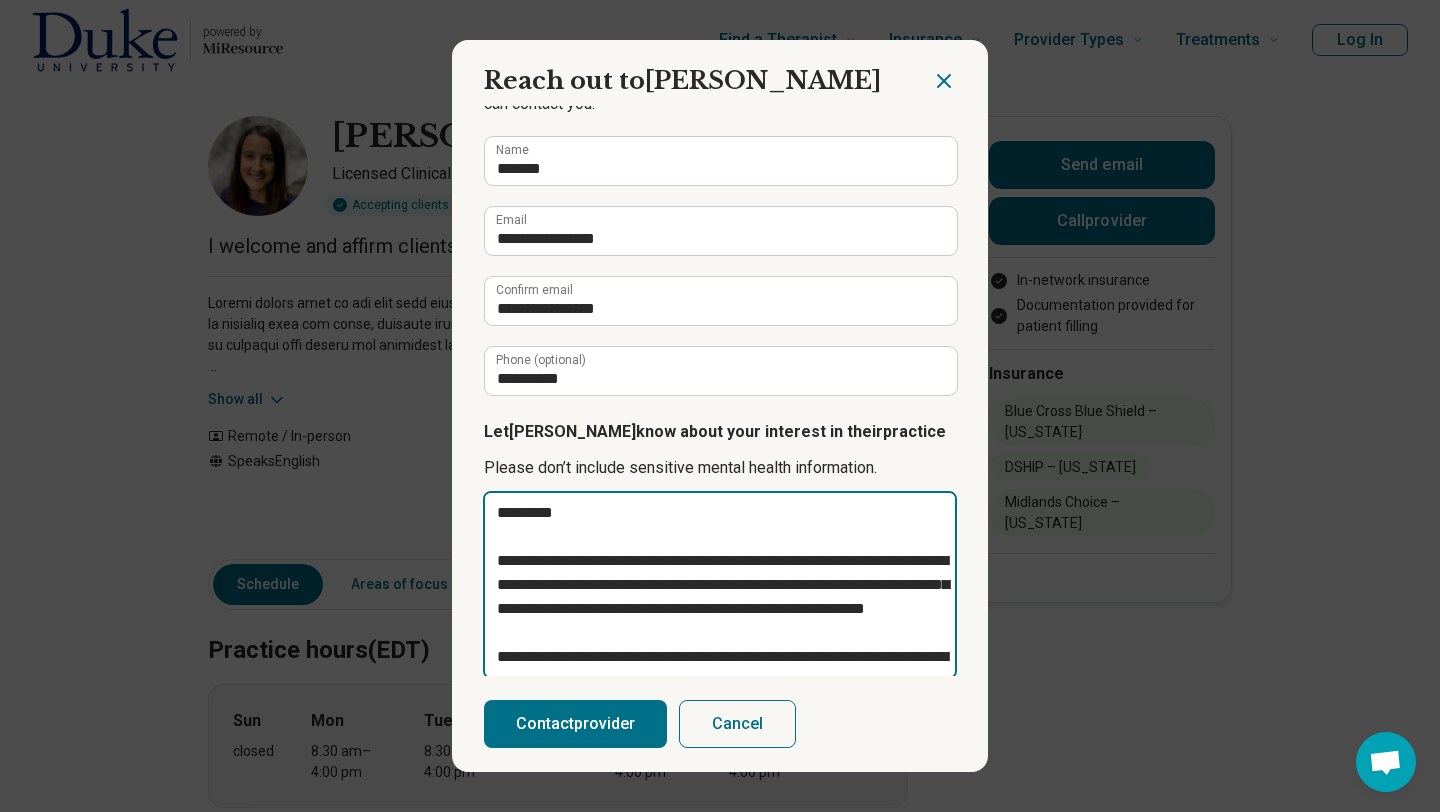 type on "**********" 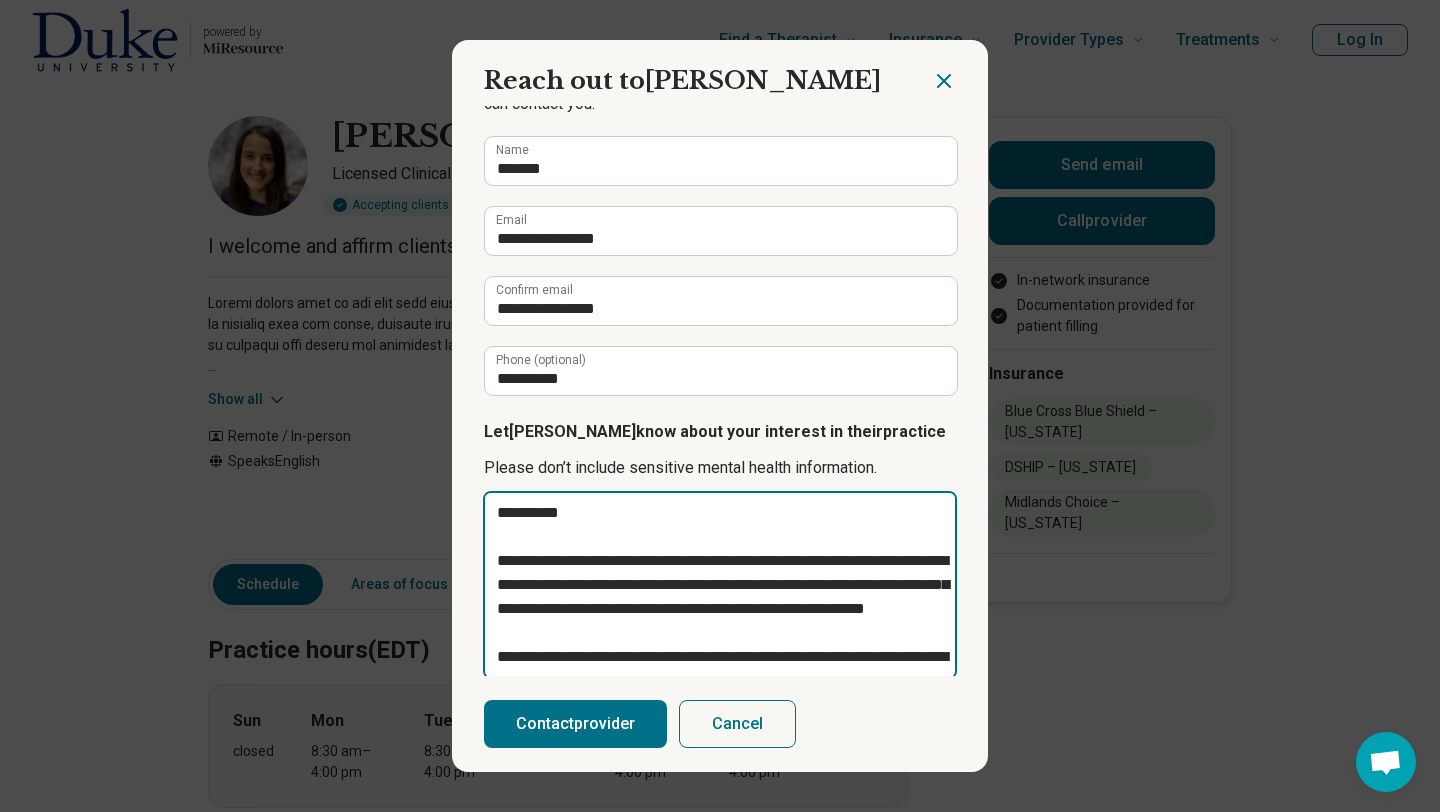 type on "**********" 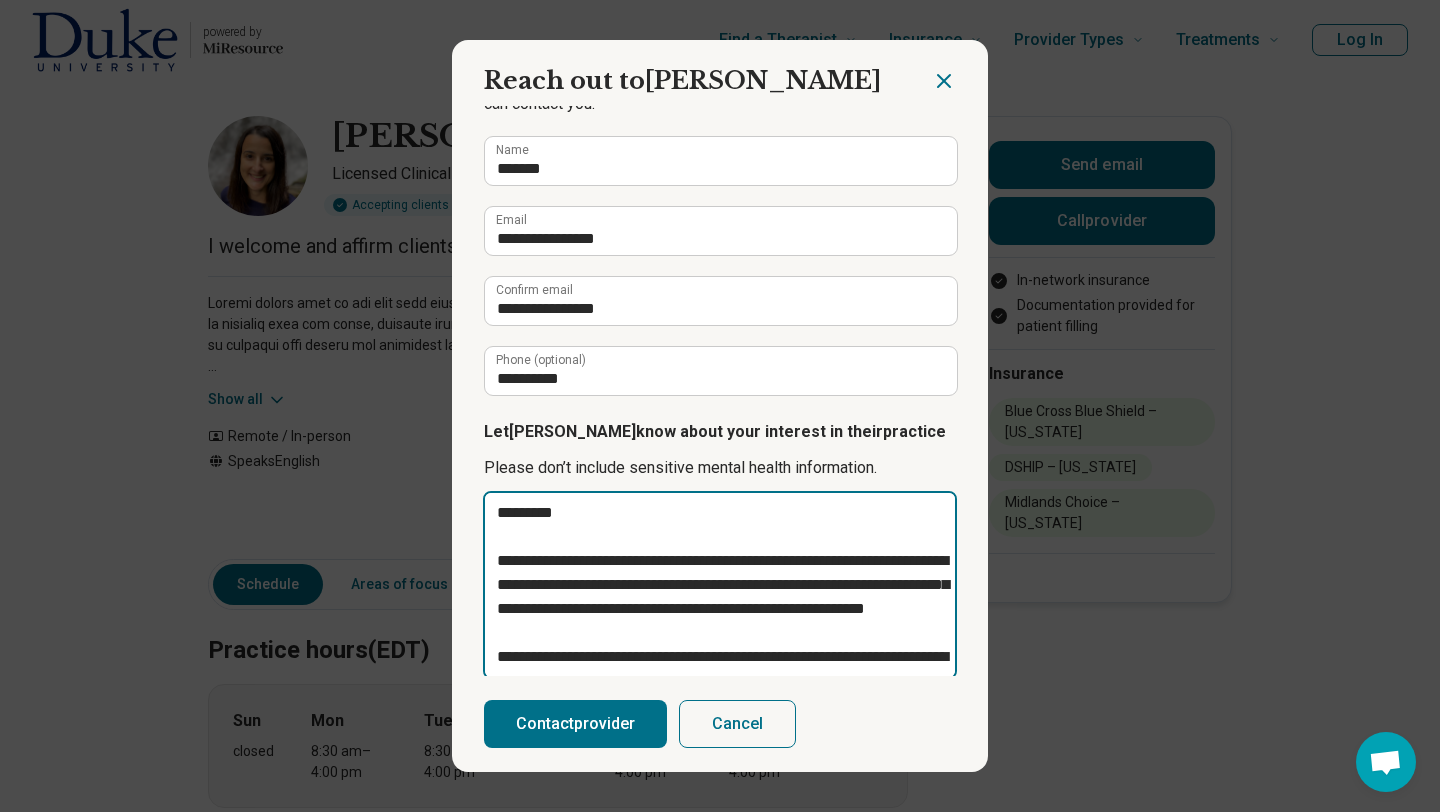 type on "**********" 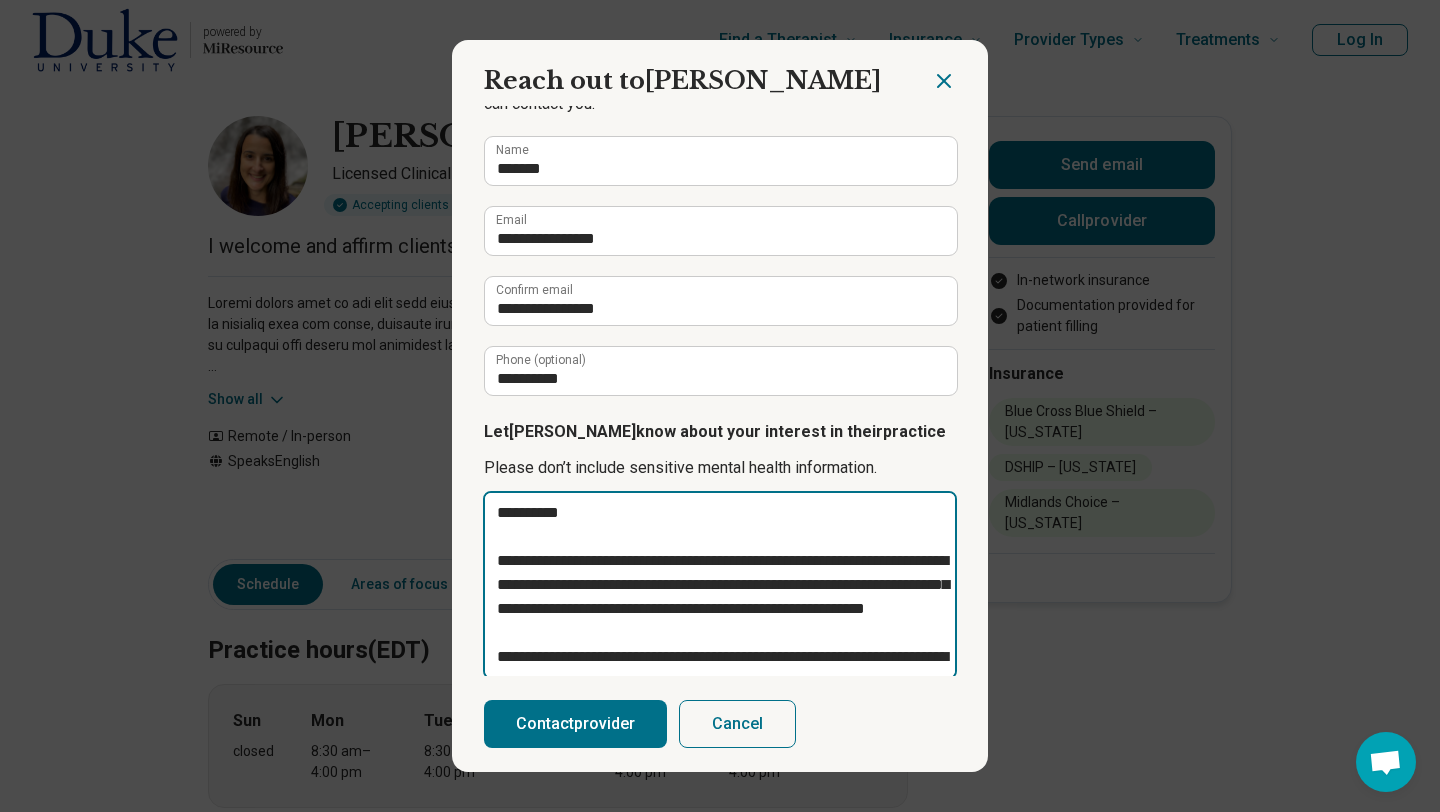 type on "**********" 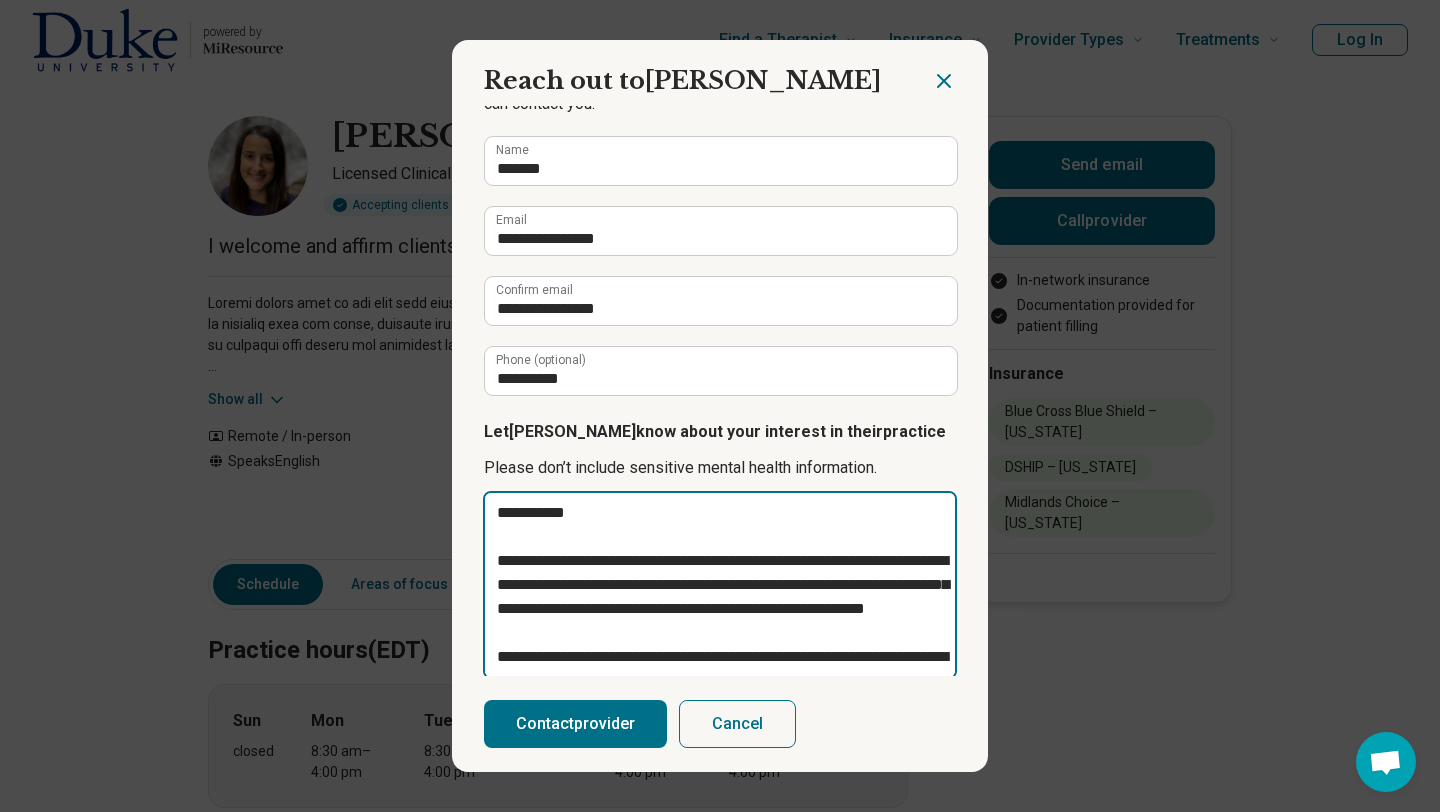 type on "**********" 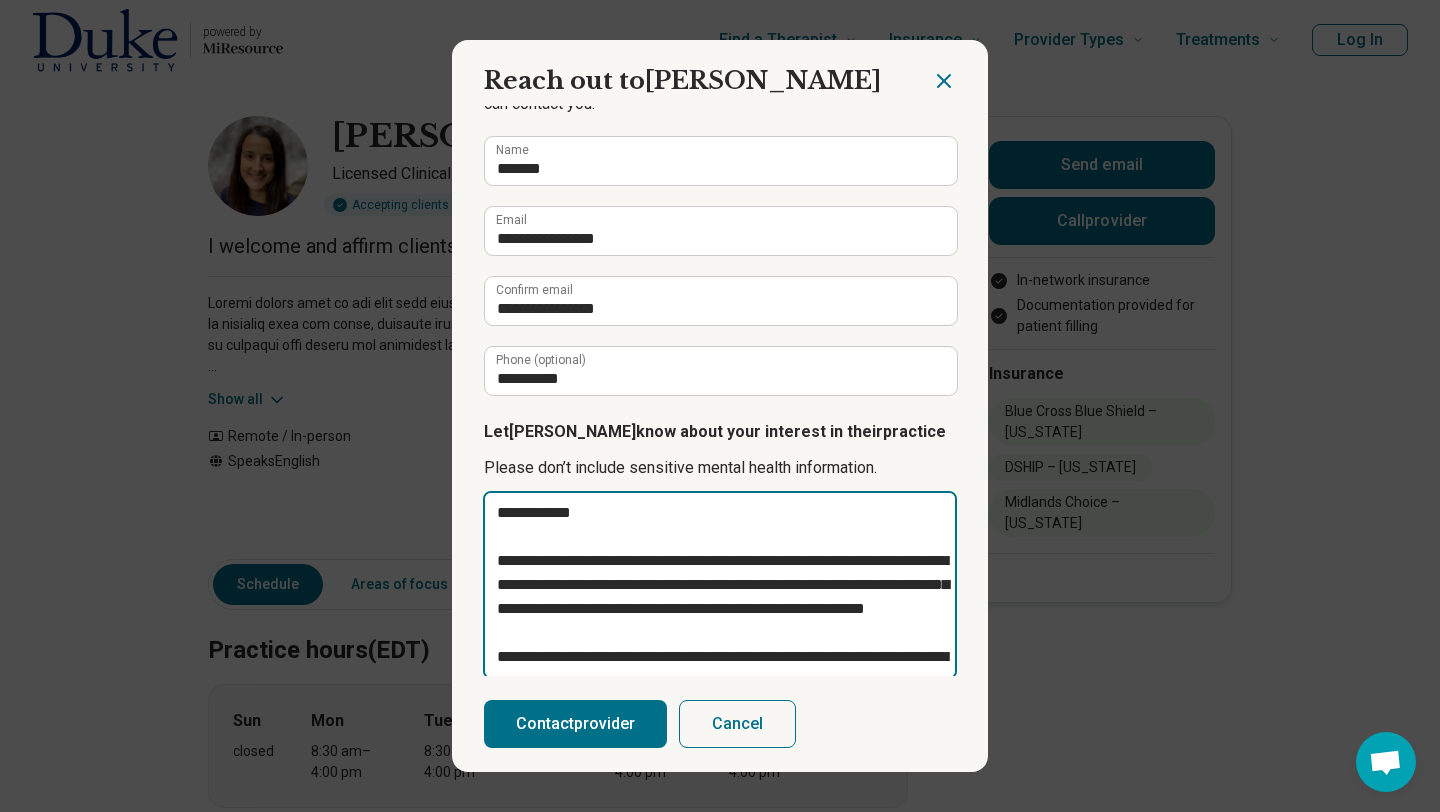type on "**********" 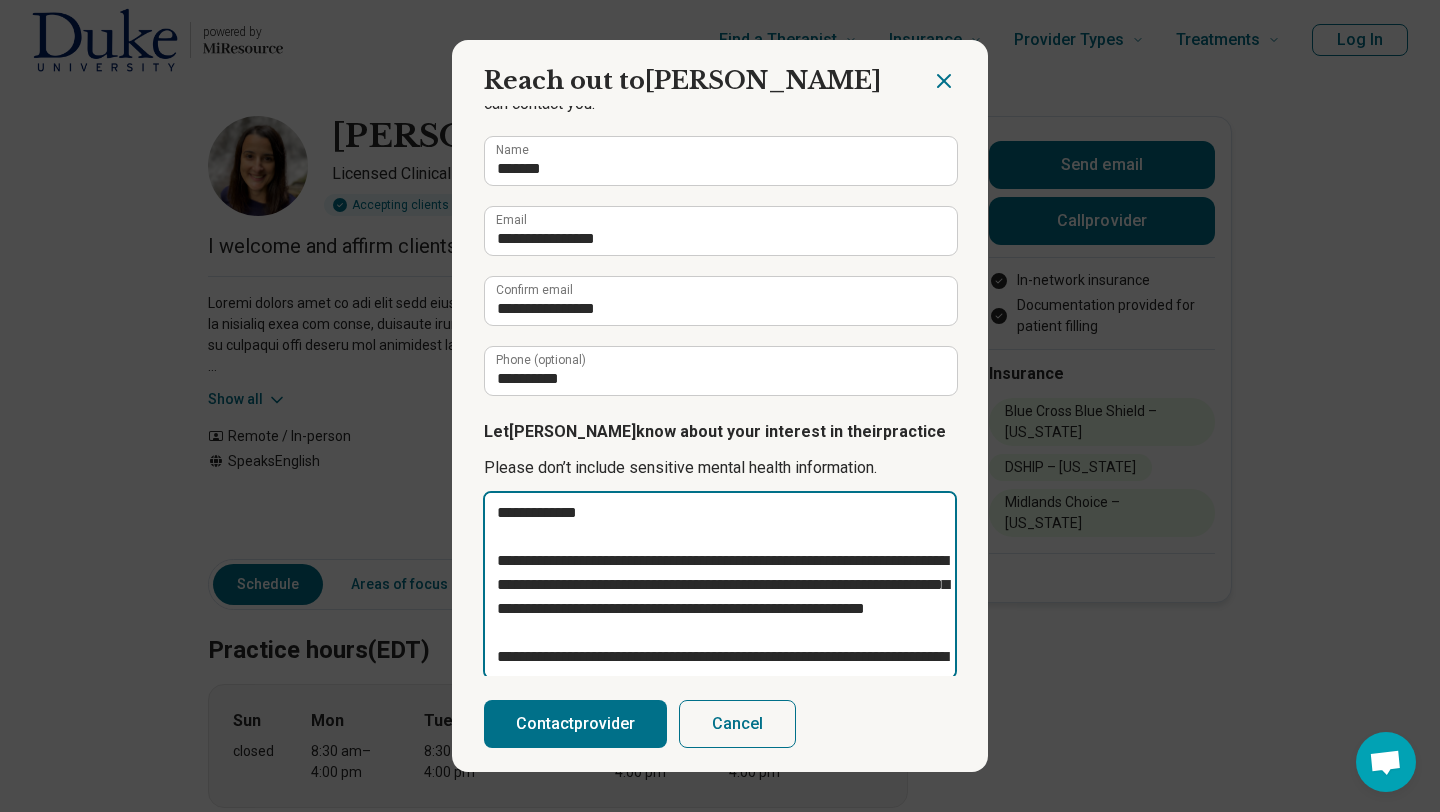 type on "**********" 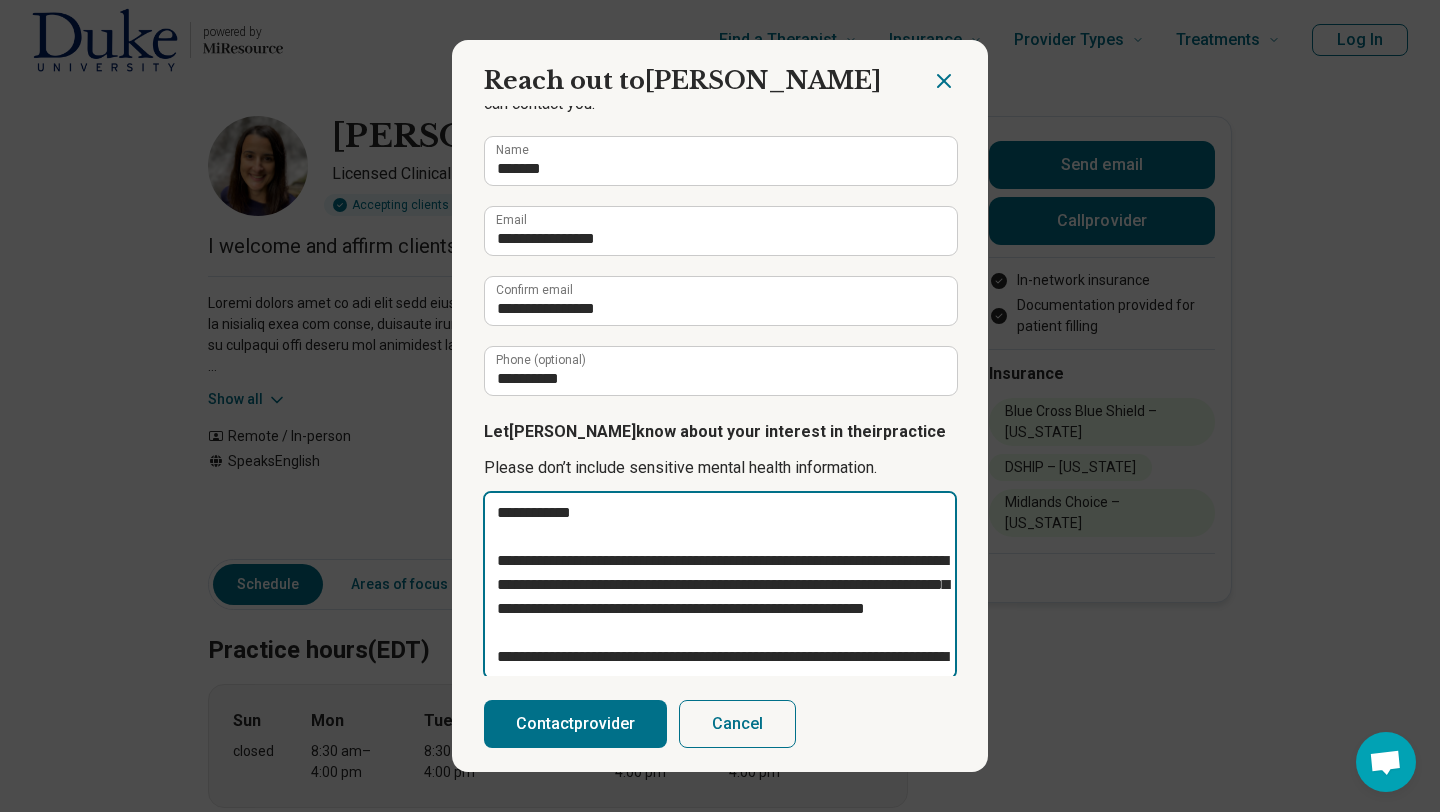 type on "**********" 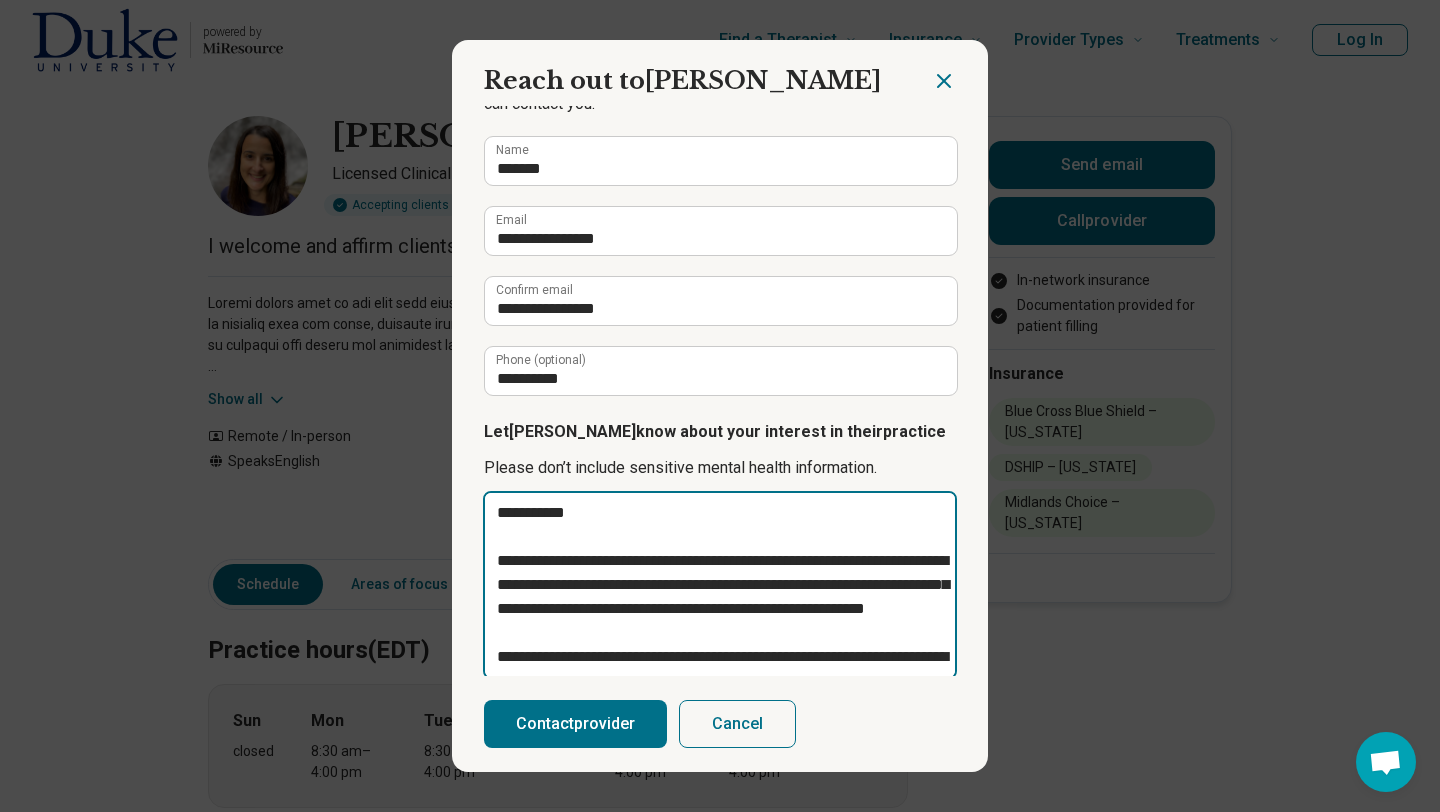 type on "**********" 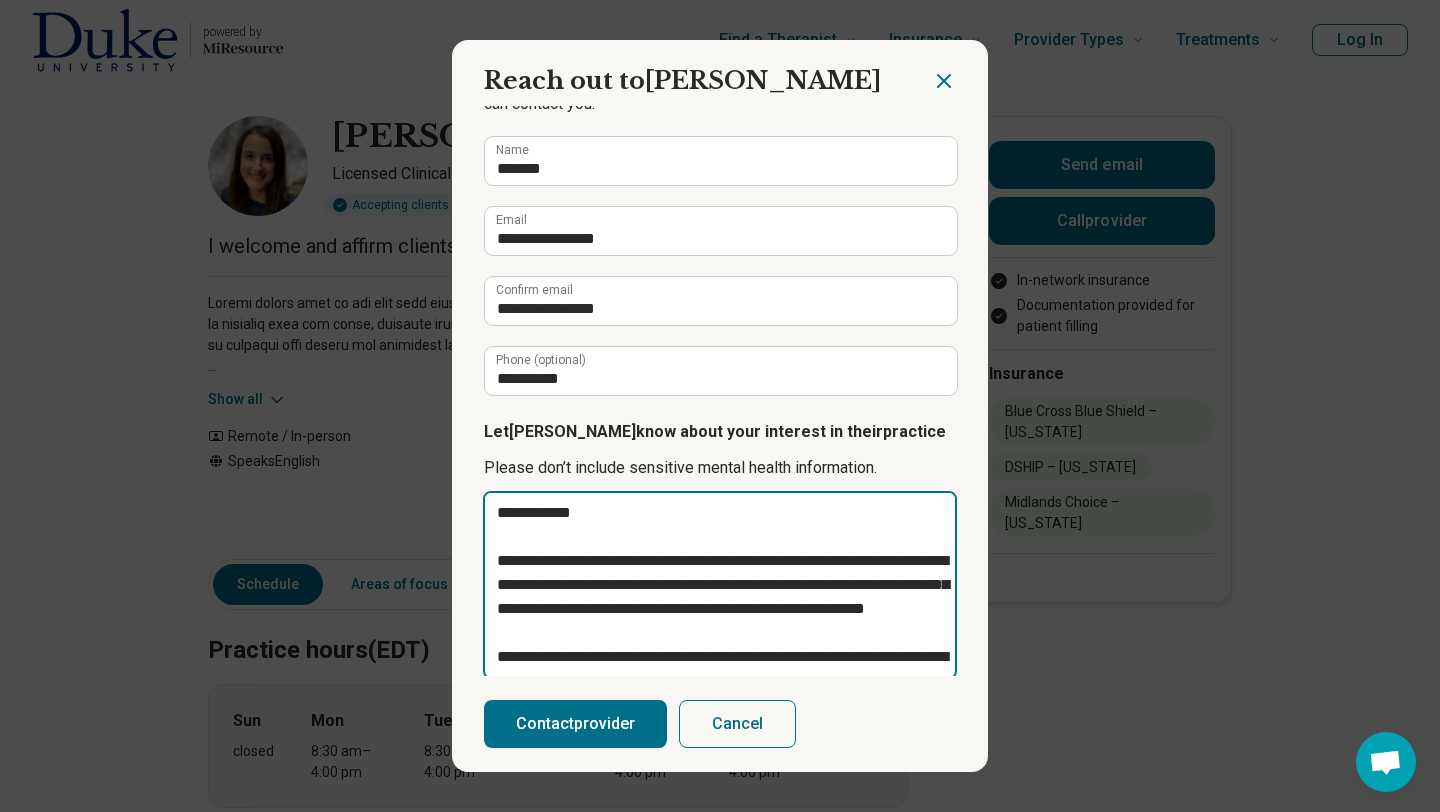 type on "*" 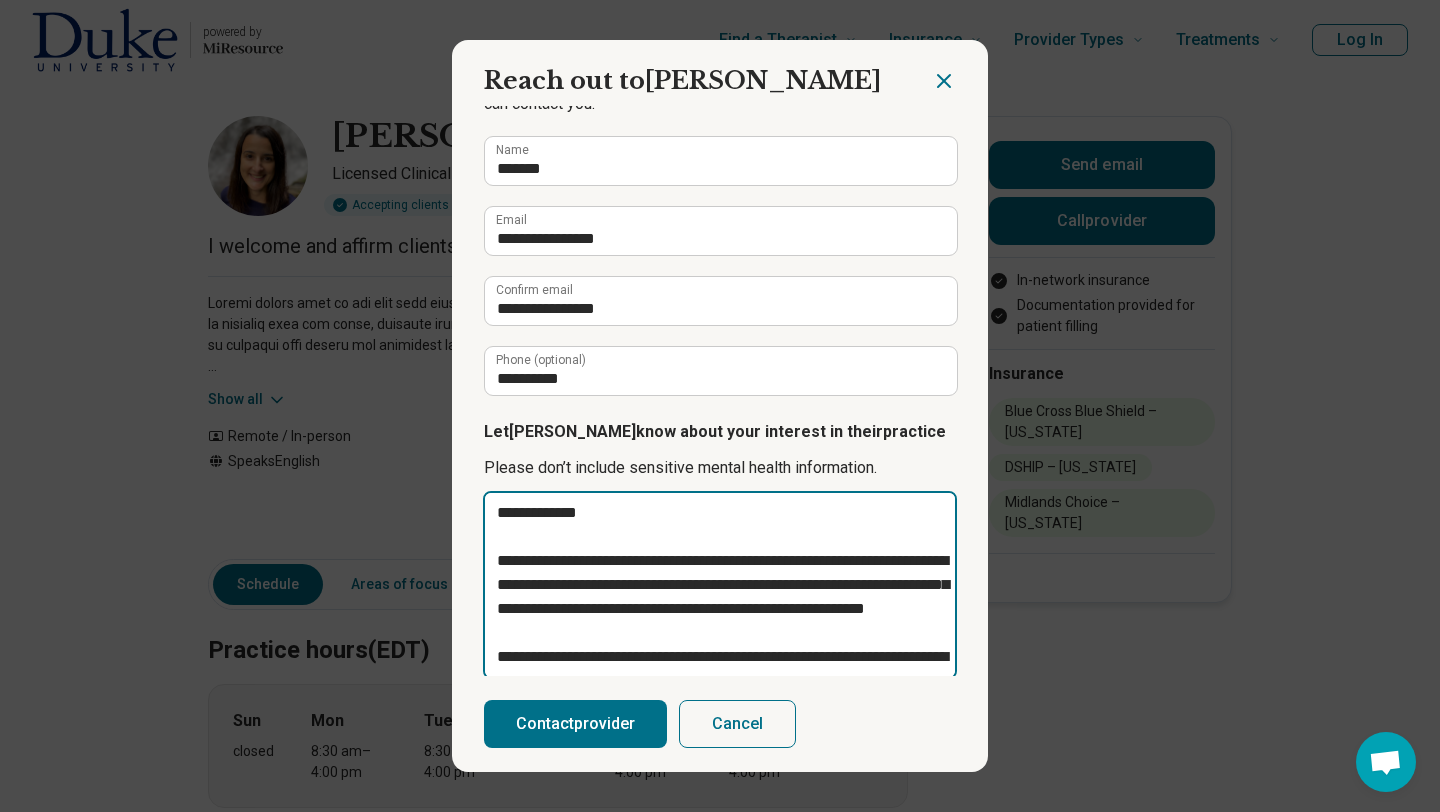 type on "**********" 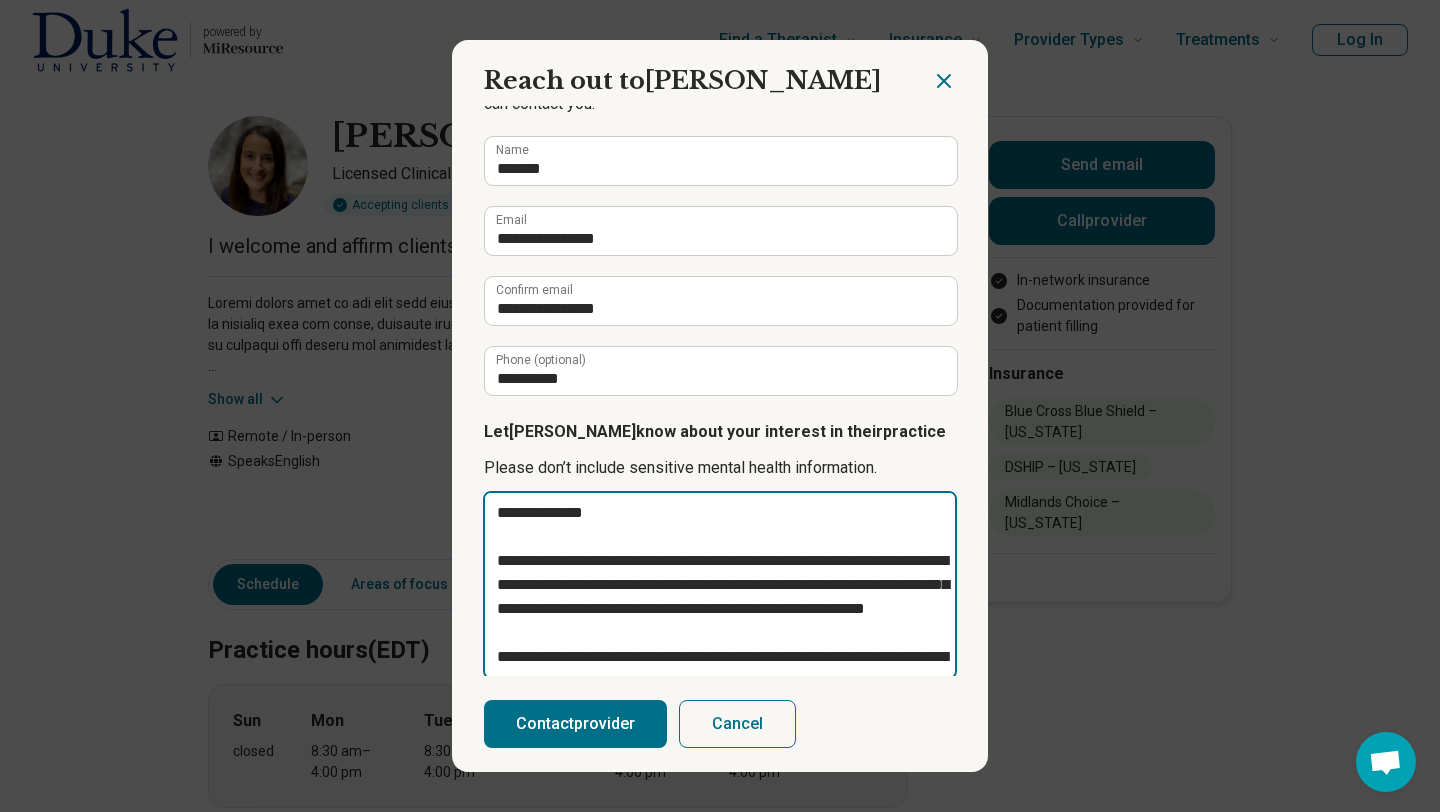 type on "**********" 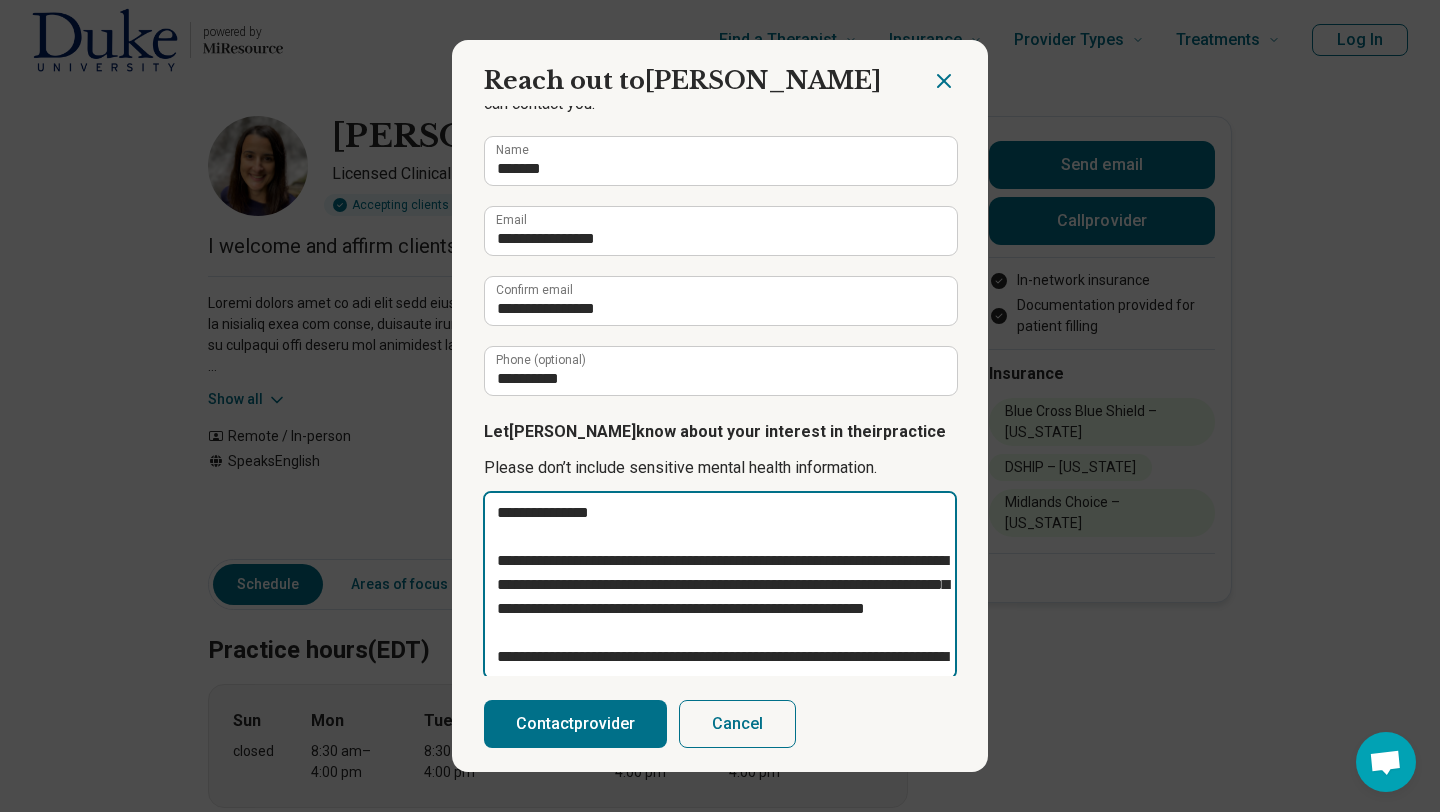 type on "**********" 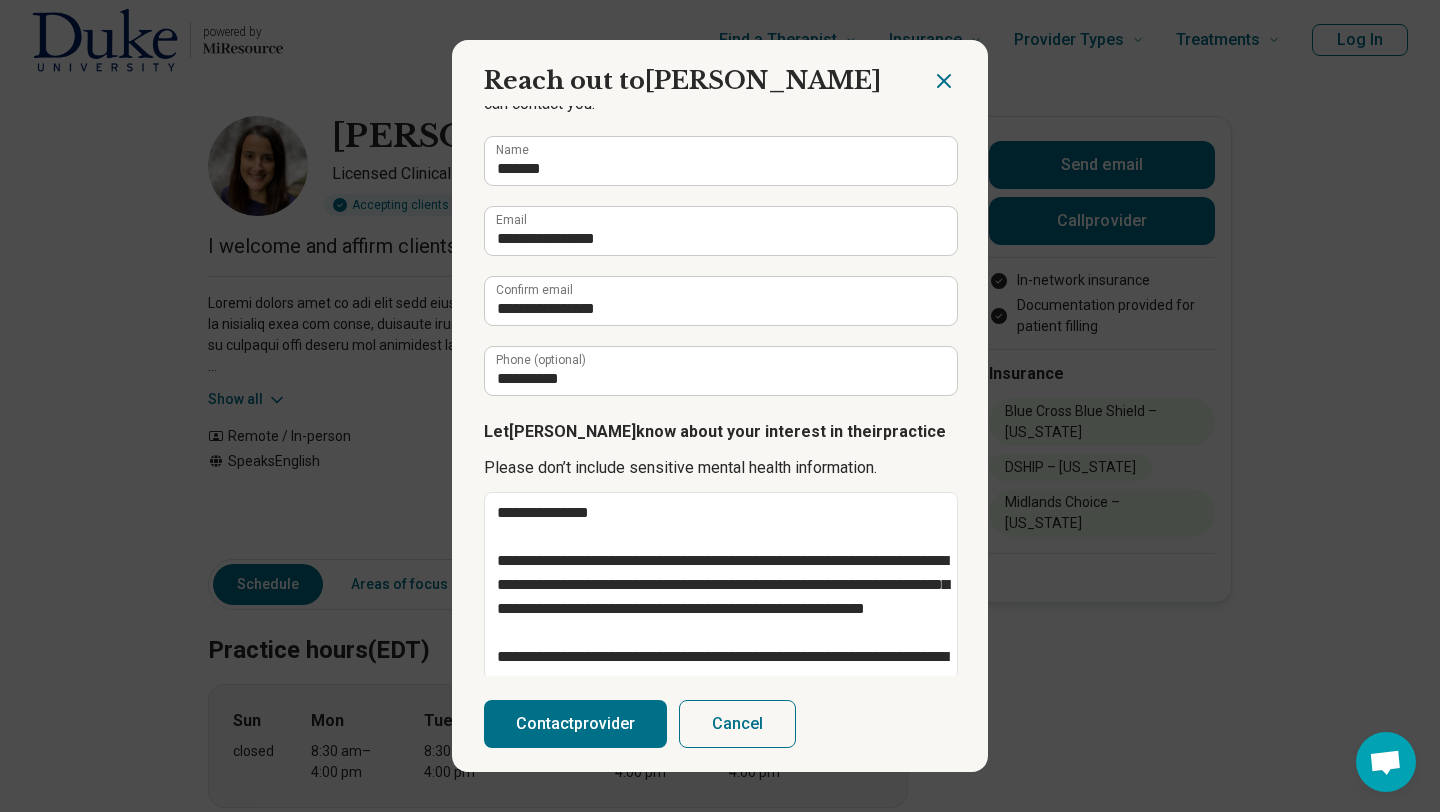click on "Contact  provider" at bounding box center (575, 724) 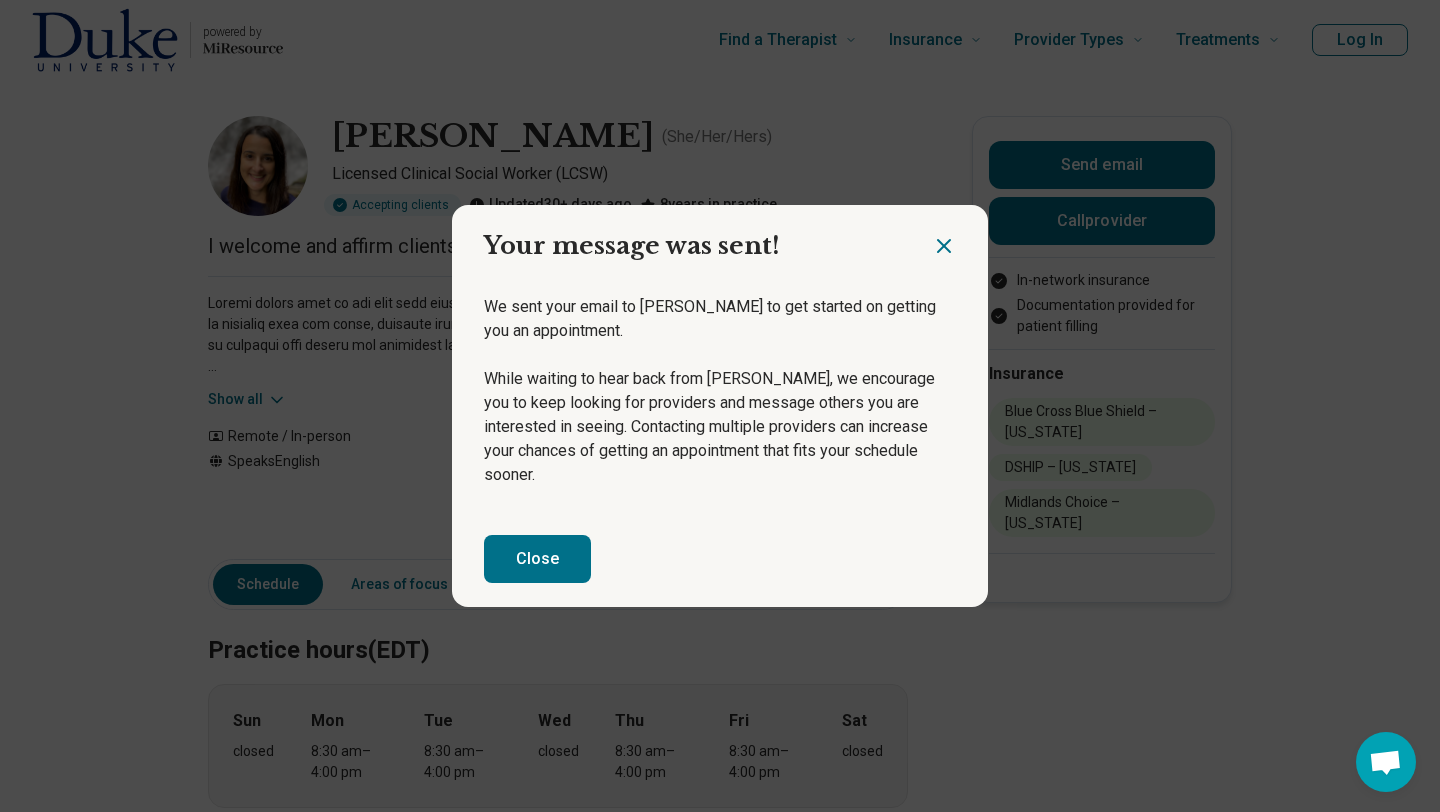 click 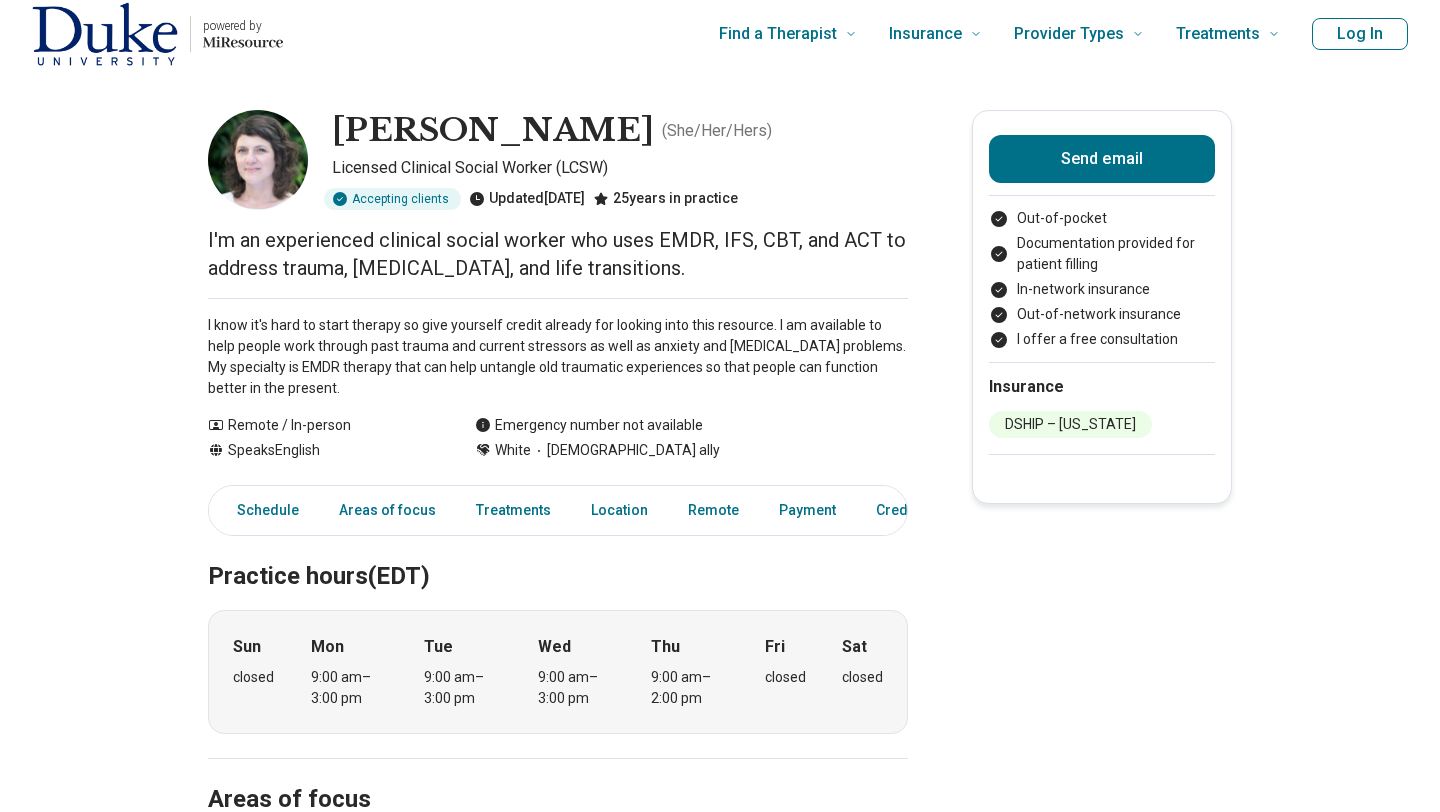 scroll, scrollTop: 12, scrollLeft: 0, axis: vertical 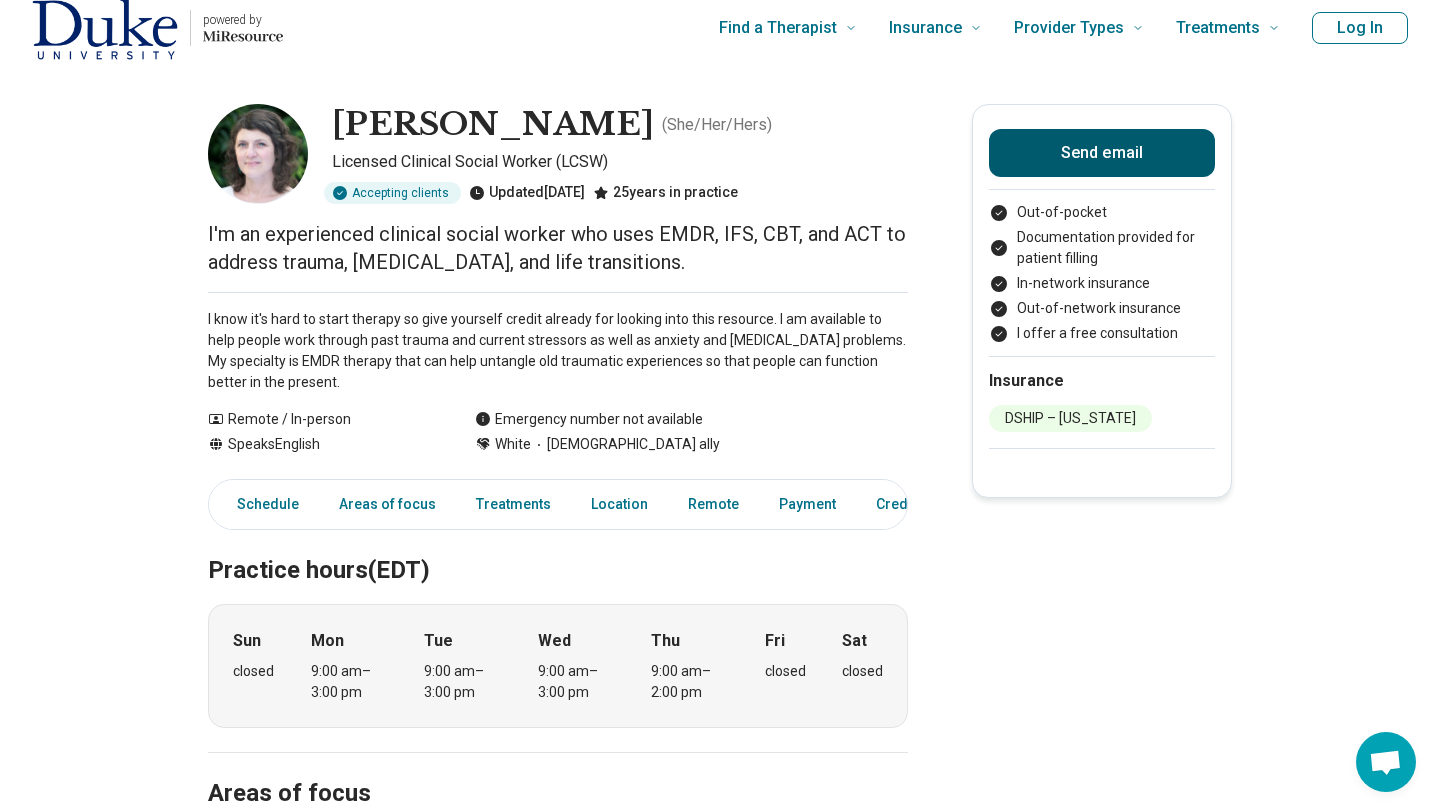 click on "Send email" at bounding box center [1102, 153] 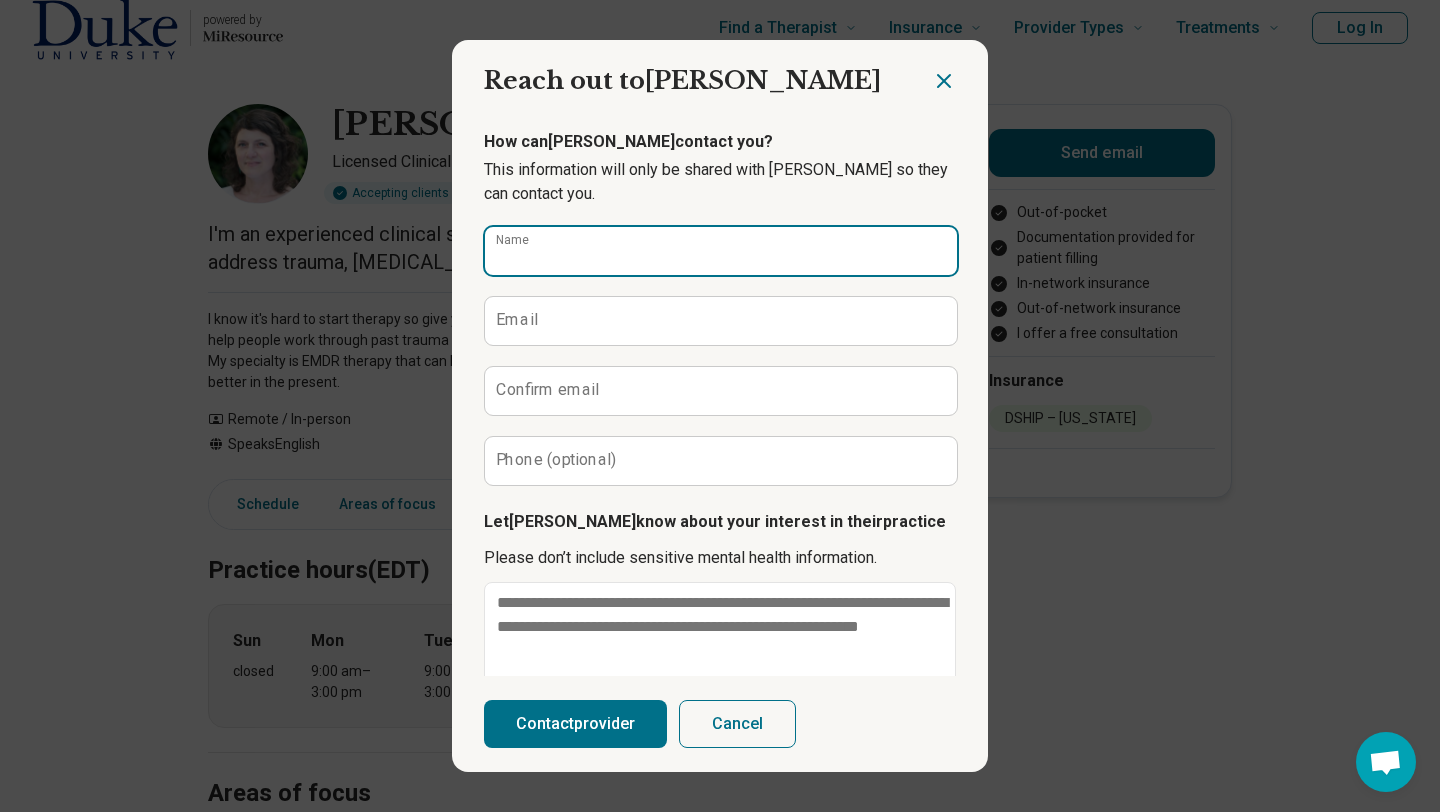 click on "Name" at bounding box center [721, 251] 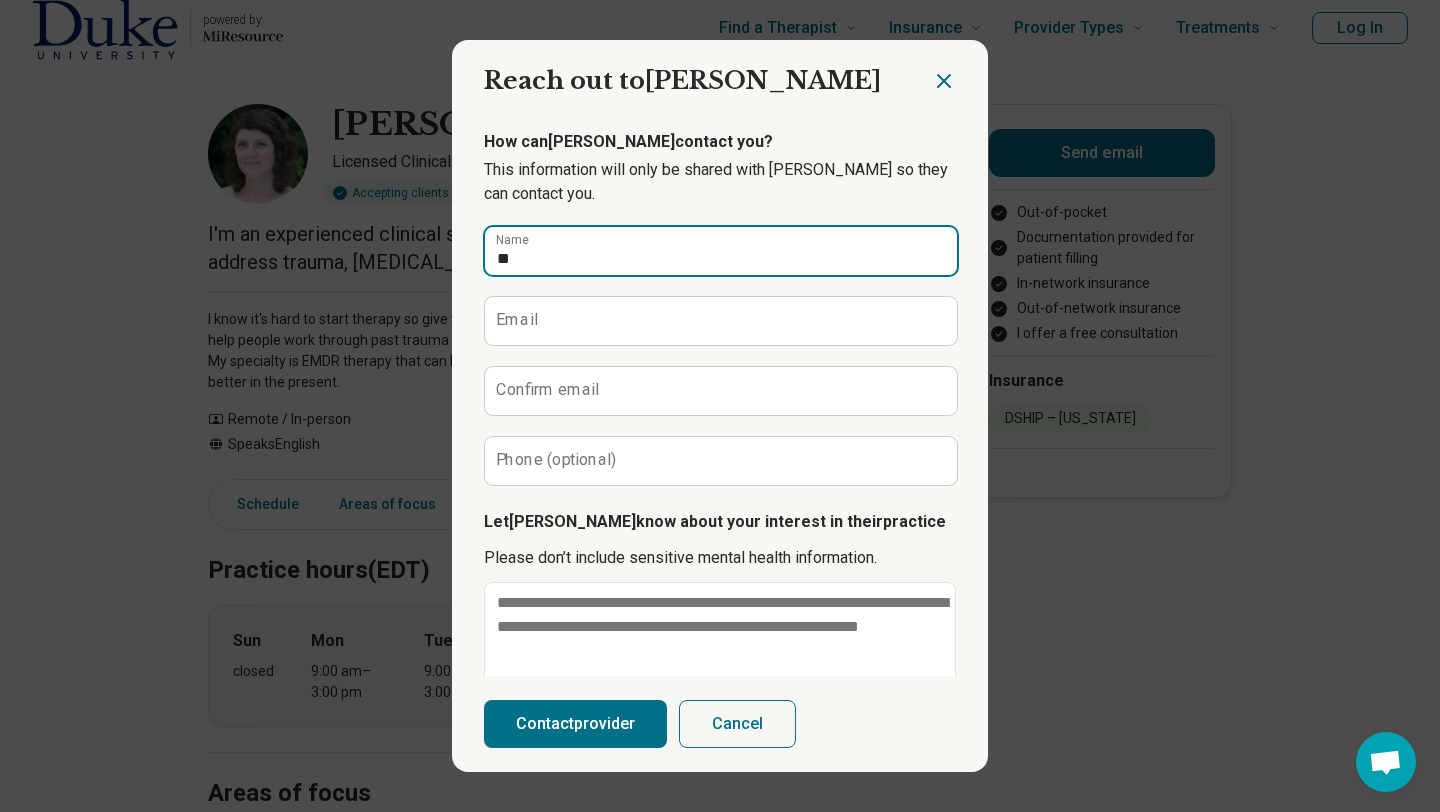 type on "*******" 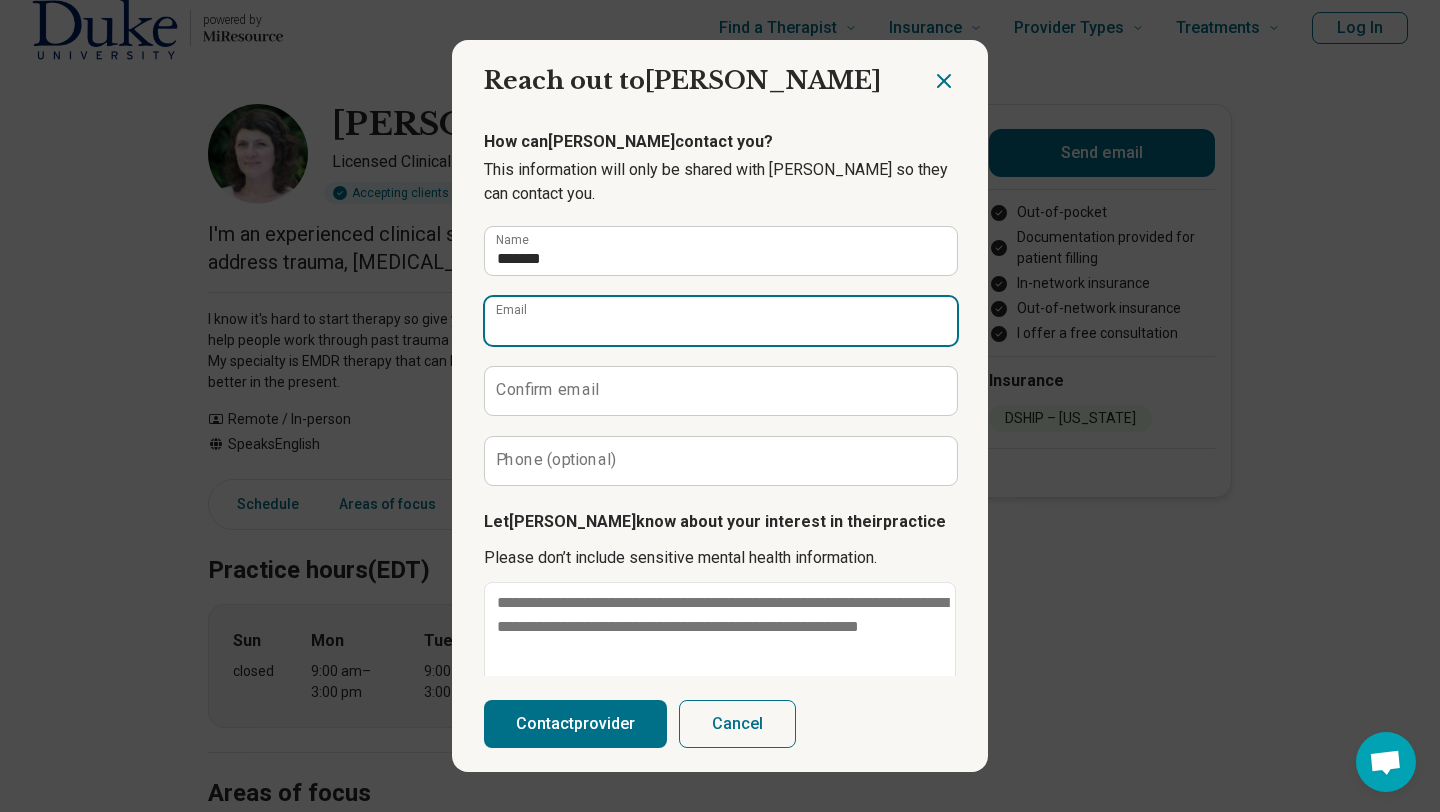 click on "Email" at bounding box center (721, 321) 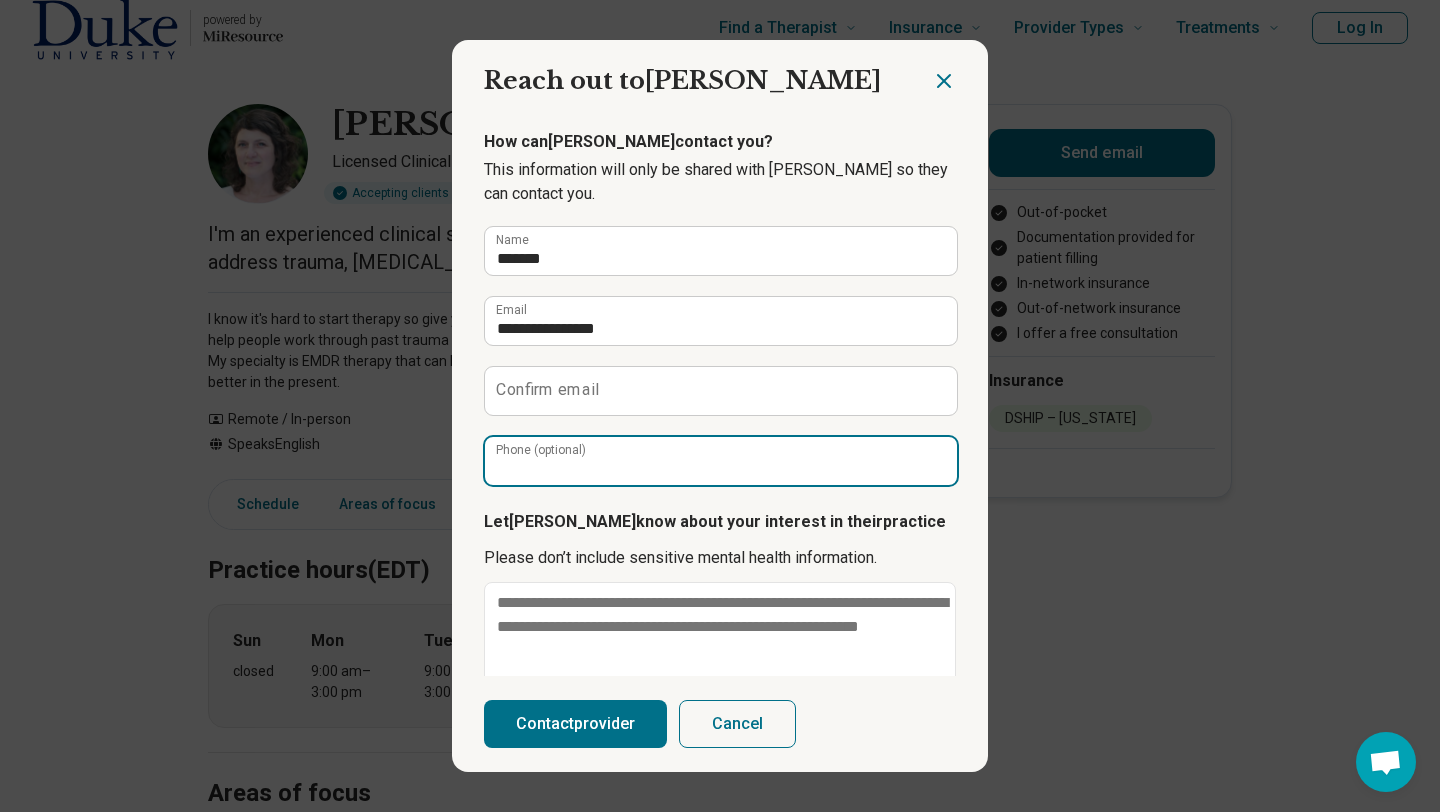 click on "Phone (optional)" at bounding box center [721, 461] 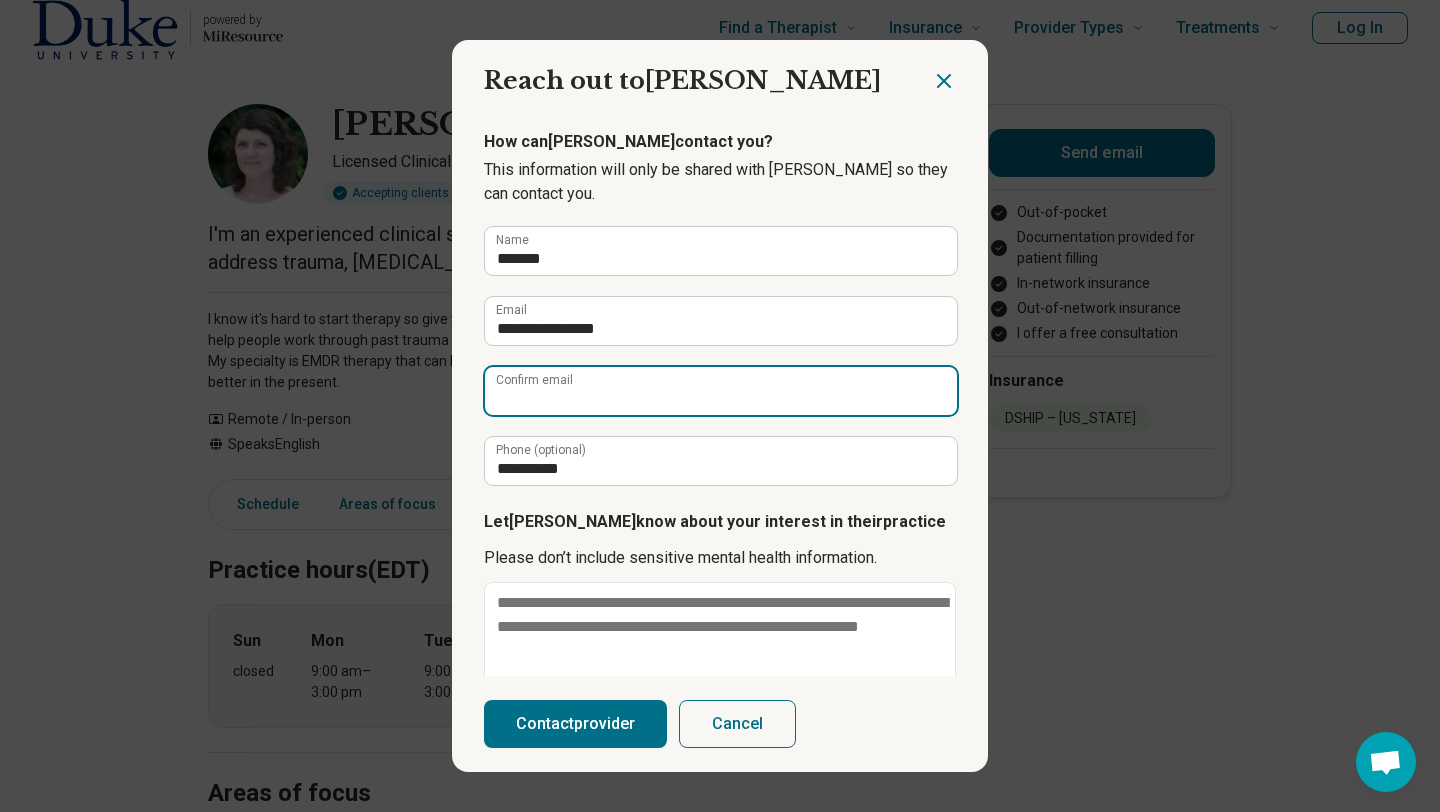 click on "Confirm email" at bounding box center (721, 391) 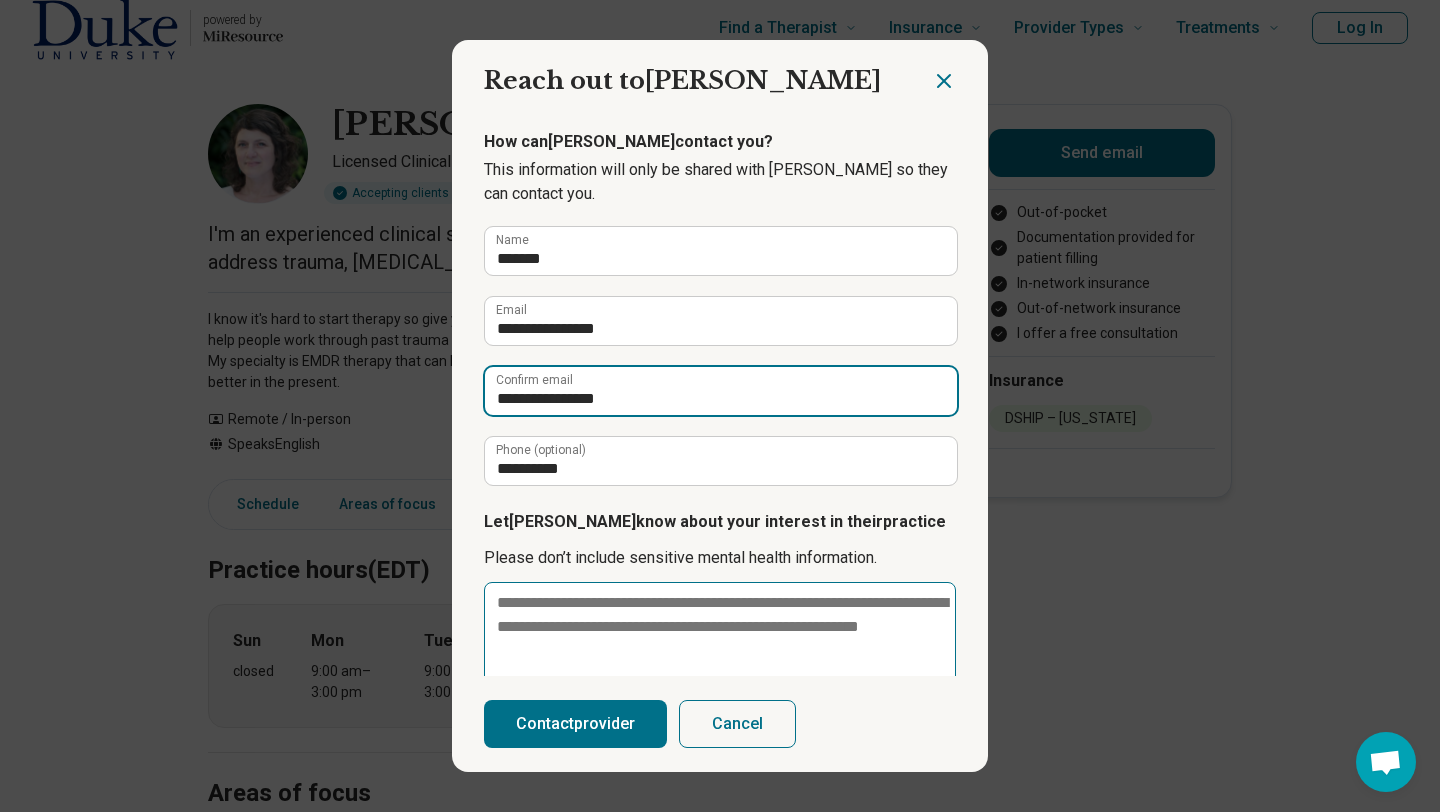 type on "**********" 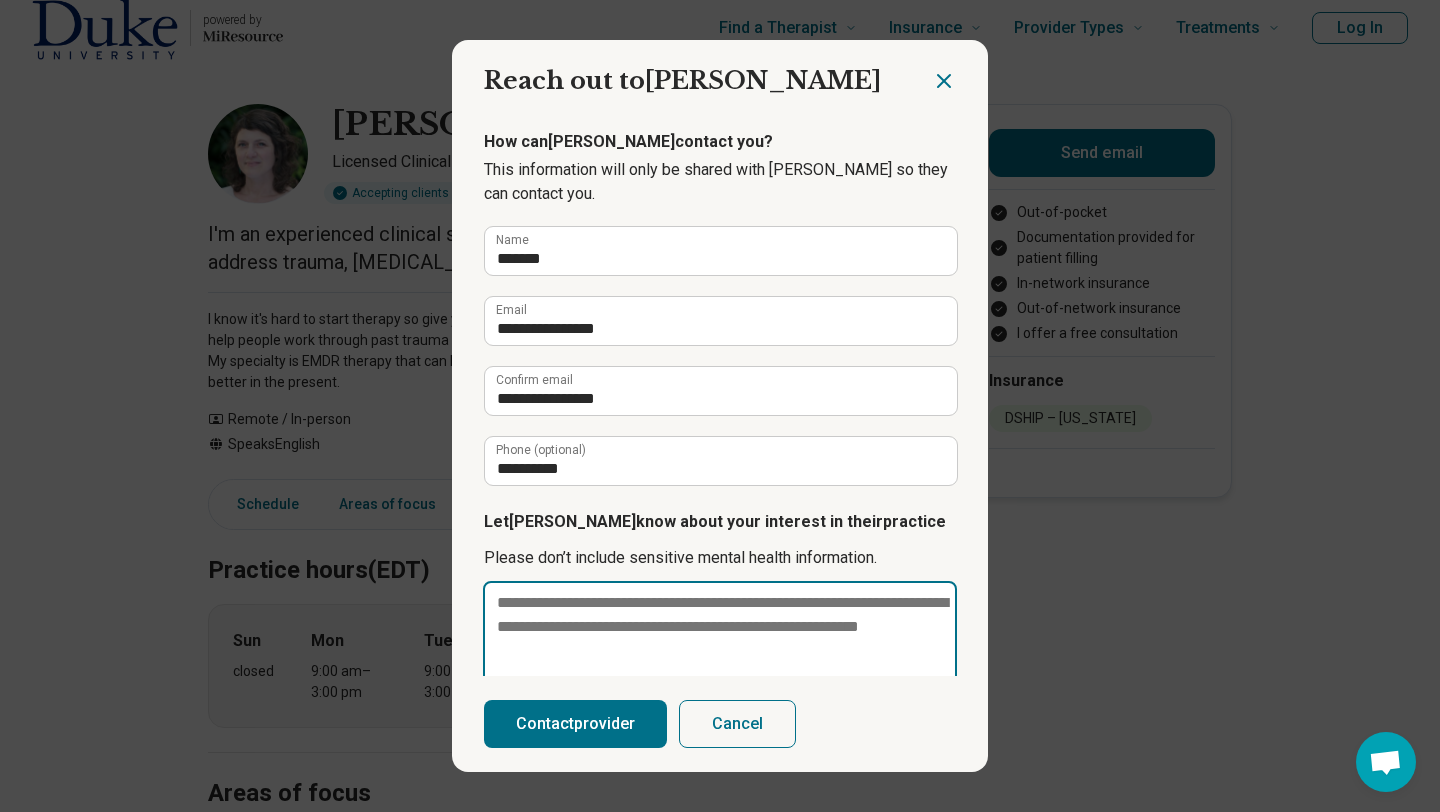 click at bounding box center [720, 651] 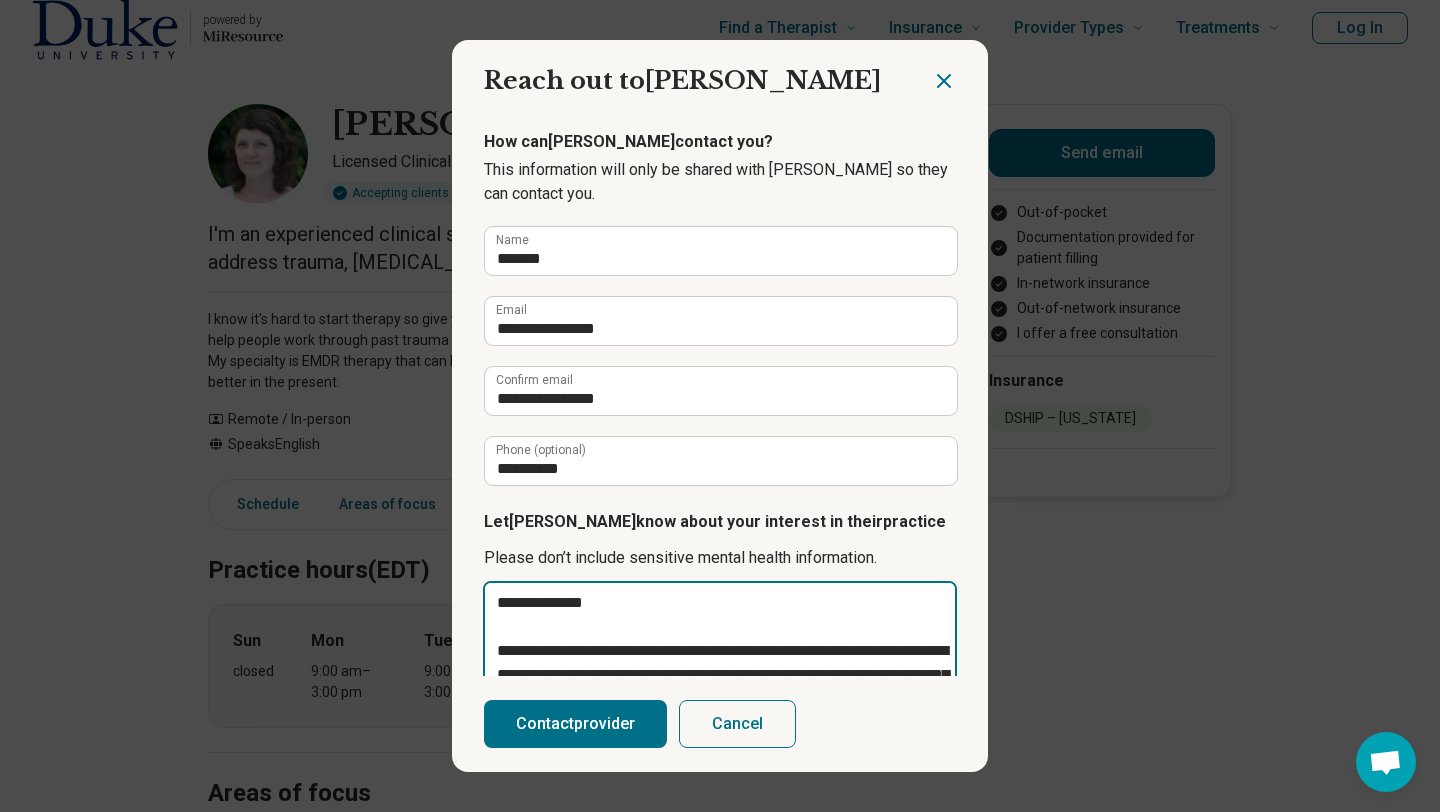 scroll, scrollTop: 254, scrollLeft: 0, axis: vertical 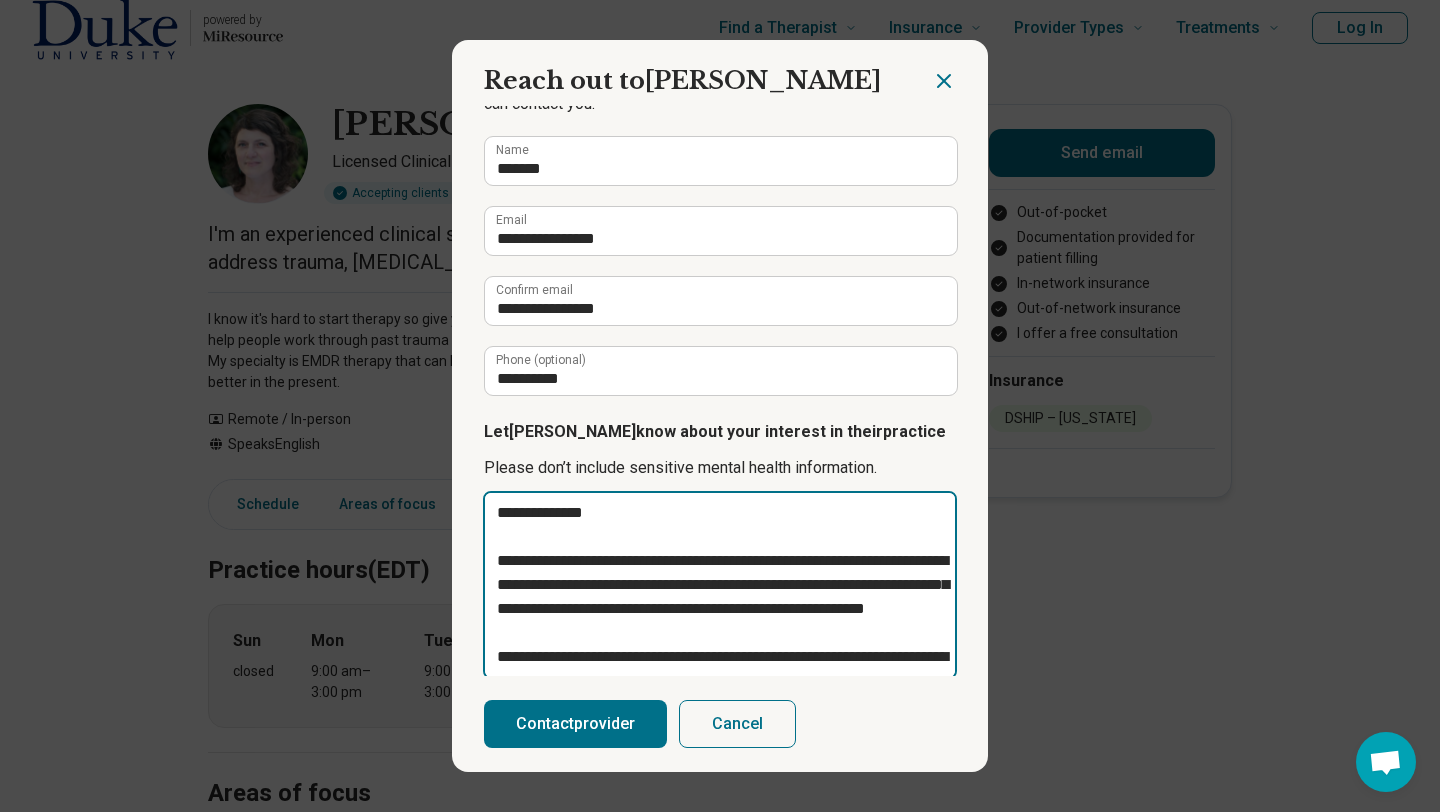 type on "**********" 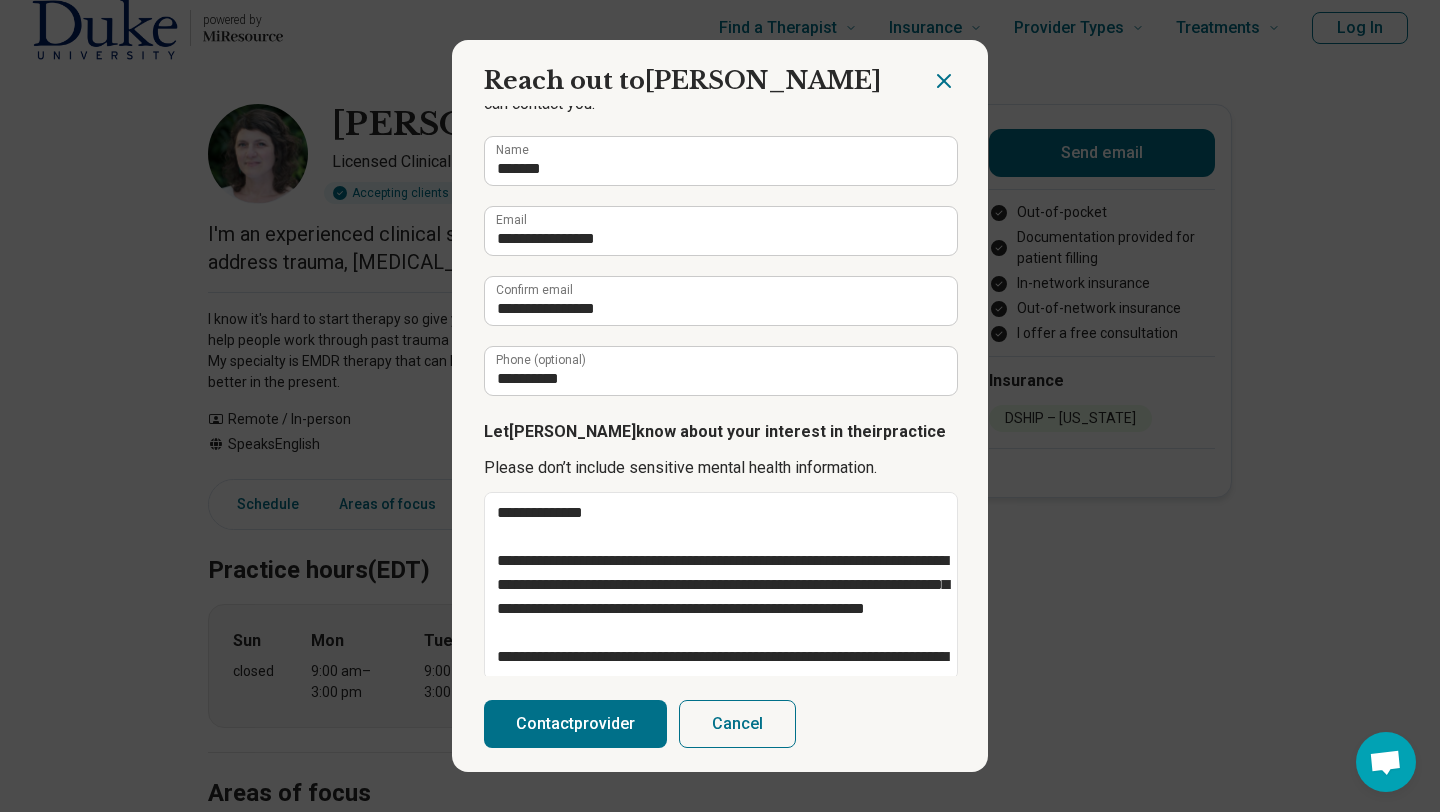 click on "Contact  provider" at bounding box center [575, 724] 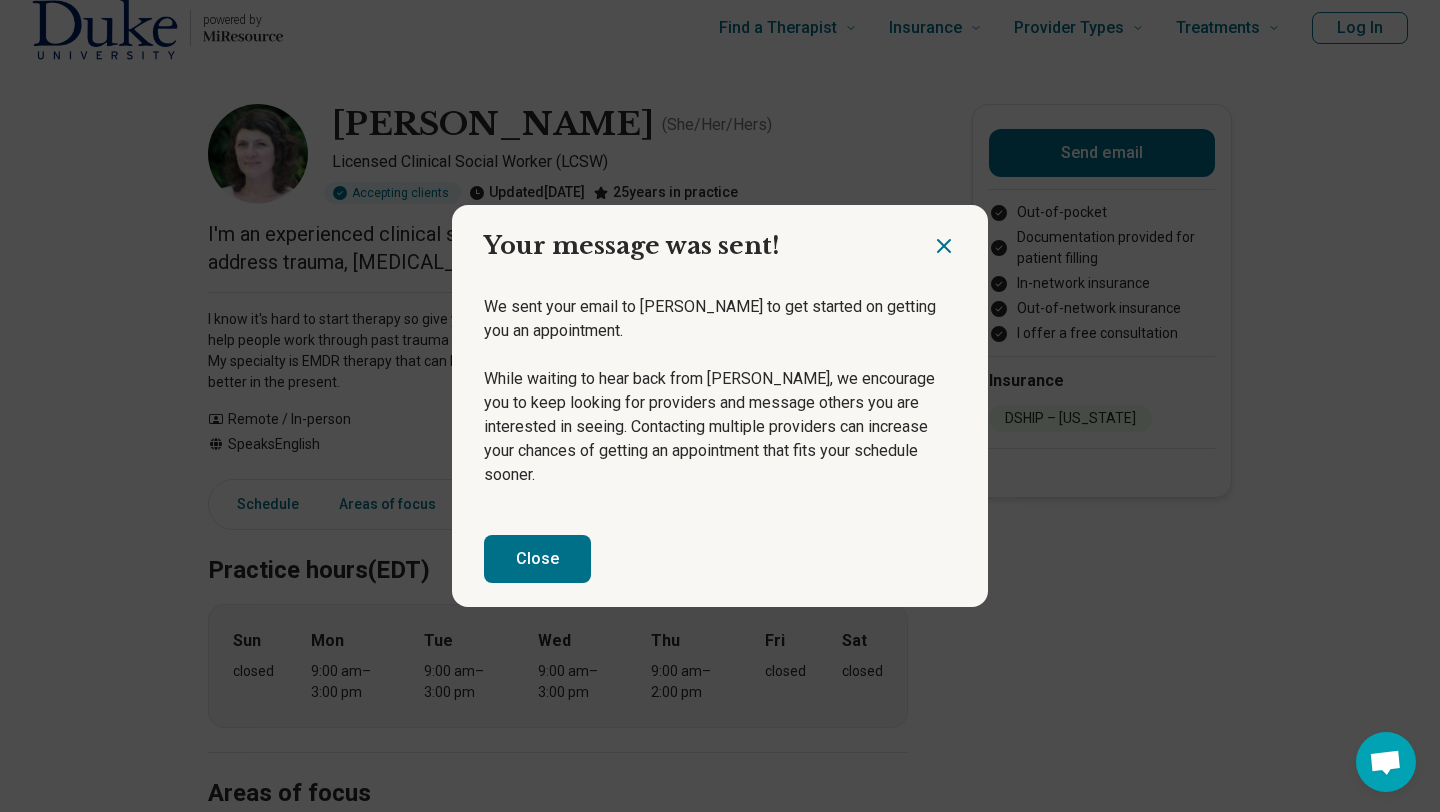 click 